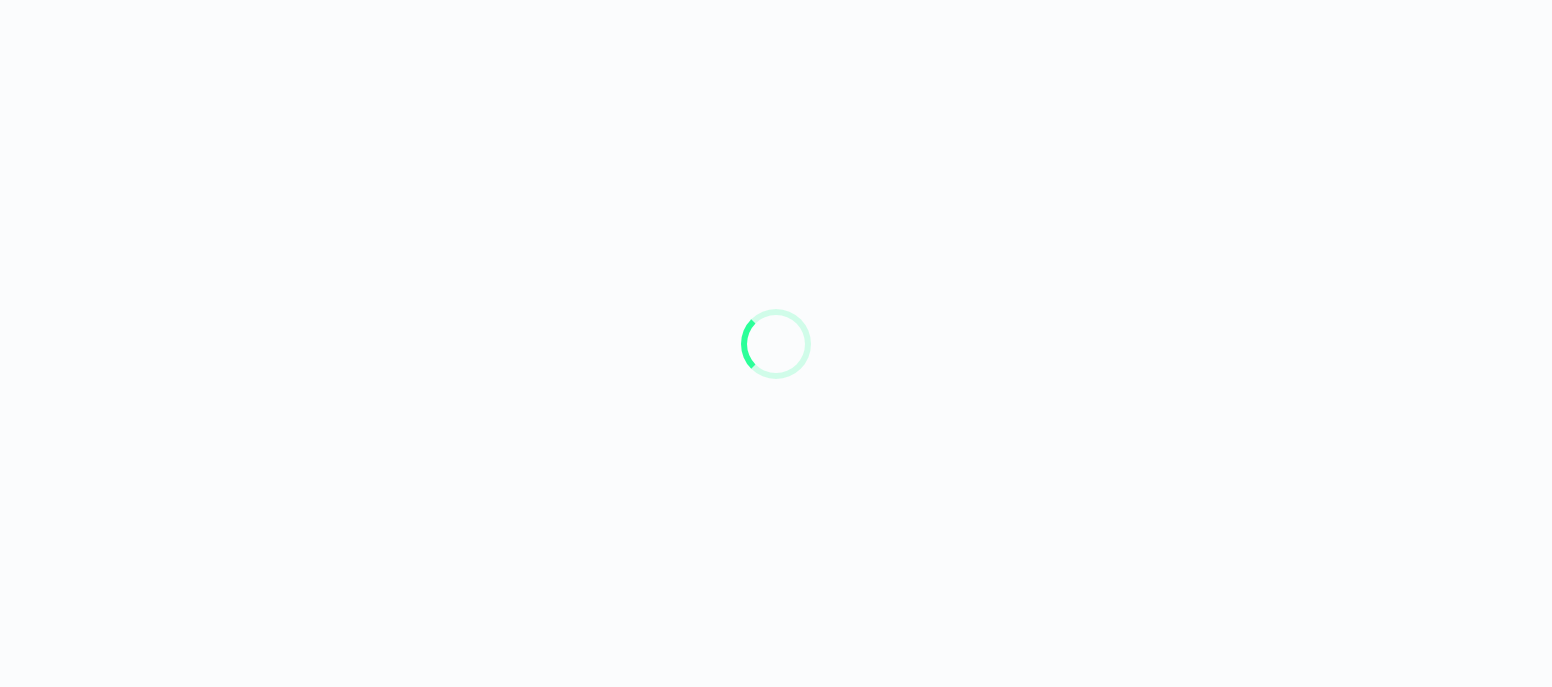 scroll, scrollTop: 0, scrollLeft: 0, axis: both 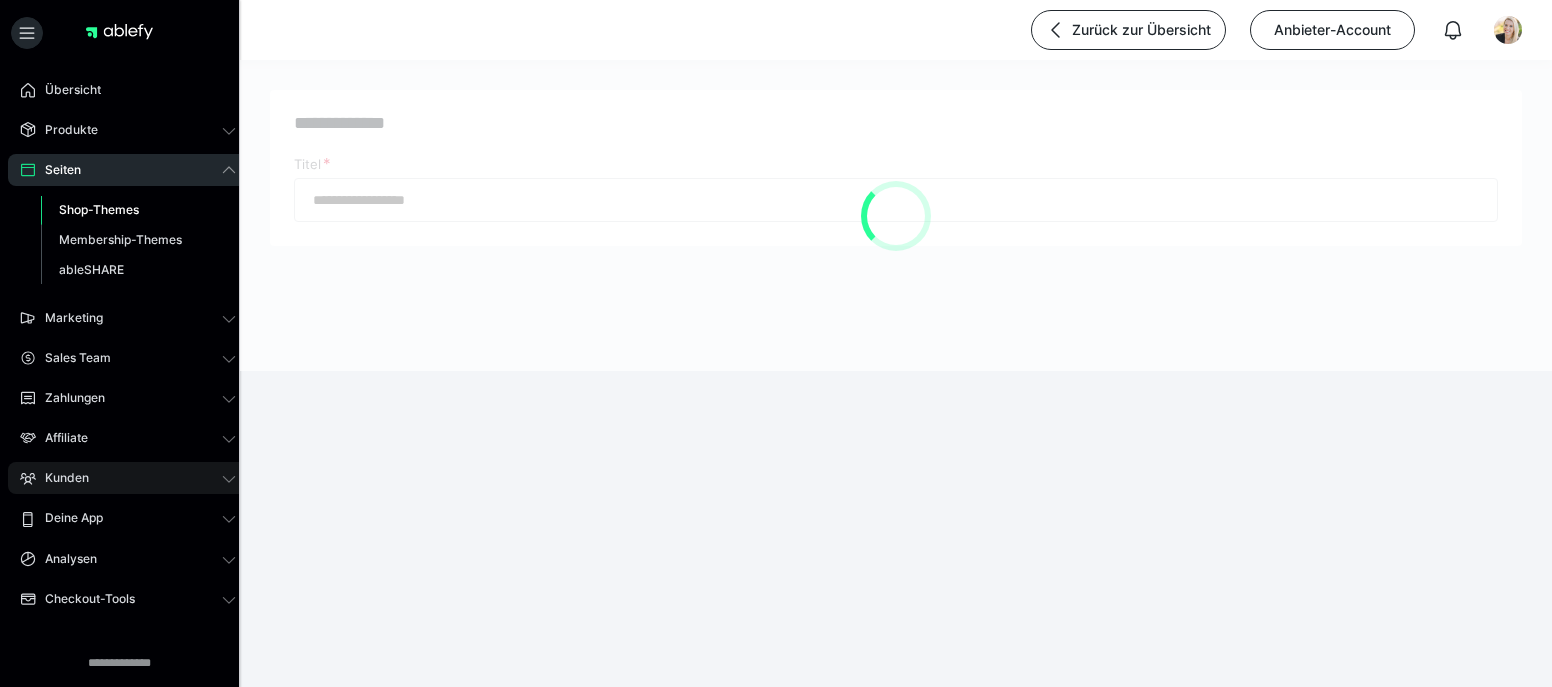 click on "Kunden" at bounding box center [60, 478] 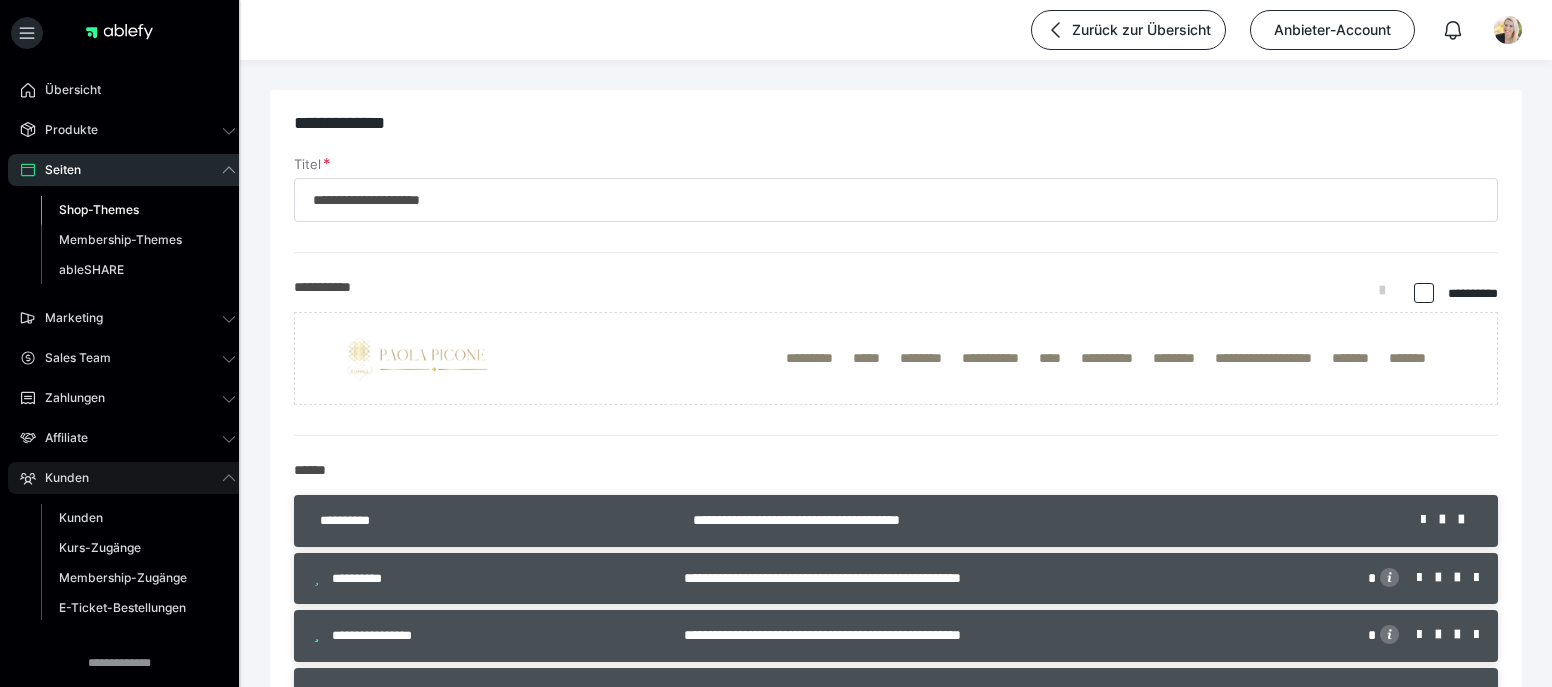 type on "**********" 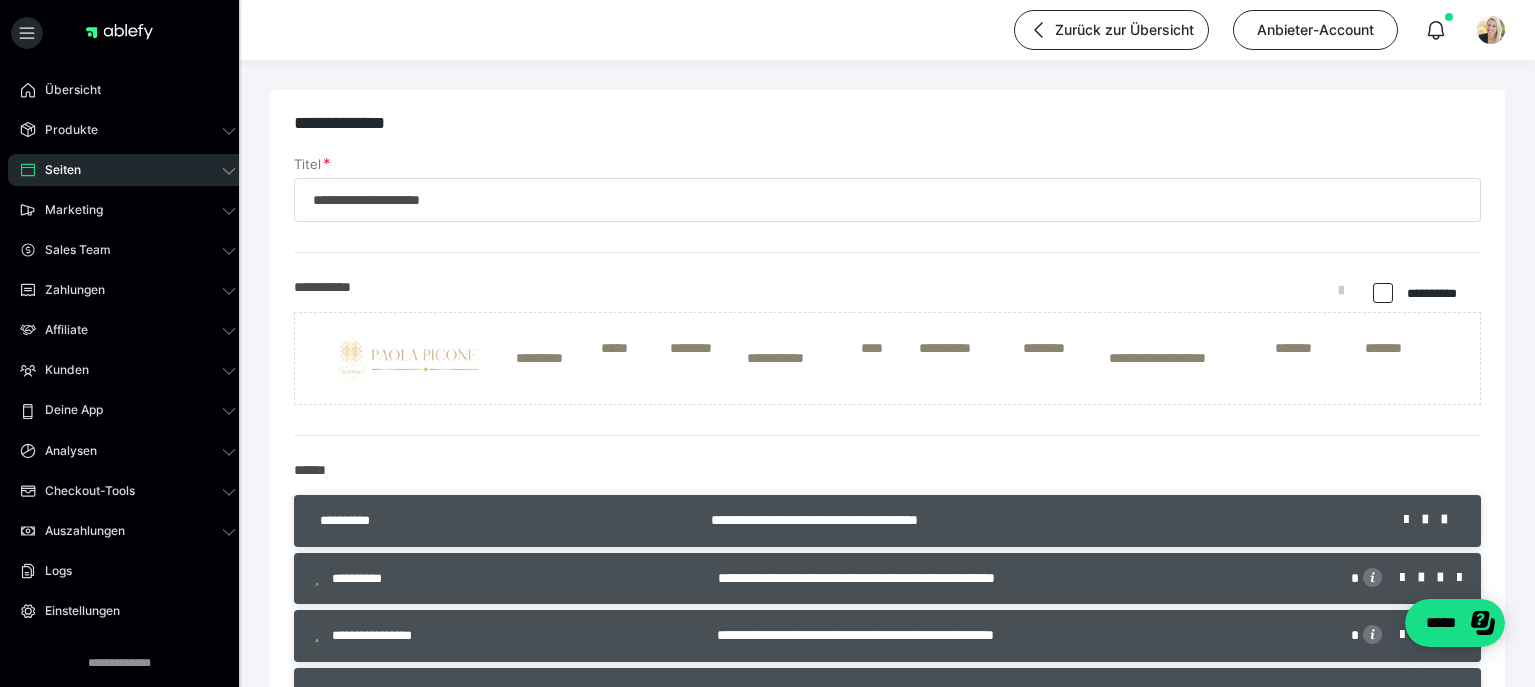 scroll, scrollTop: 0, scrollLeft: 0, axis: both 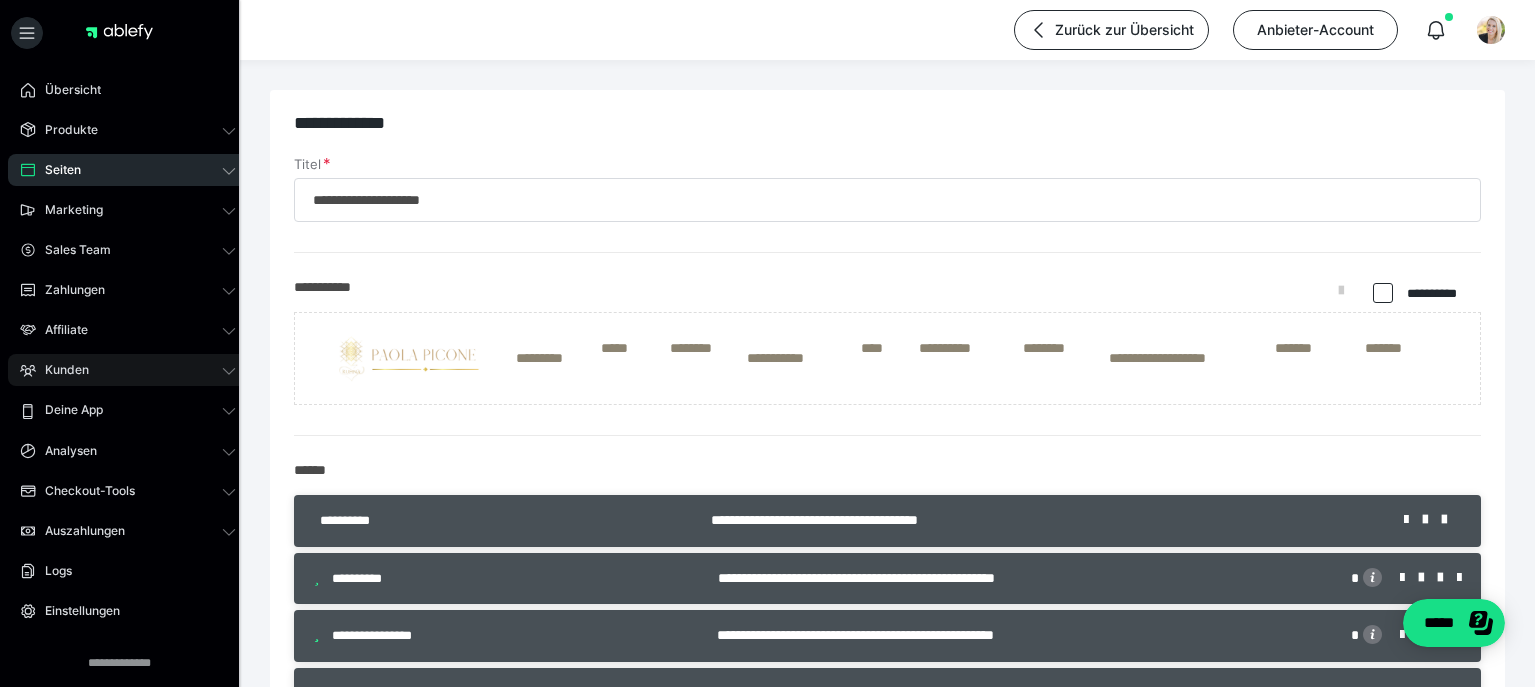 click on "Kunden" at bounding box center (60, 370) 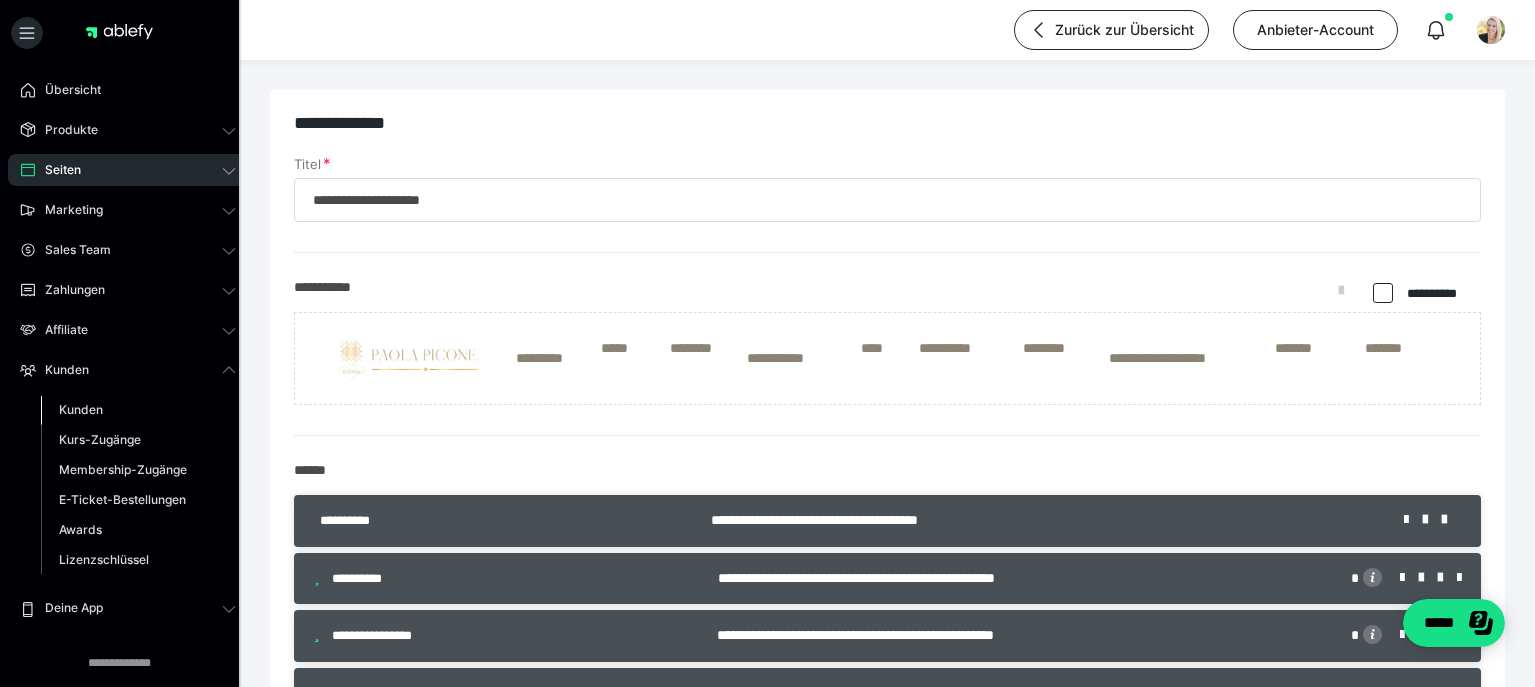 click on "Kunden" at bounding box center [81, 409] 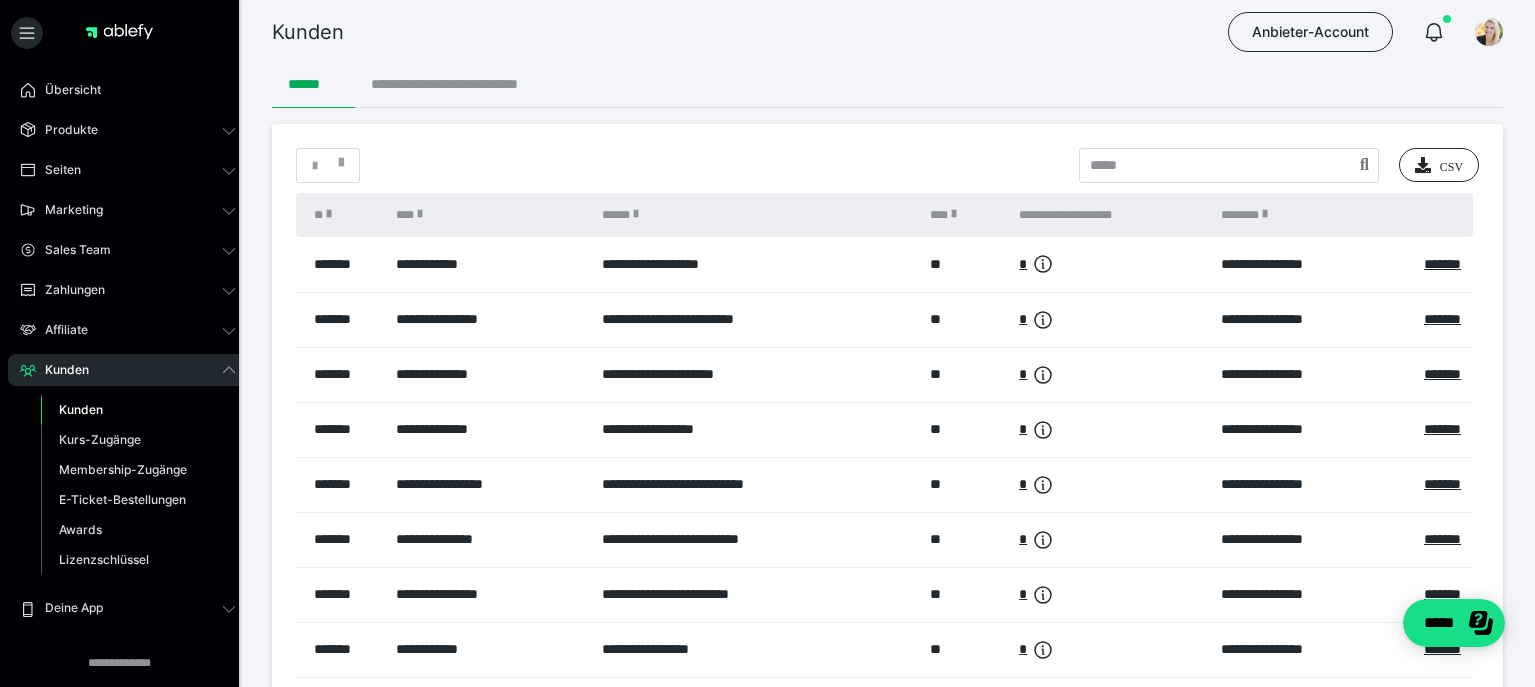 click on "**********" at bounding box center [474, 84] 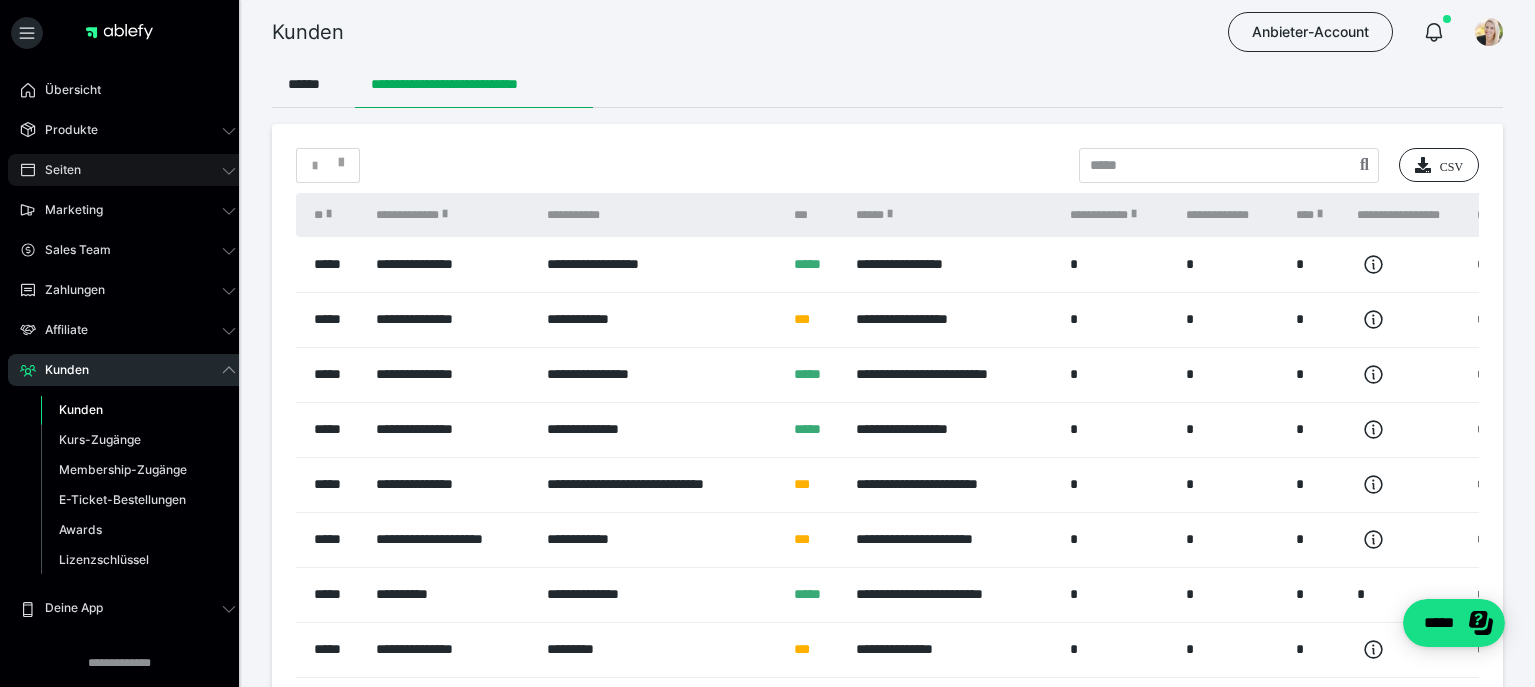 click on "Seiten" at bounding box center (56, 170) 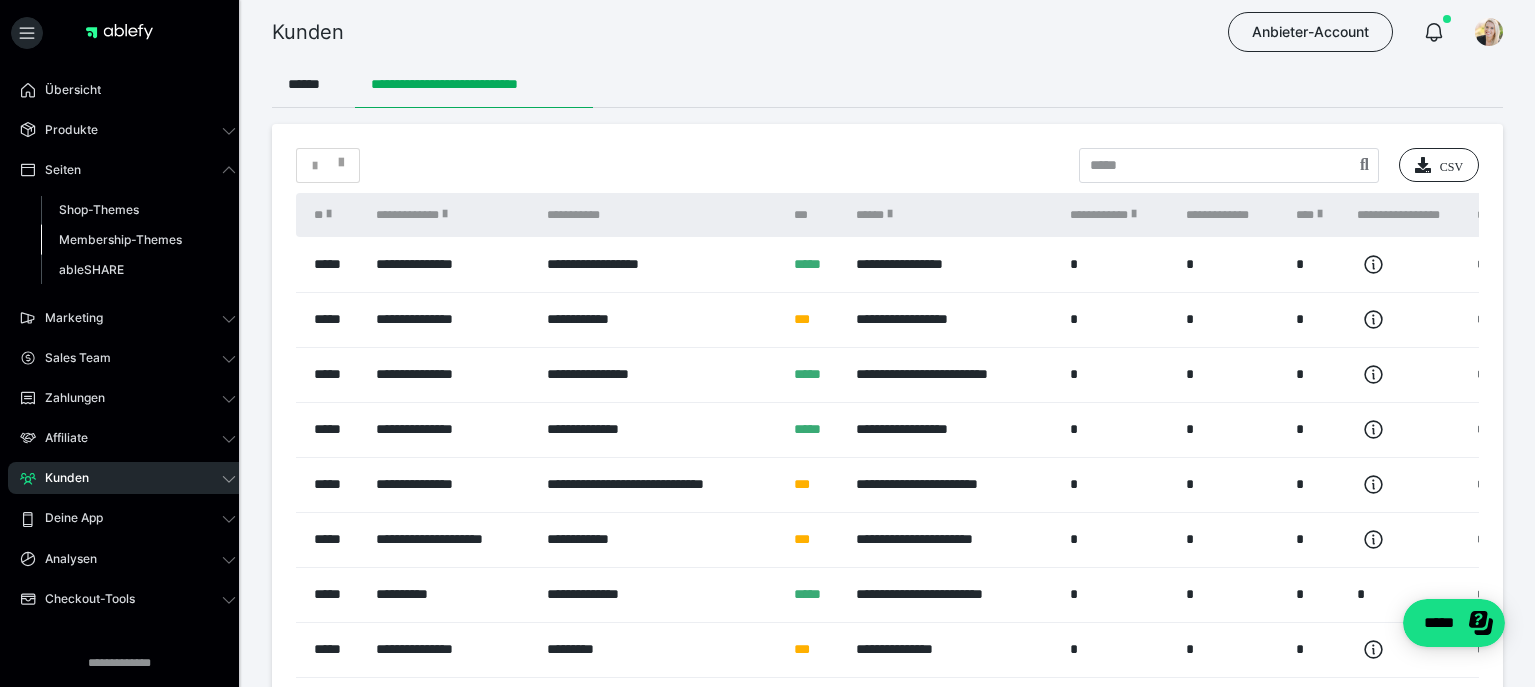 click on "Membership-Themes" at bounding box center (120, 239) 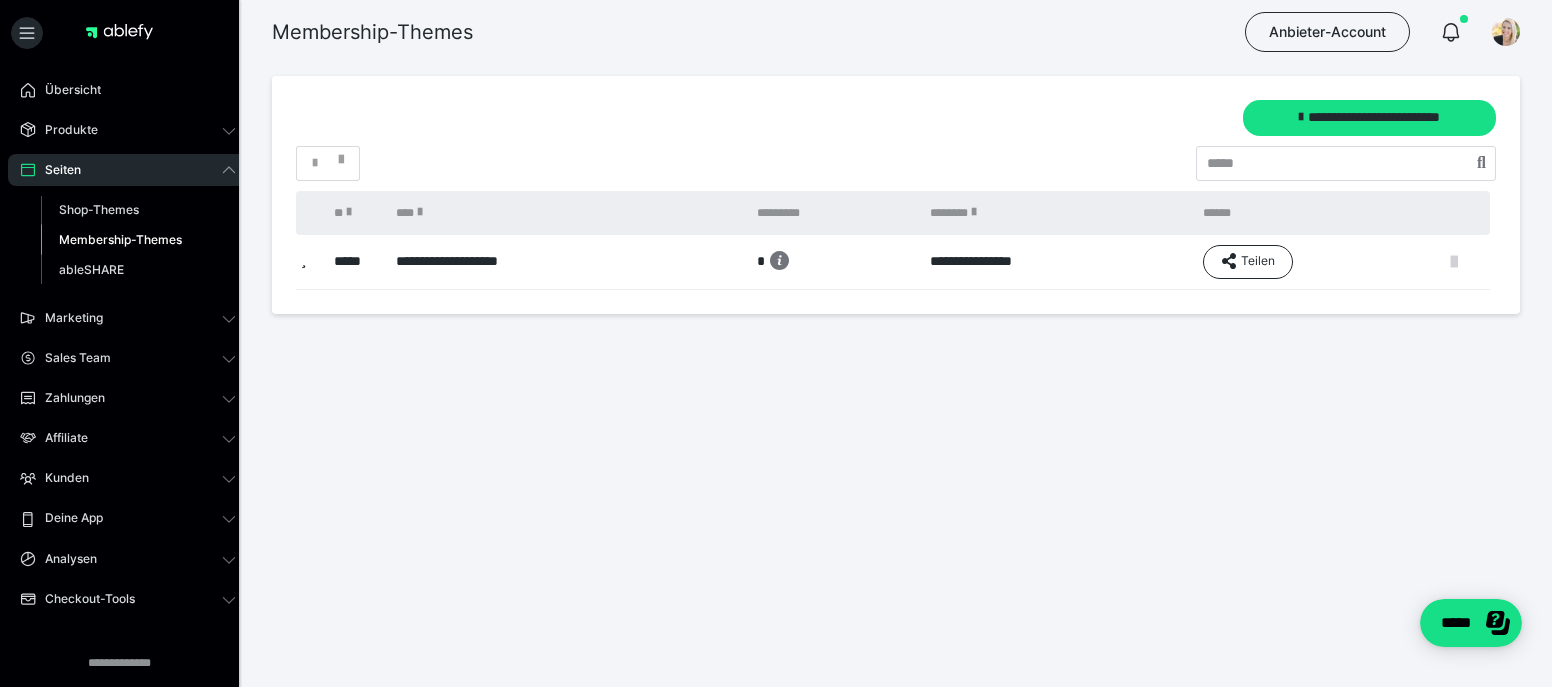 click at bounding box center [1454, 262] 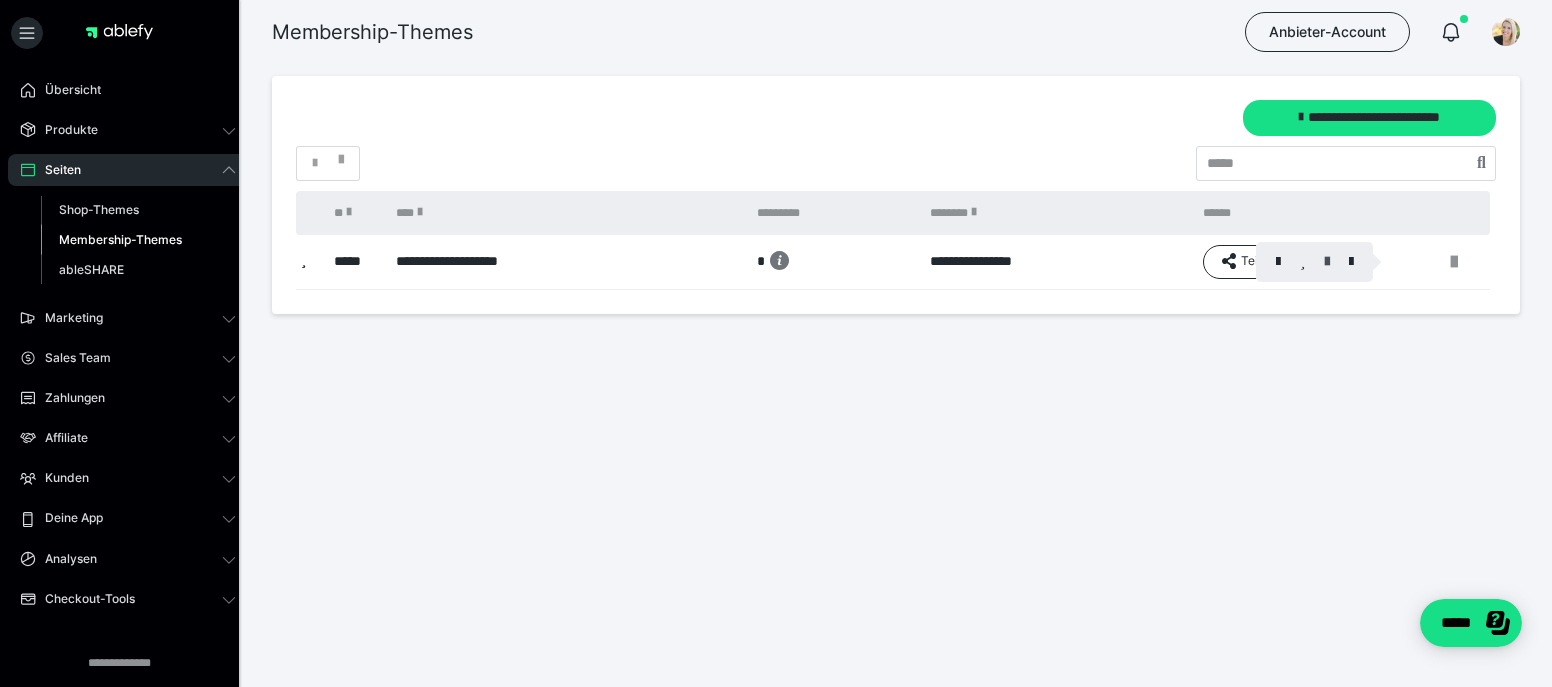 click at bounding box center (1327, 262) 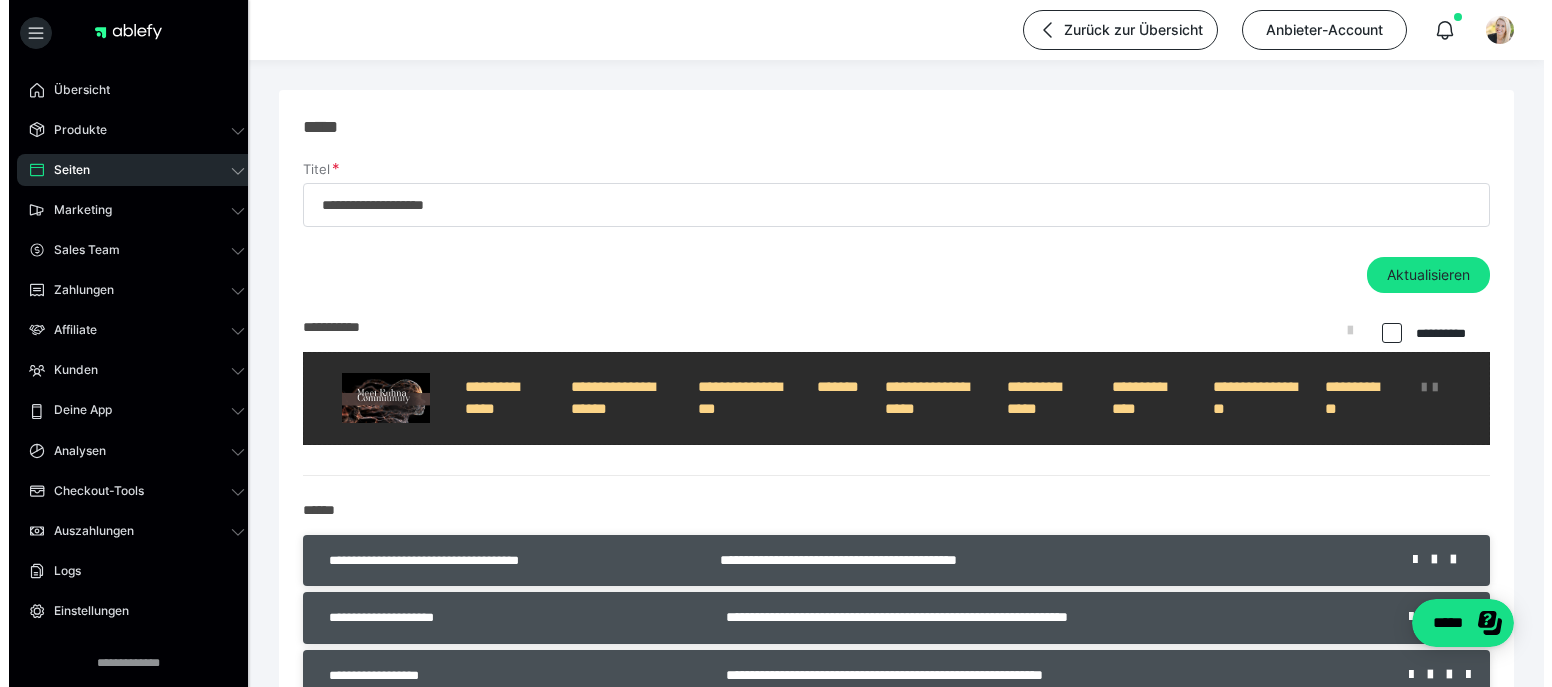 scroll, scrollTop: 280, scrollLeft: 0, axis: vertical 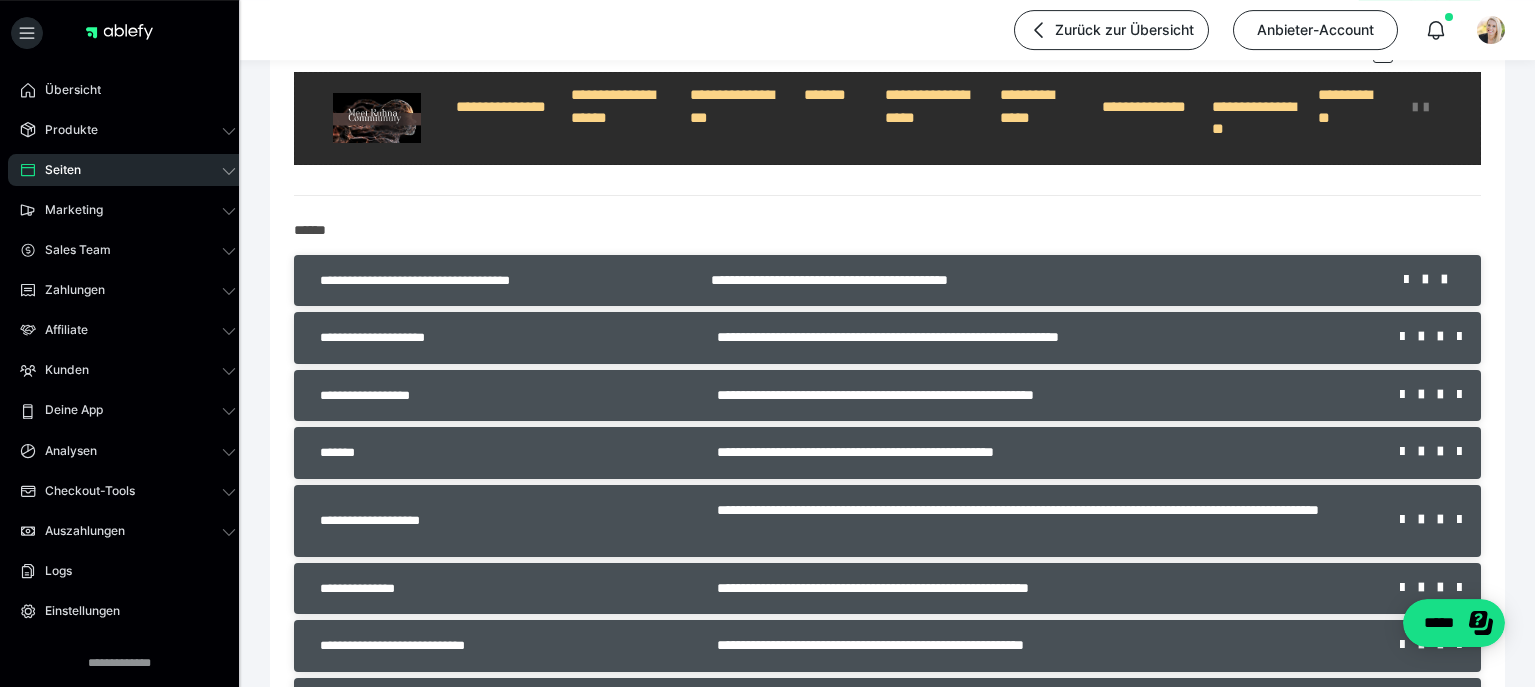 click on "**********" at bounding box center [887, 281] 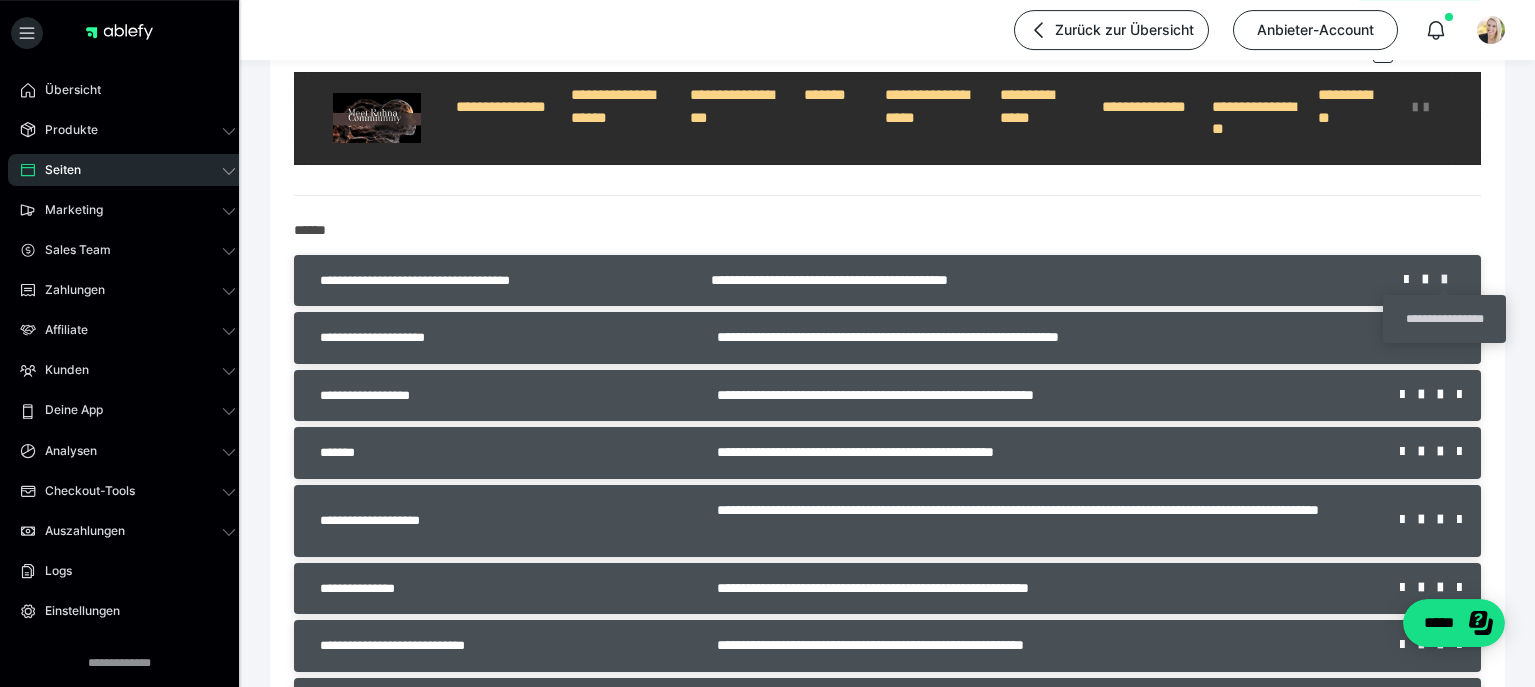 click at bounding box center [1451, 280] 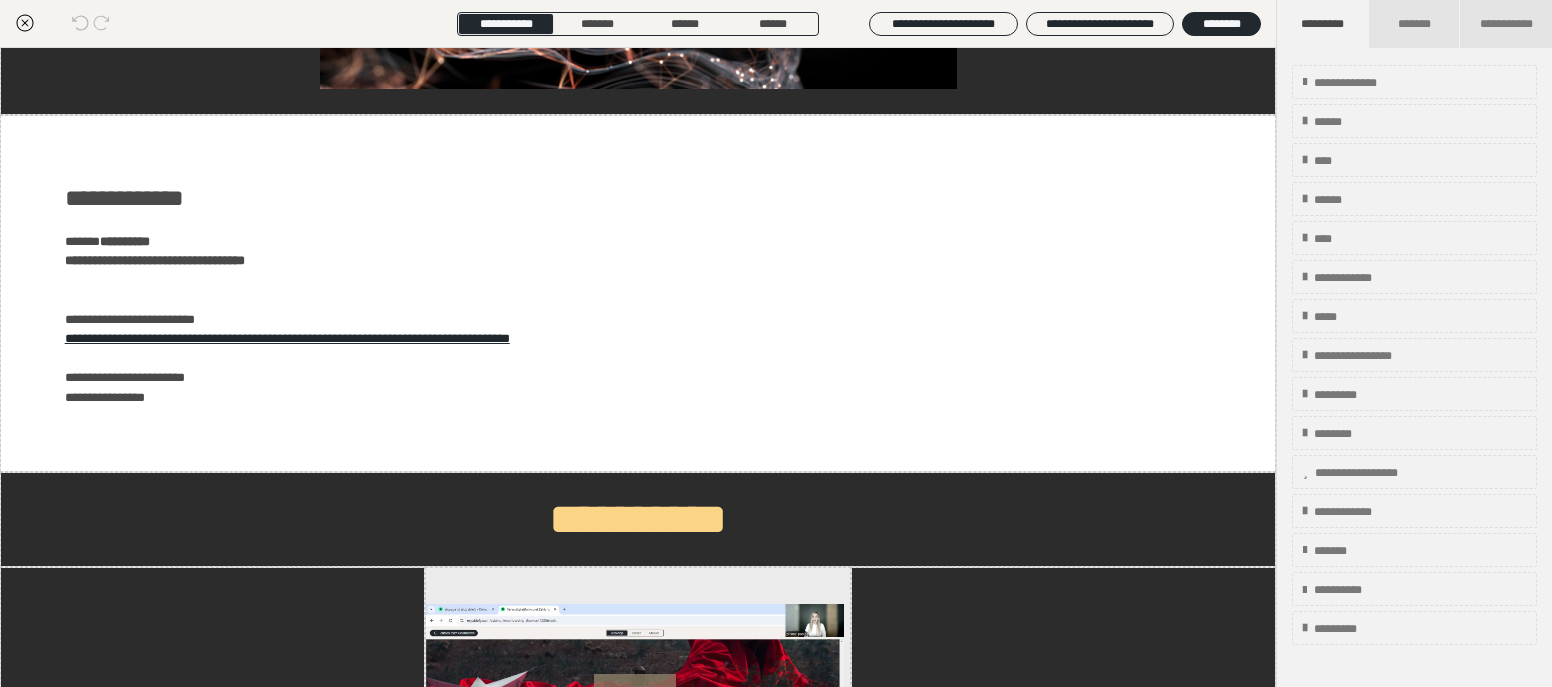 scroll, scrollTop: 433, scrollLeft: 0, axis: vertical 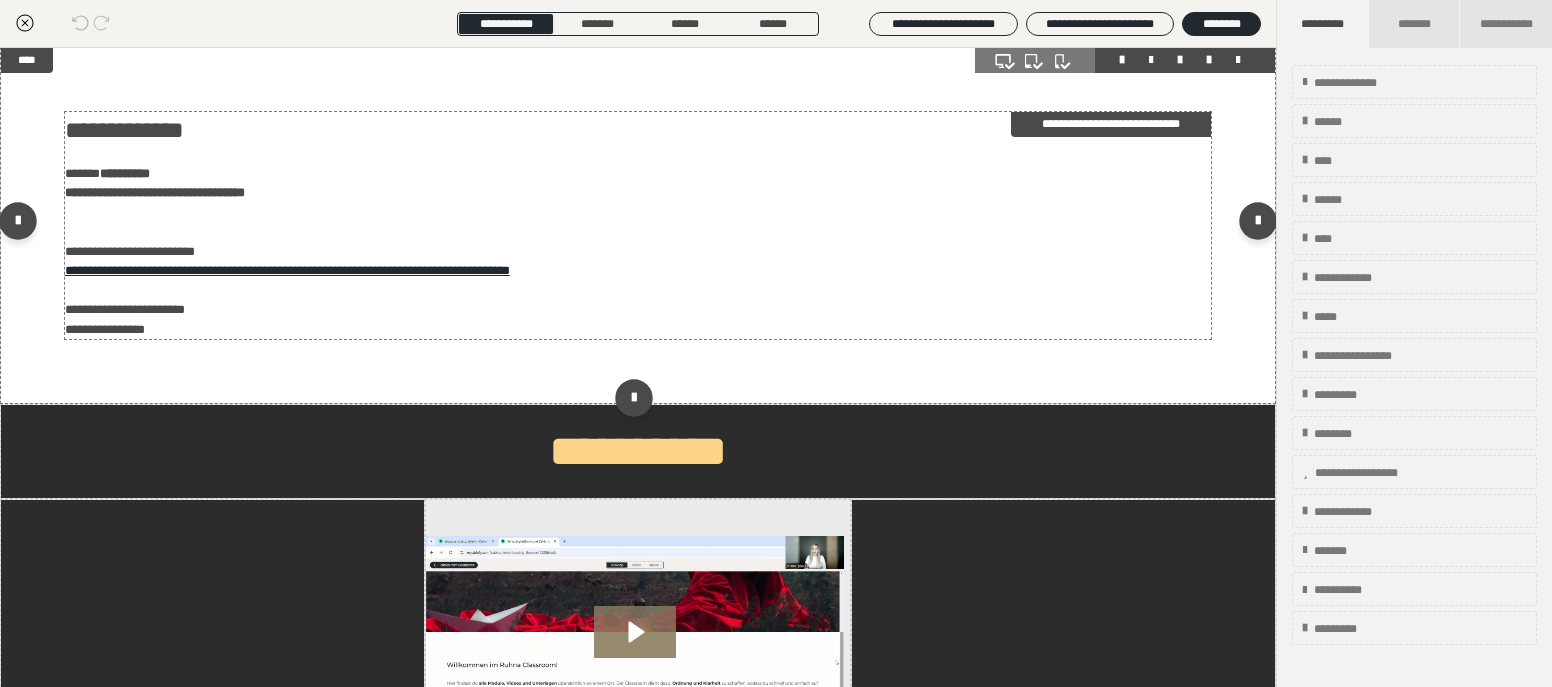 click on "**********" at bounding box center (197, 192) 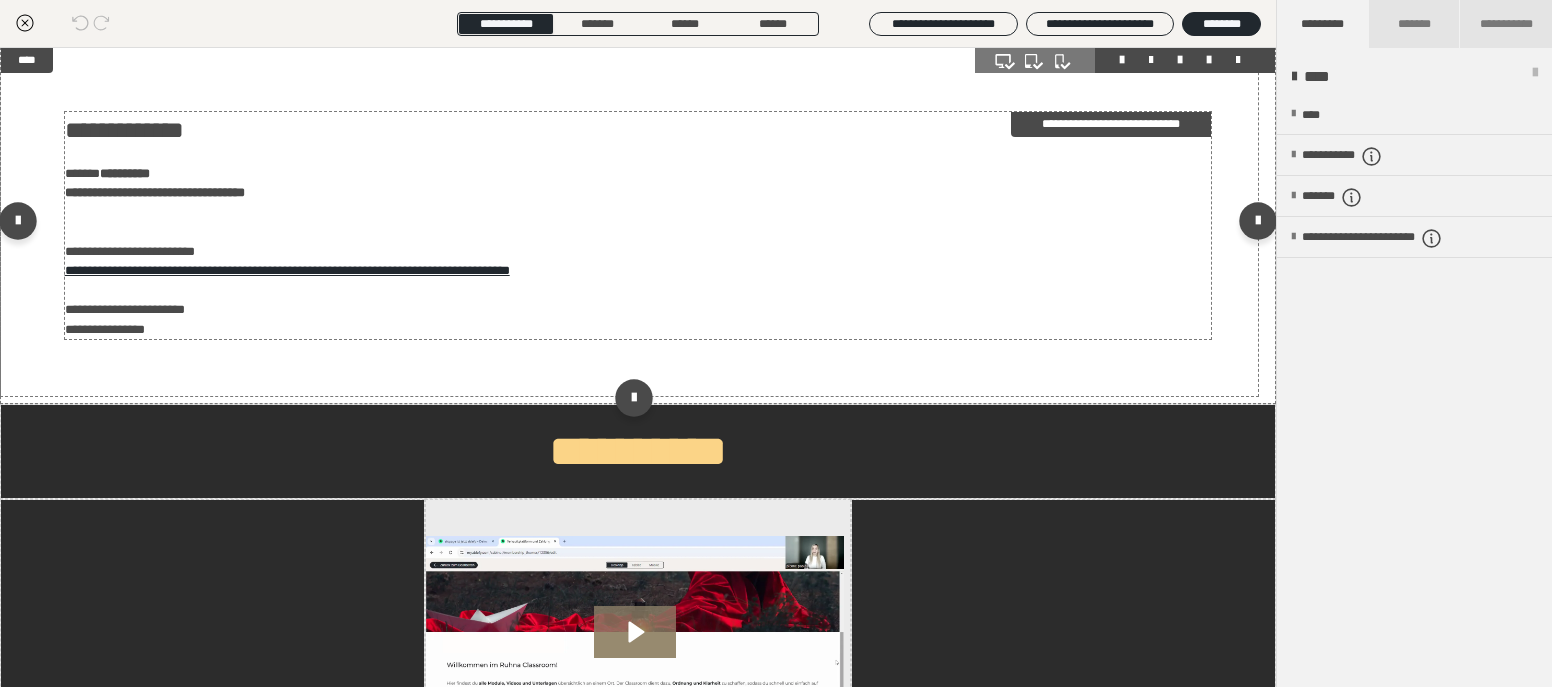 click on "**********" at bounding box center (197, 192) 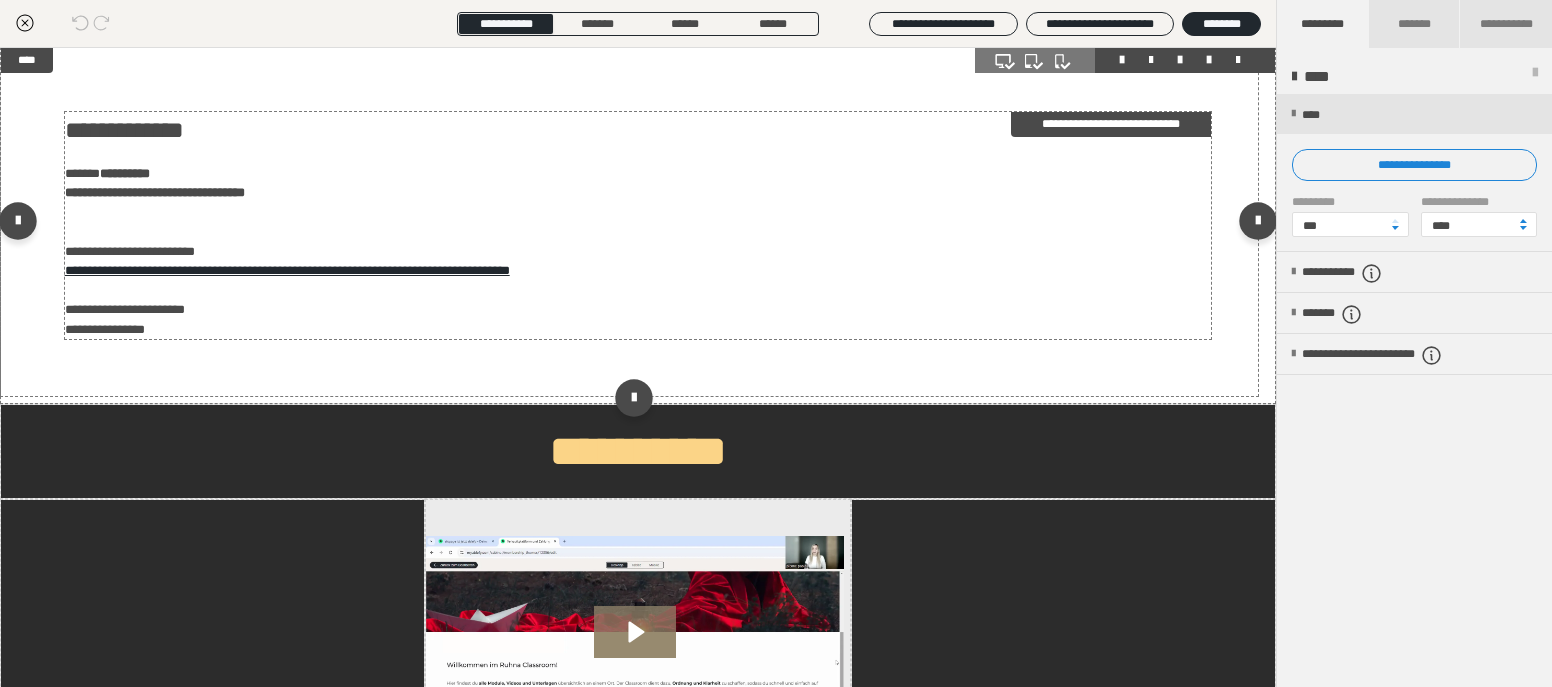 click on "**********" at bounding box center [197, 192] 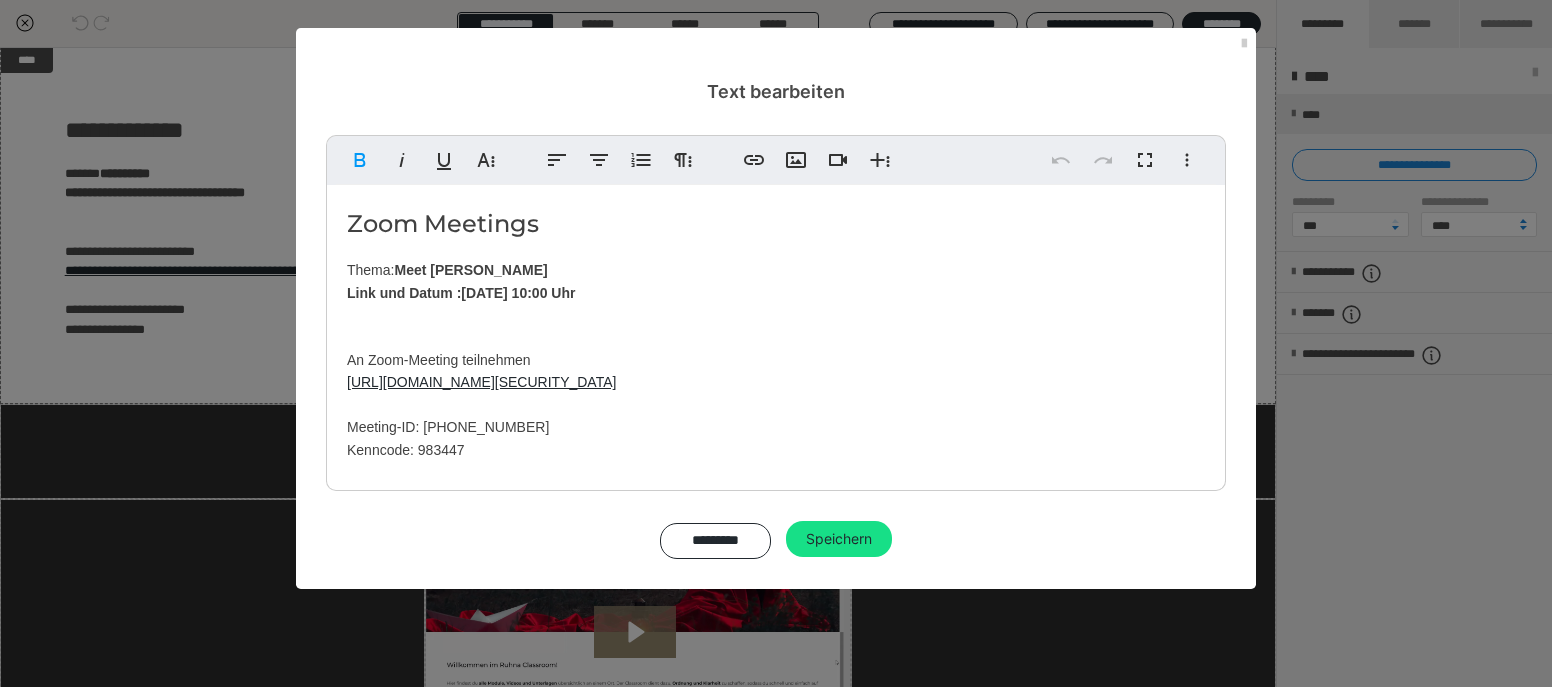 click on "[DATE] 10:00 Uhr" at bounding box center [518, 293] 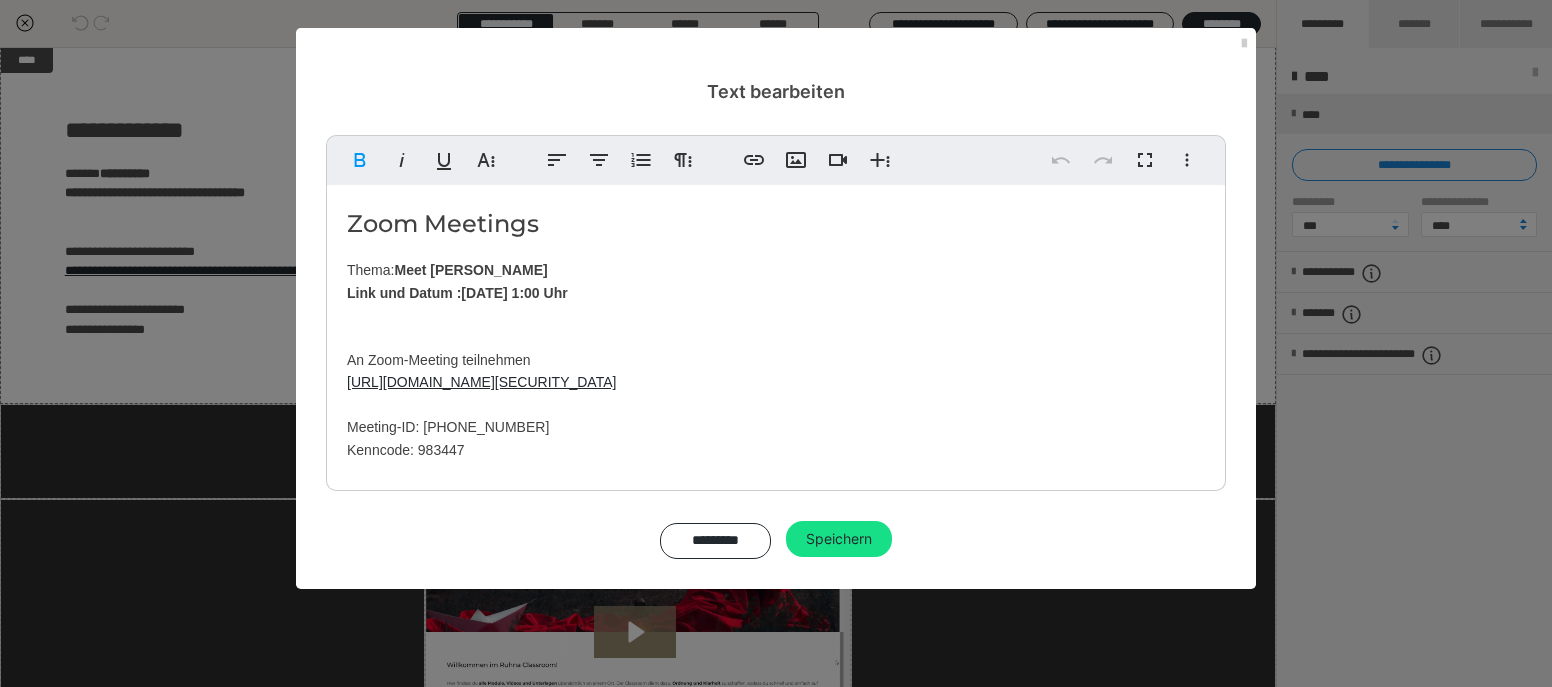 type 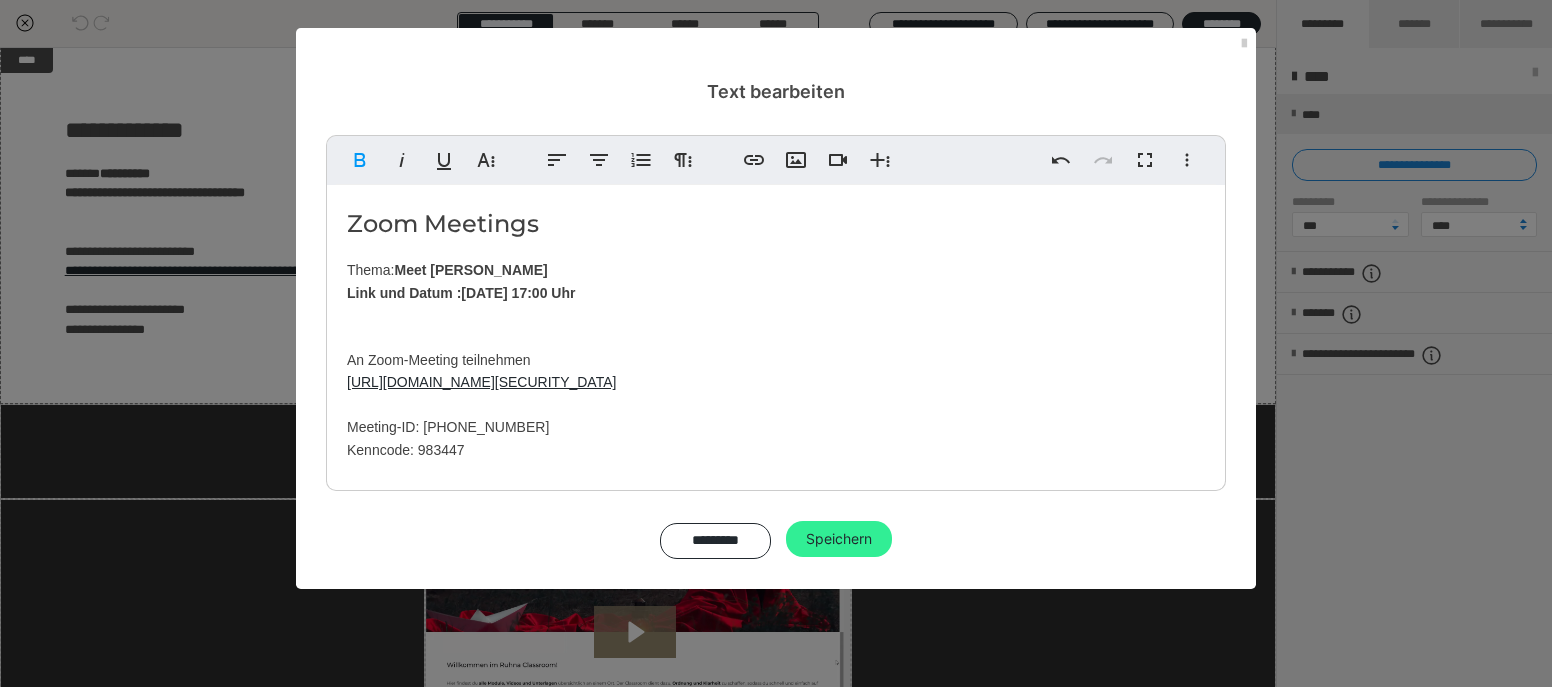 click on "Speichern" at bounding box center (839, 539) 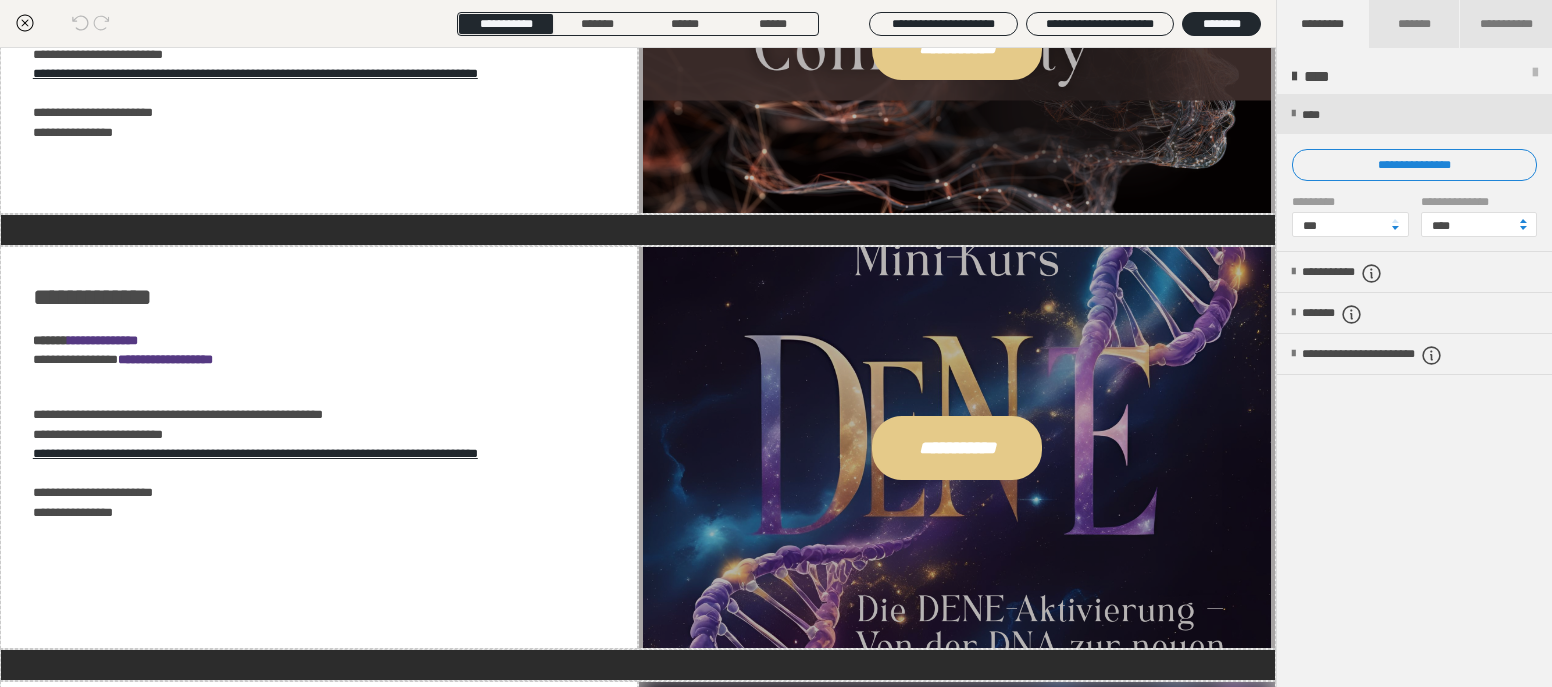 scroll, scrollTop: 3126, scrollLeft: 0, axis: vertical 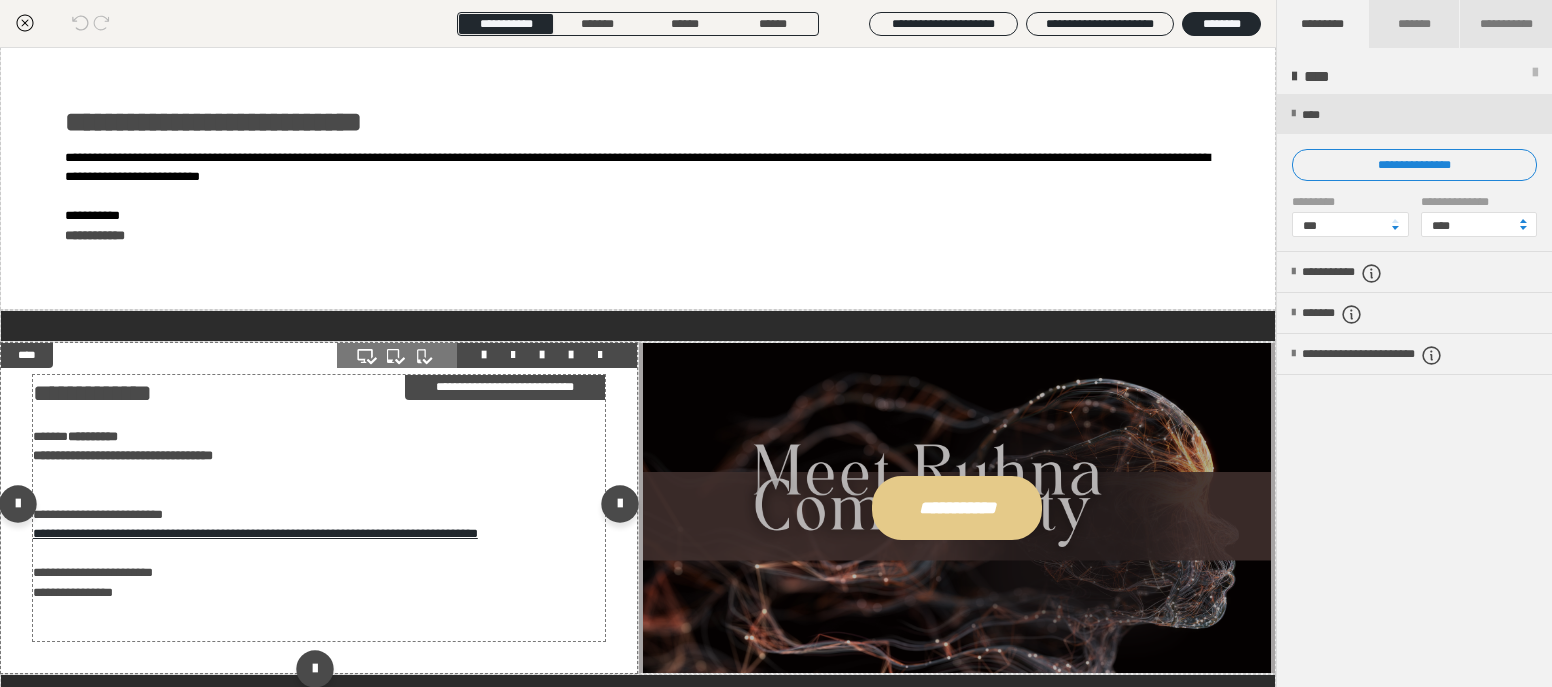 click on "**********" at bounding box center [315, 508] 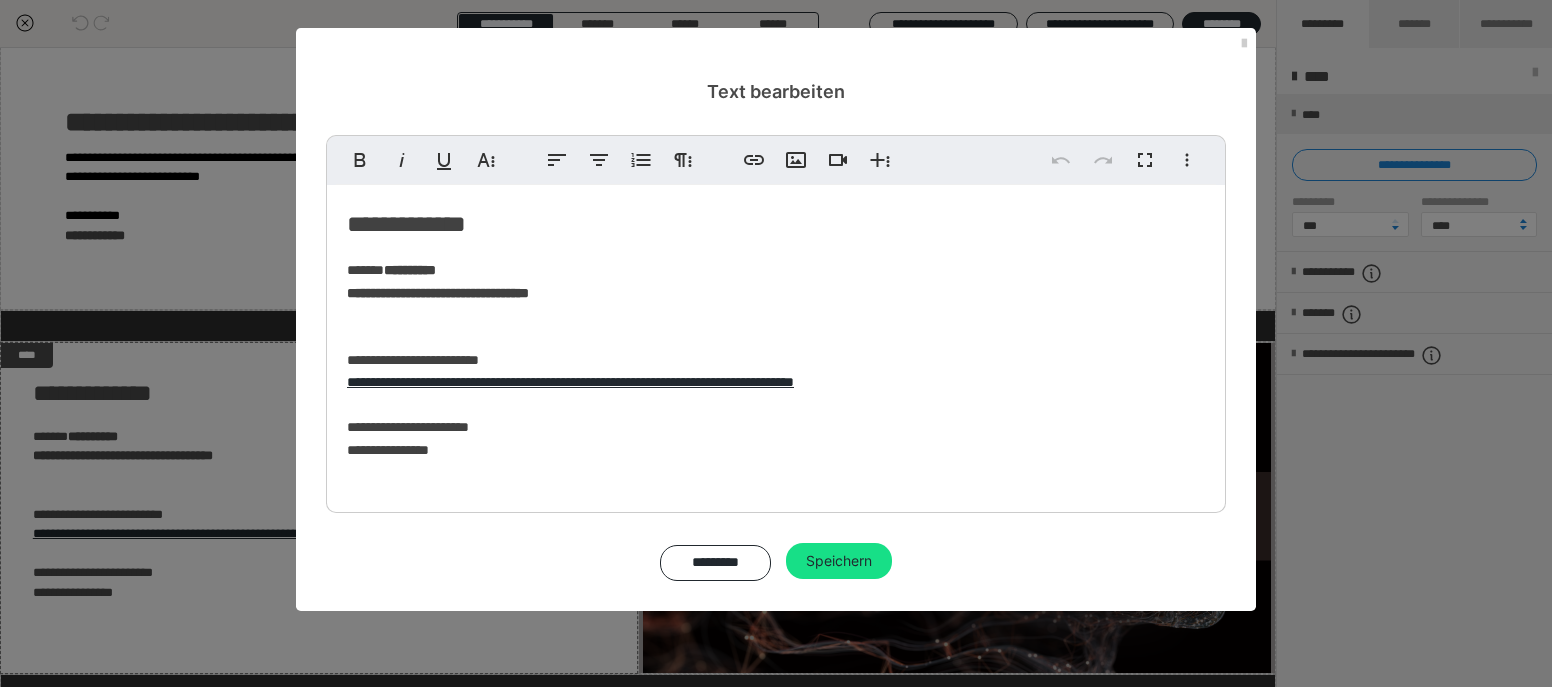 click on "**********" at bounding box center [481, 293] 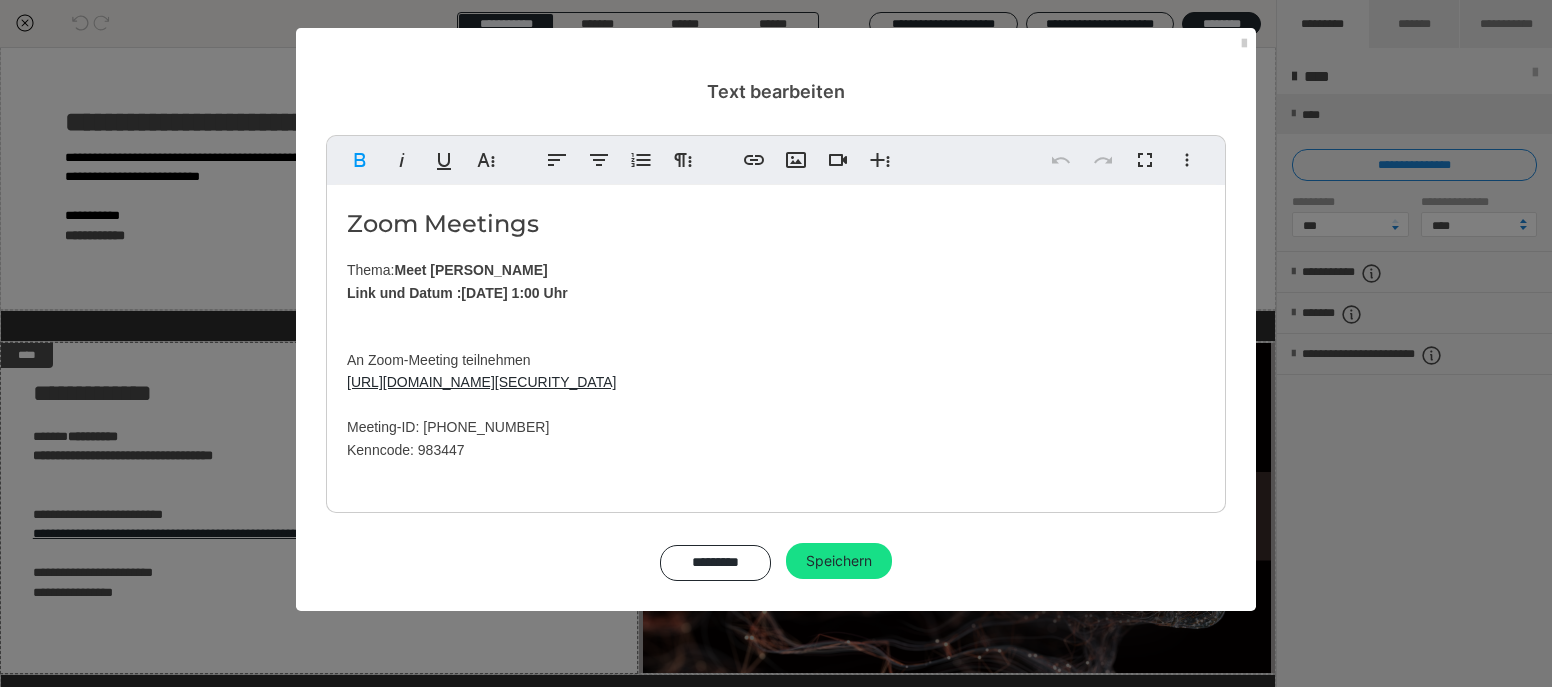 type 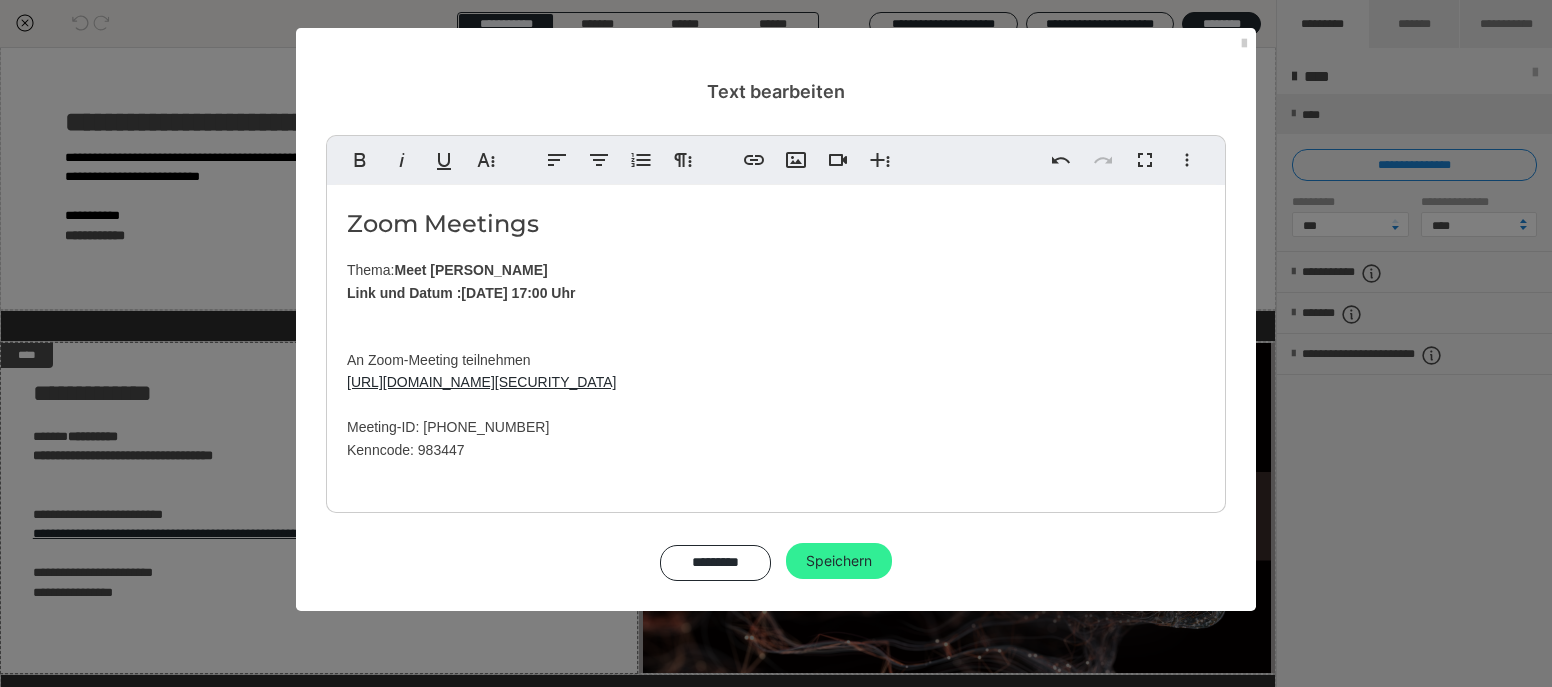 click on "Speichern" at bounding box center [839, 561] 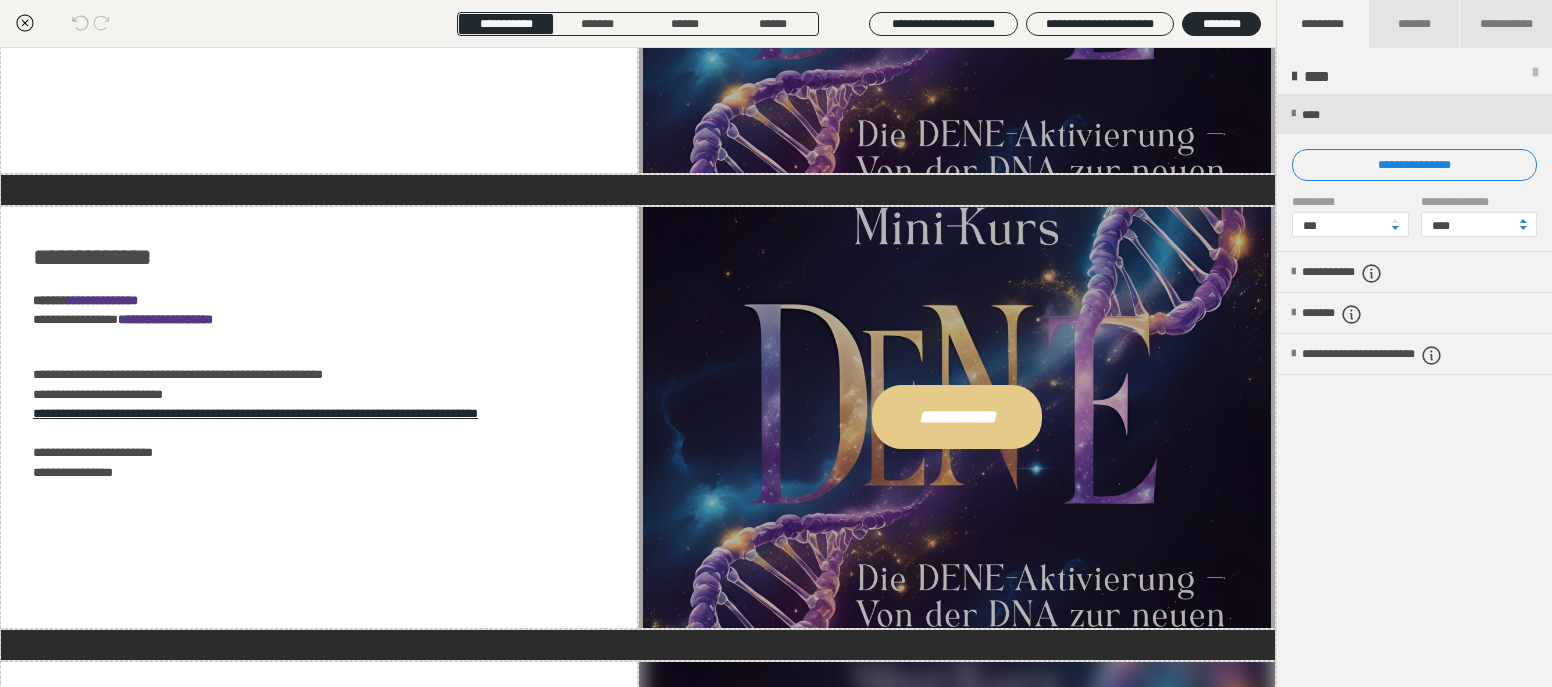 scroll, scrollTop: 4075, scrollLeft: 0, axis: vertical 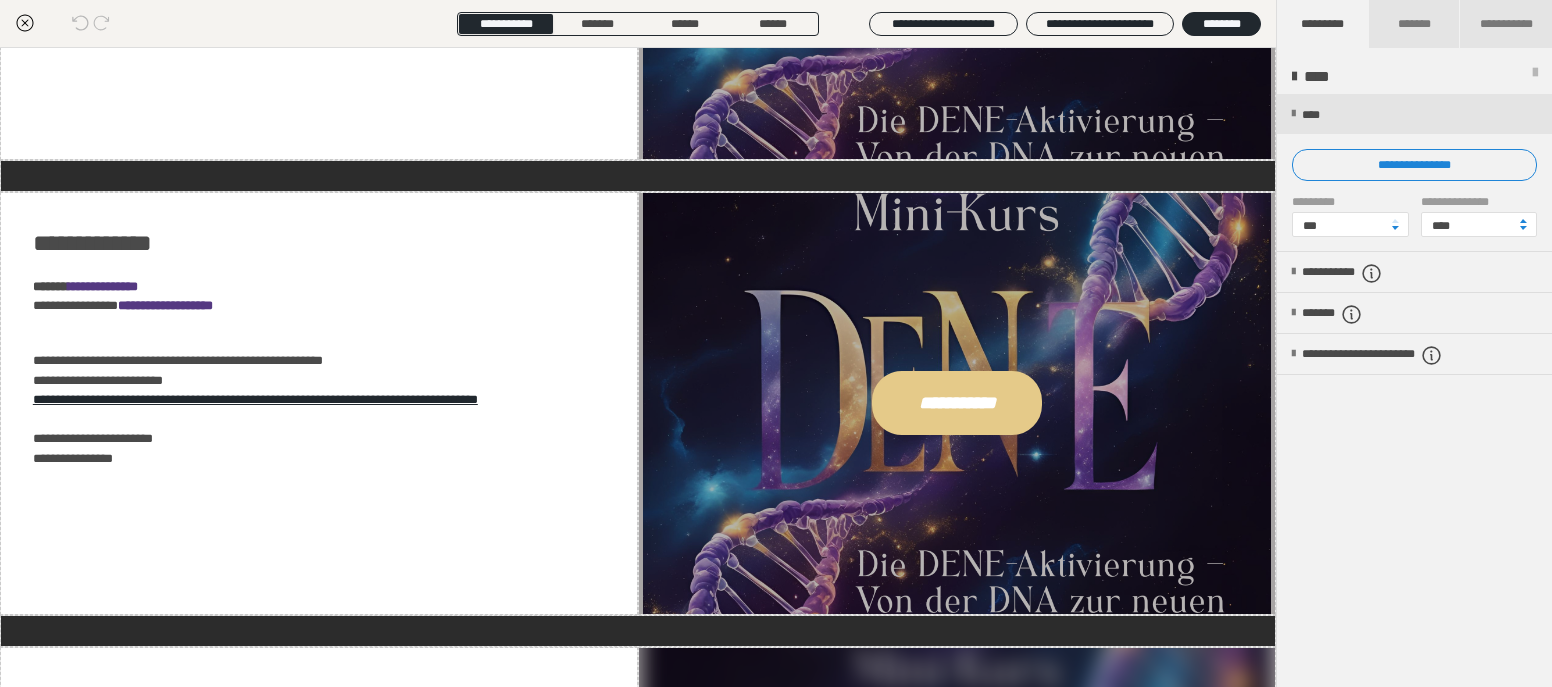click 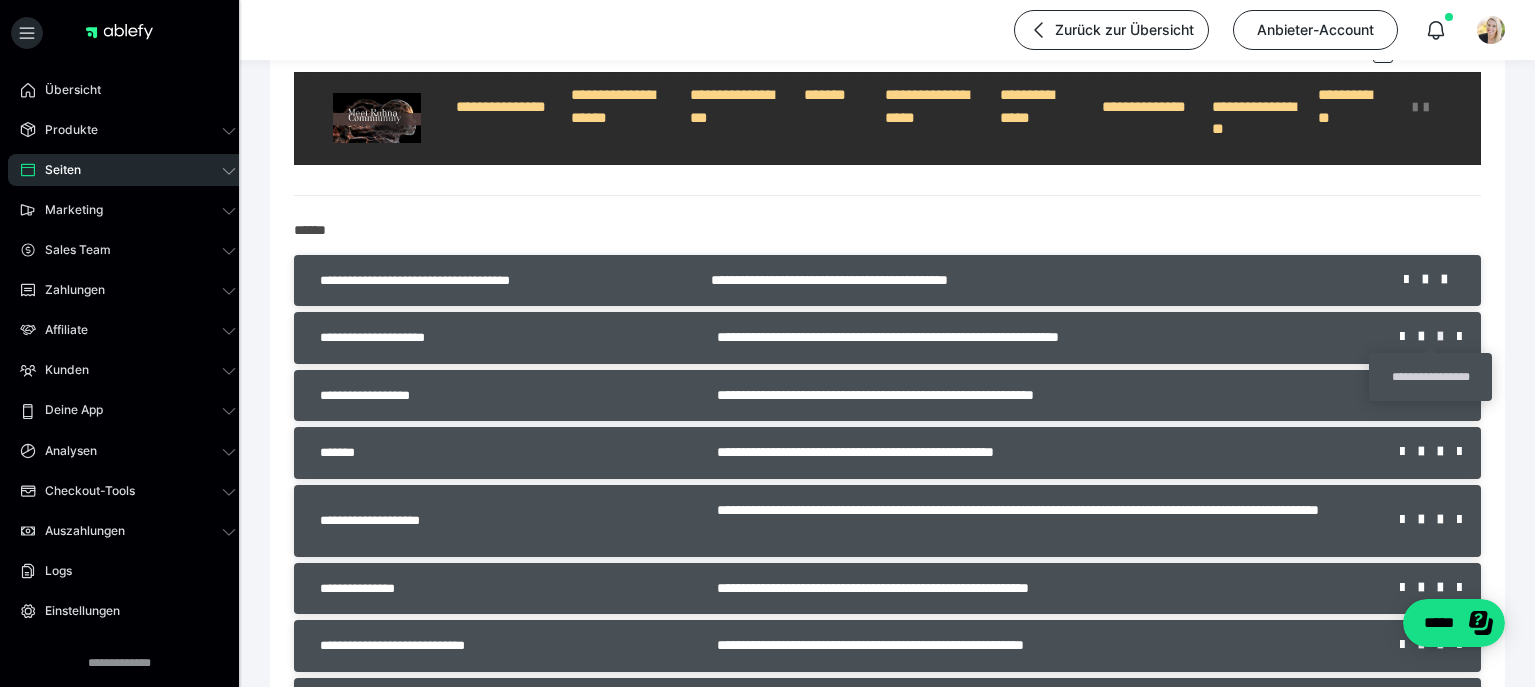 click at bounding box center [1447, 337] 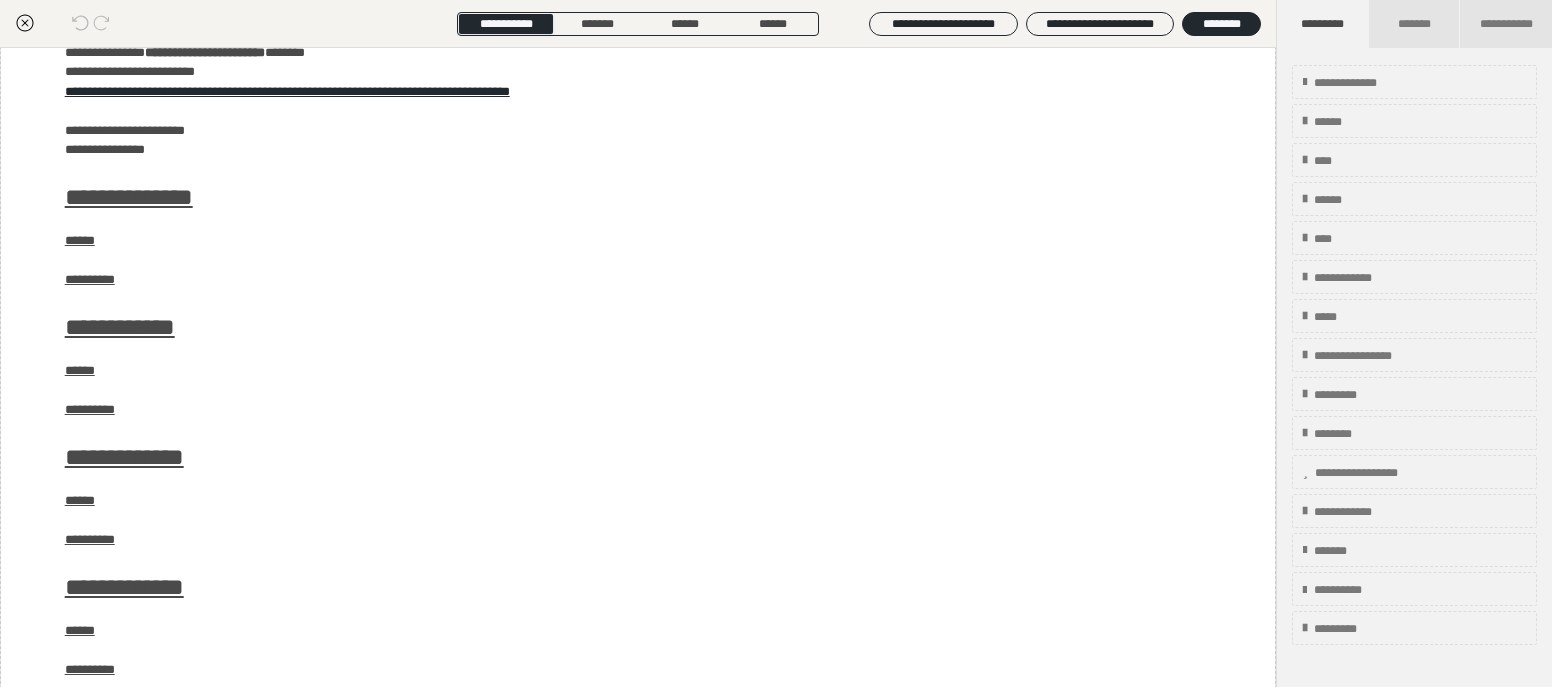 scroll, scrollTop: 2166, scrollLeft: 0, axis: vertical 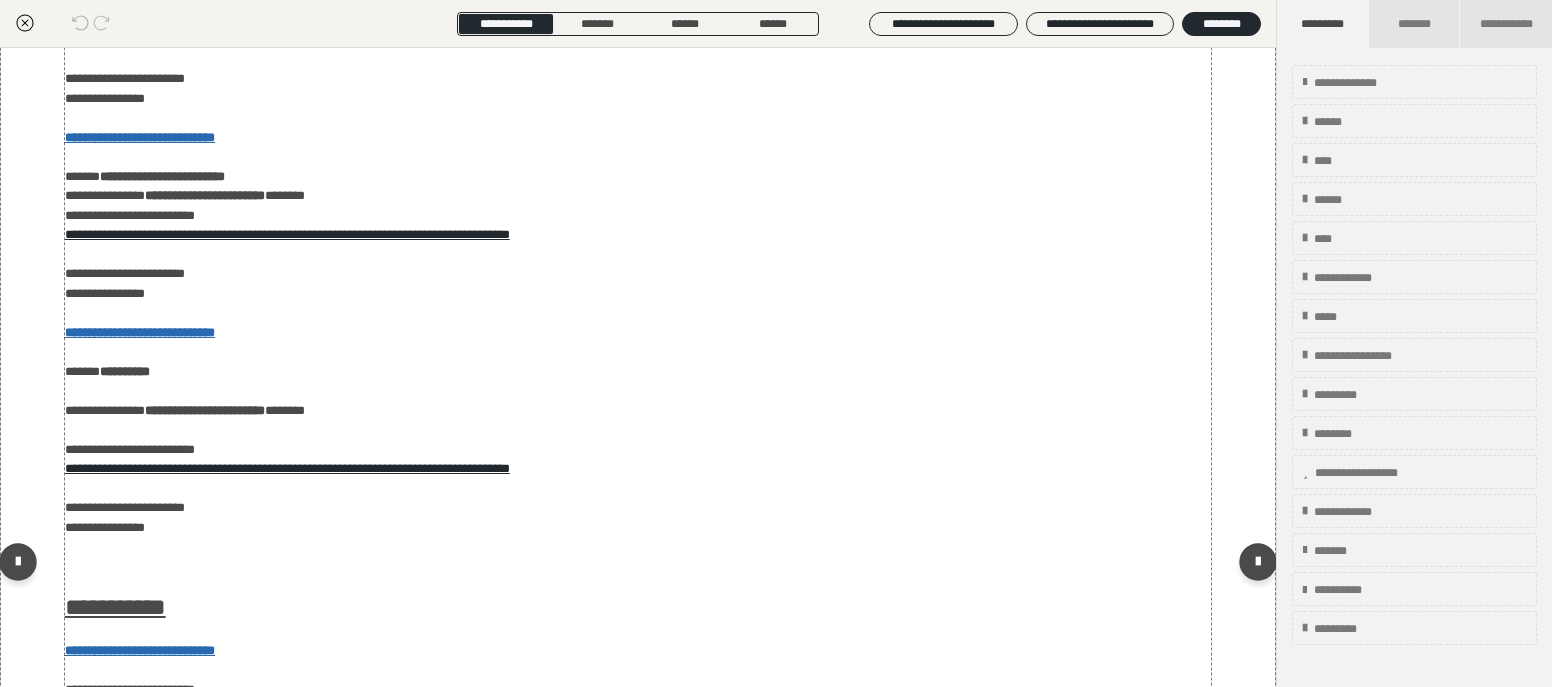 click on "**********" at bounding box center (630, 567) 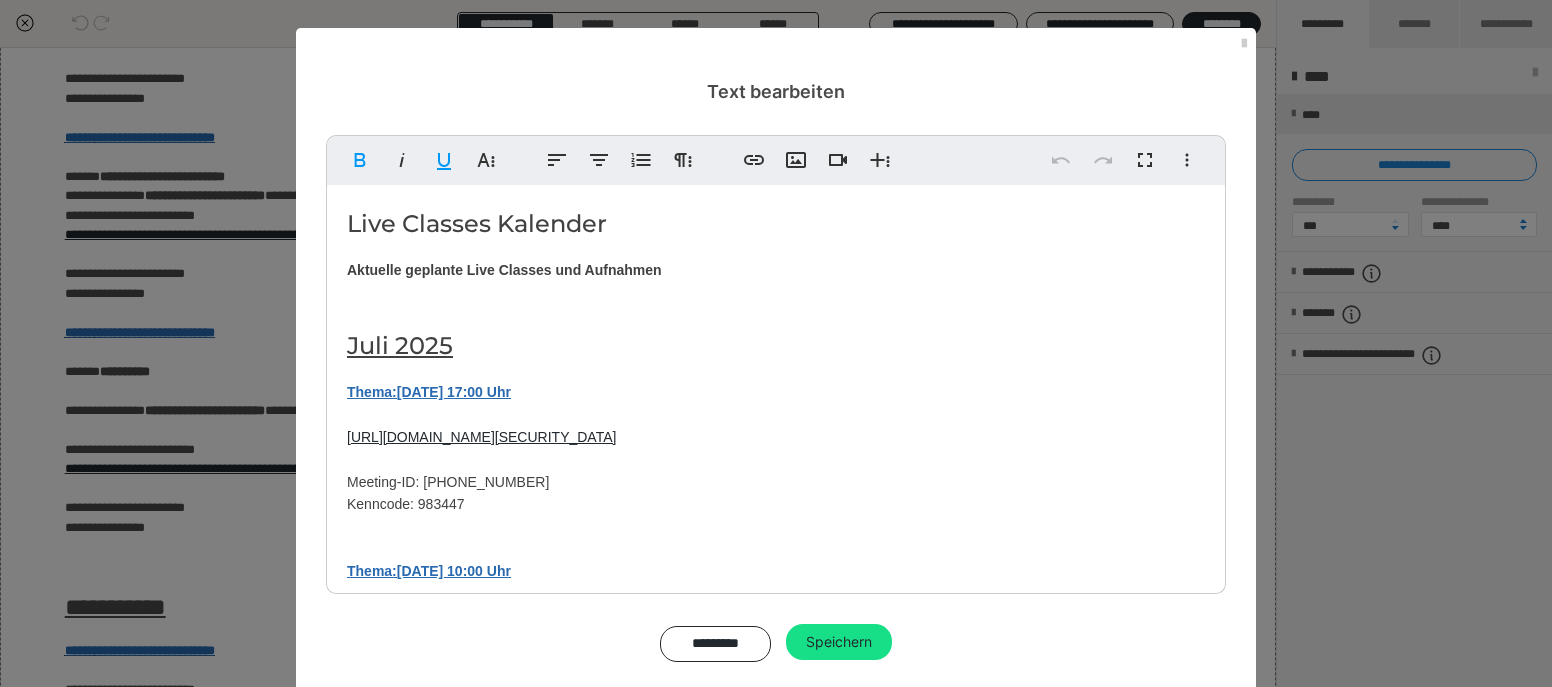 click on "[DATE] 10:00 Uhr" at bounding box center [454, 392] 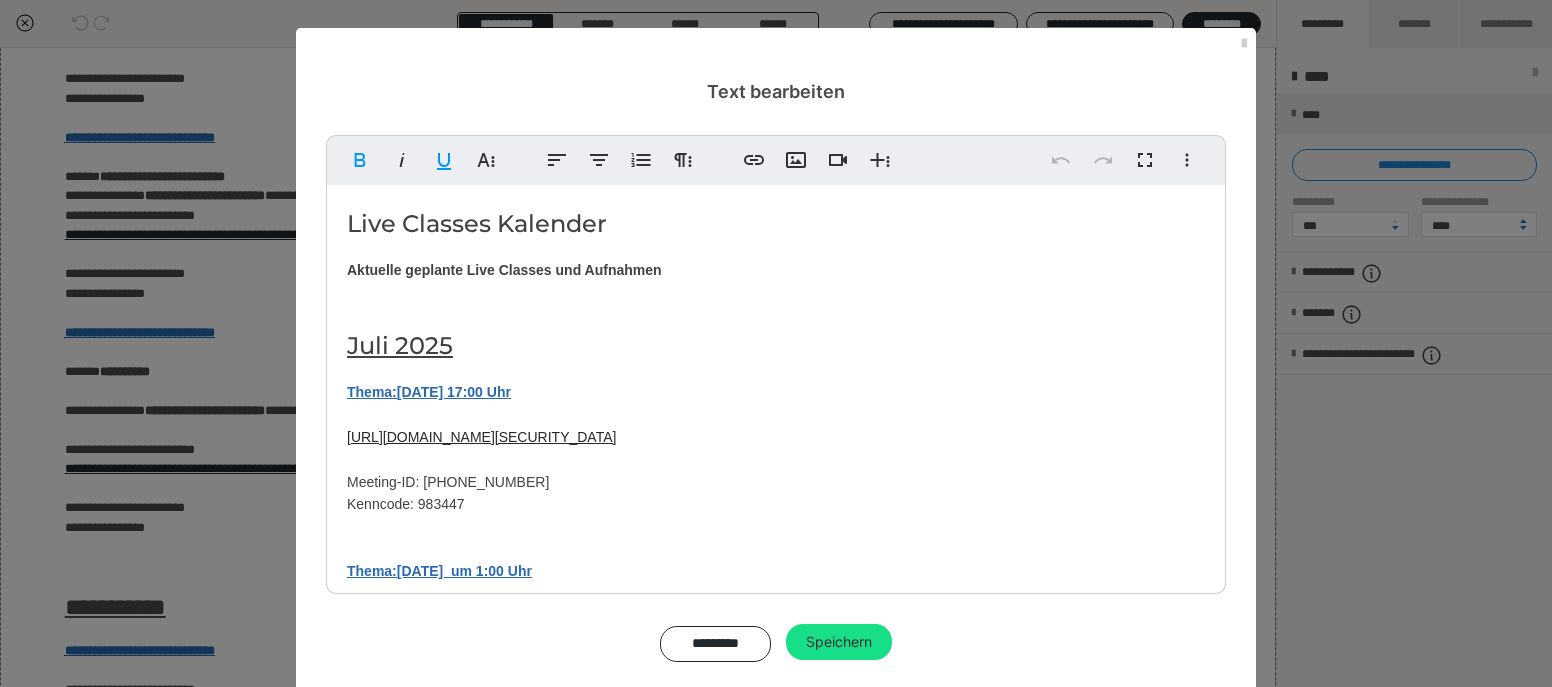type 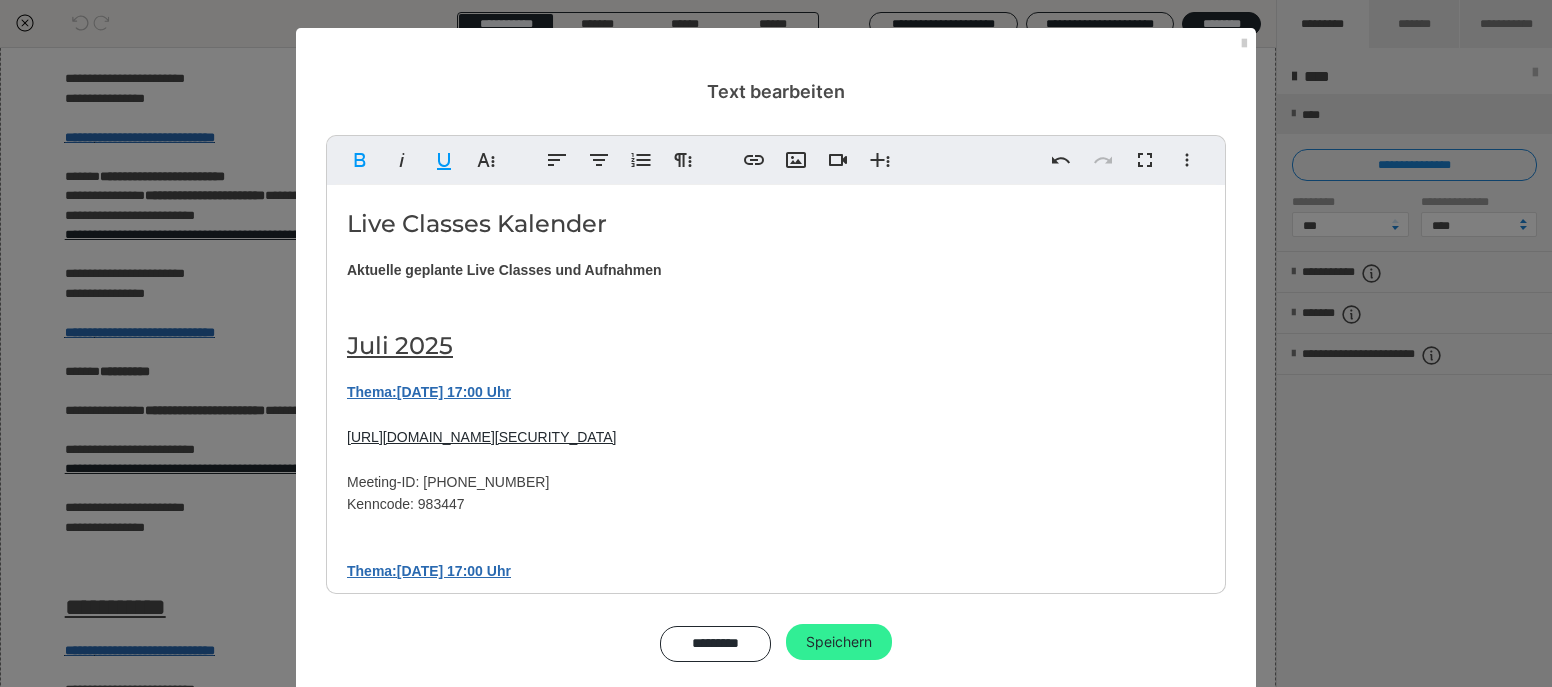 click on "Speichern" at bounding box center (839, 642) 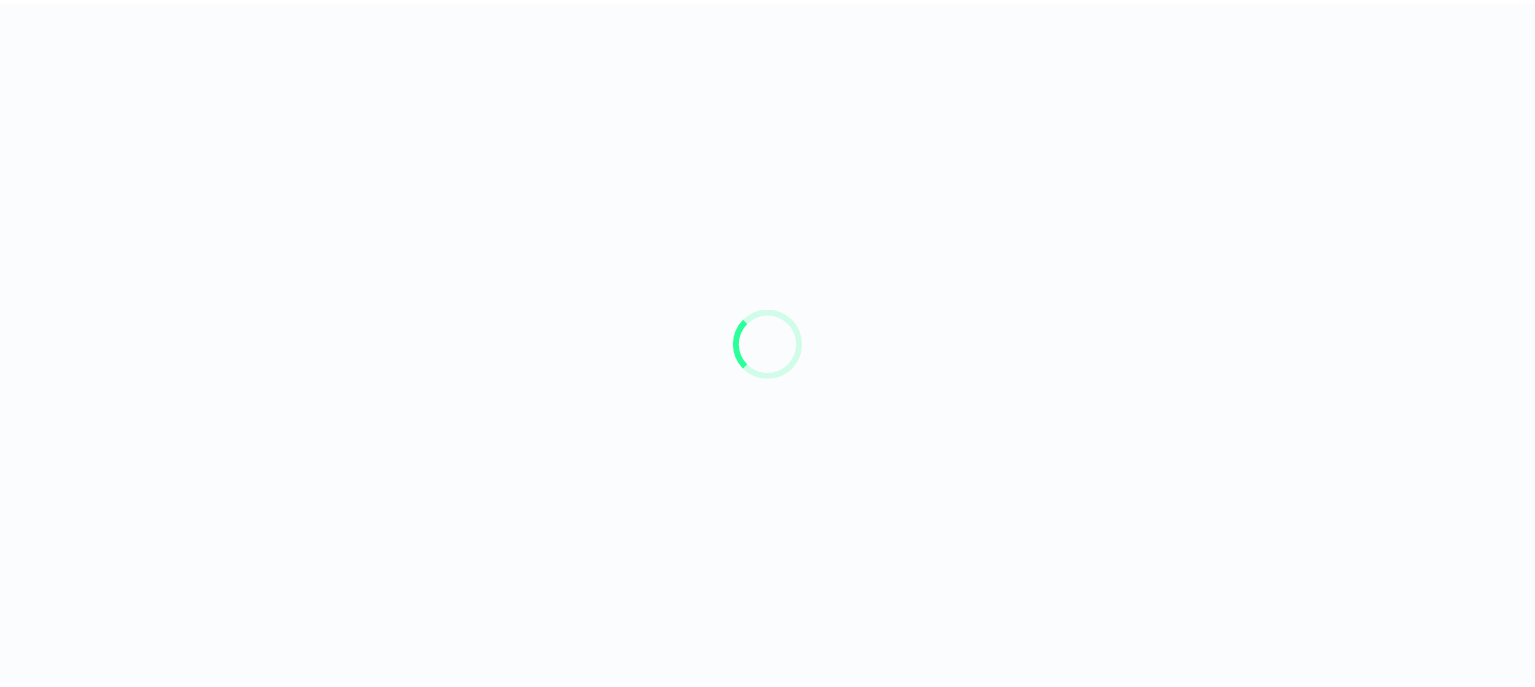 scroll, scrollTop: 0, scrollLeft: 0, axis: both 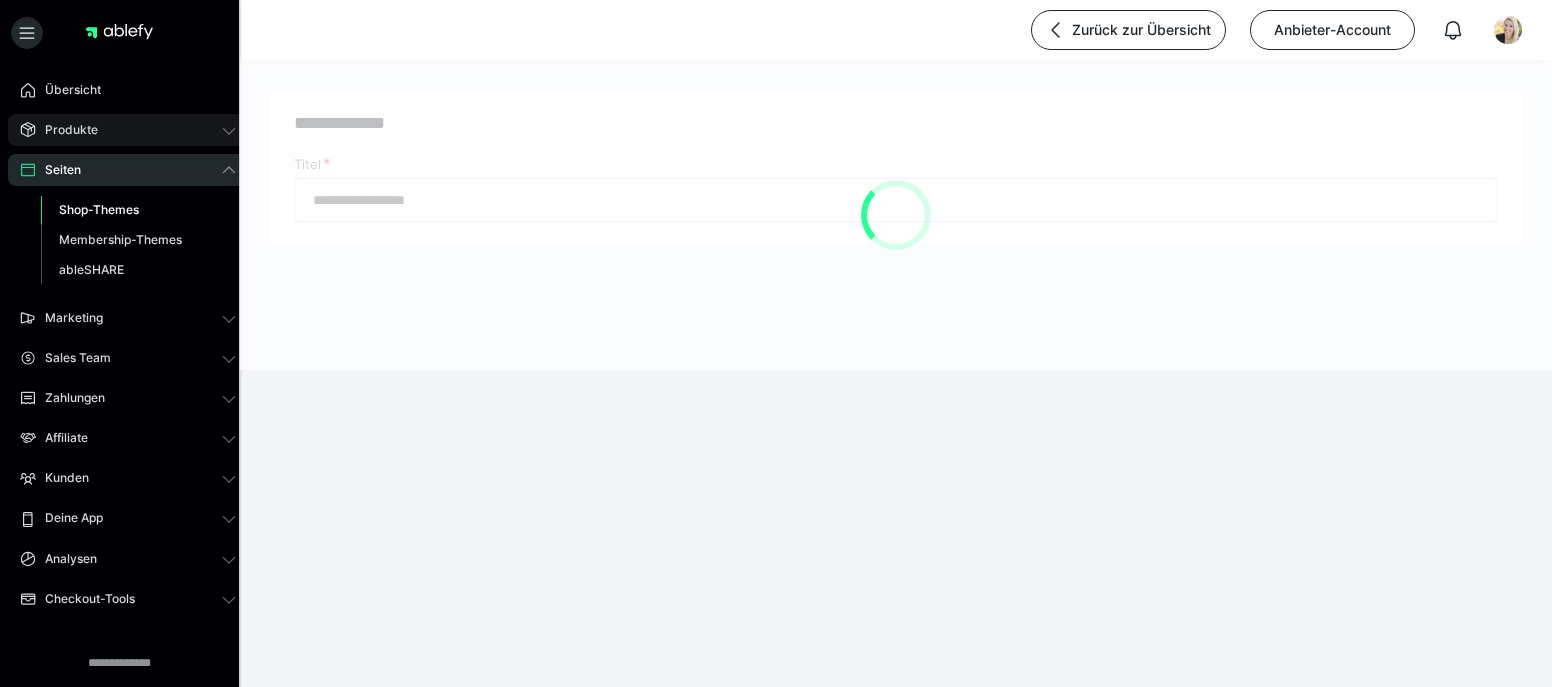 click on "Produkte" at bounding box center (128, 130) 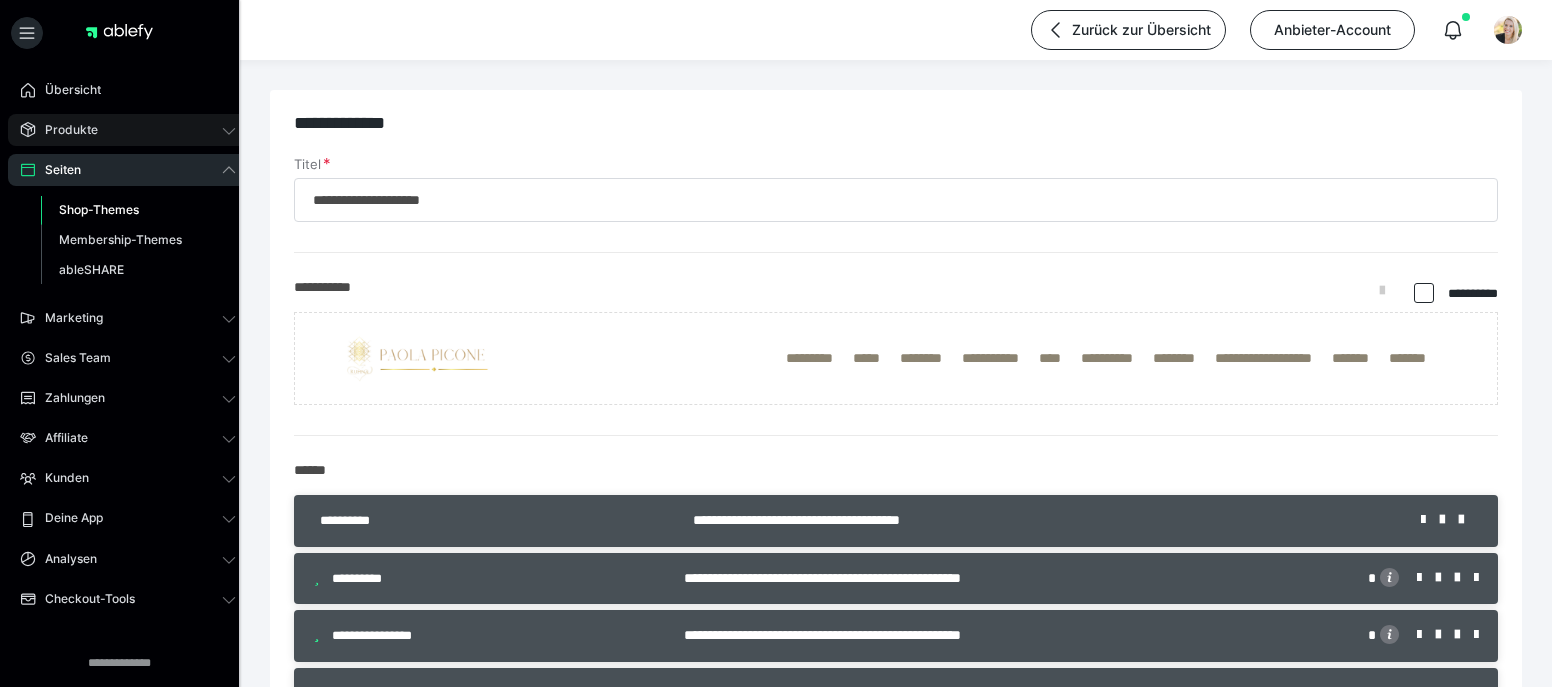 type on "**********" 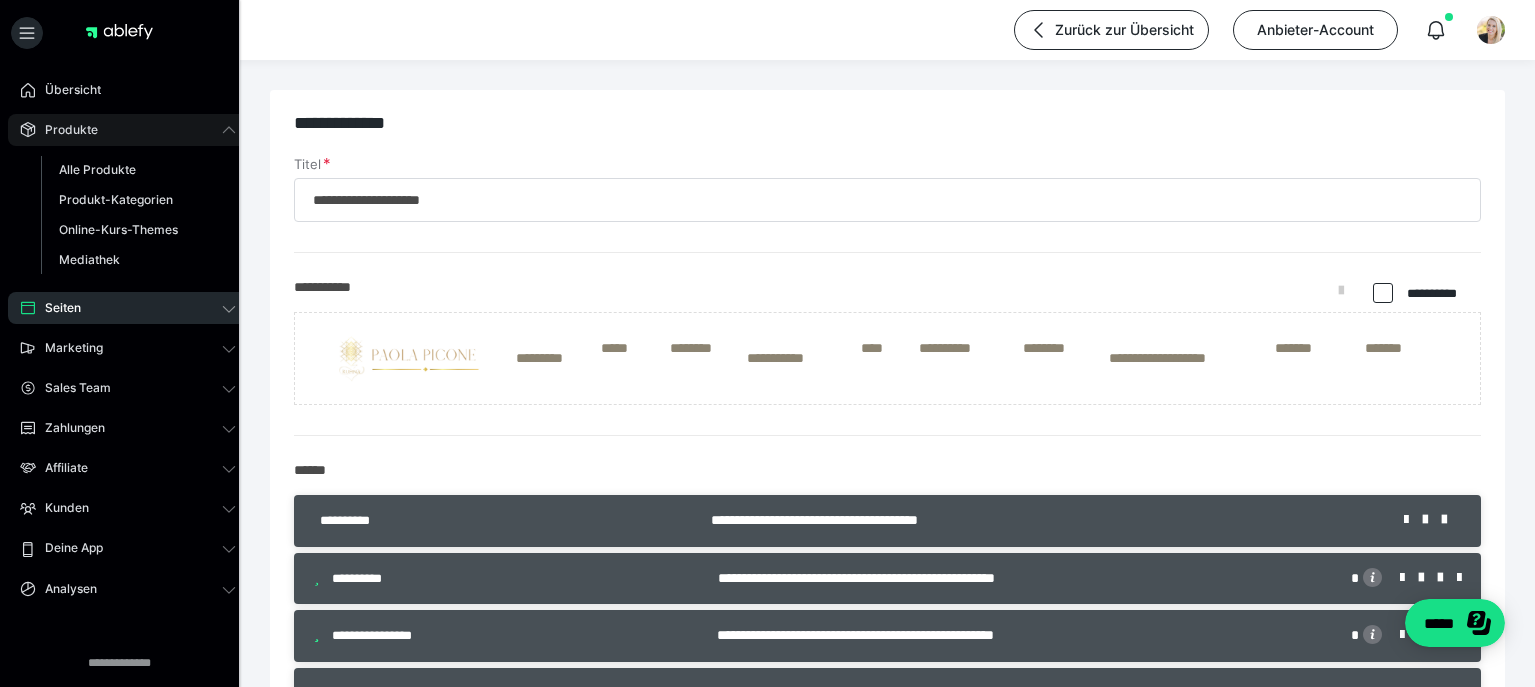 scroll, scrollTop: 0, scrollLeft: 0, axis: both 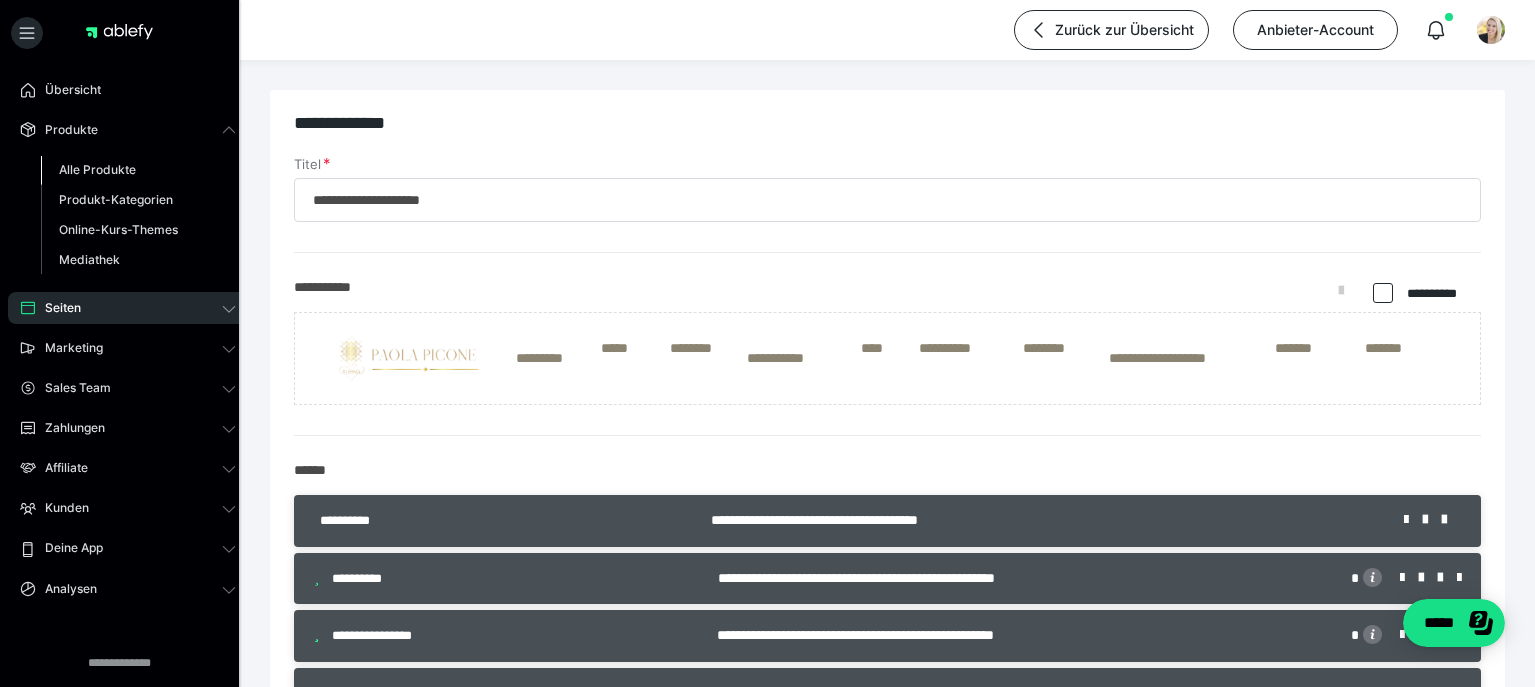 click on "Alle Produkte" at bounding box center [97, 169] 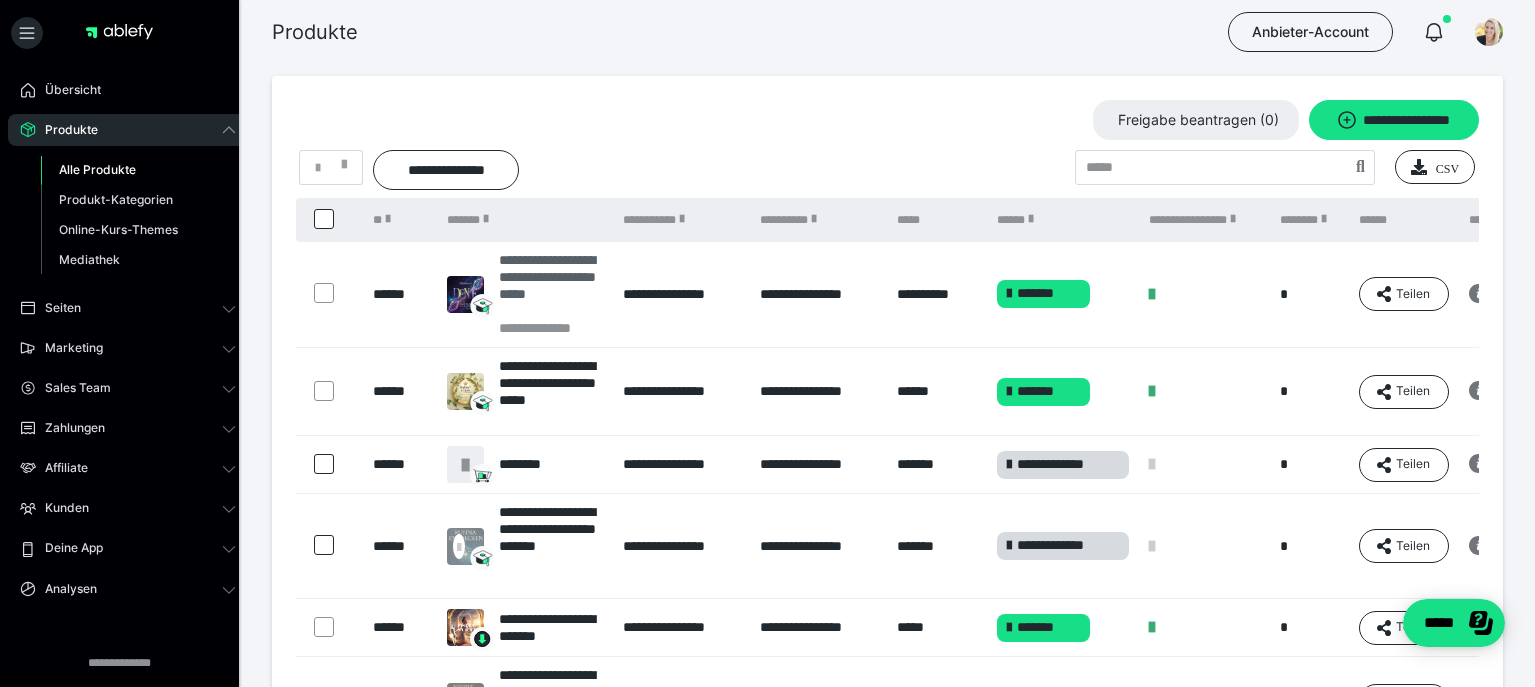 click on "**********" at bounding box center [551, 285] 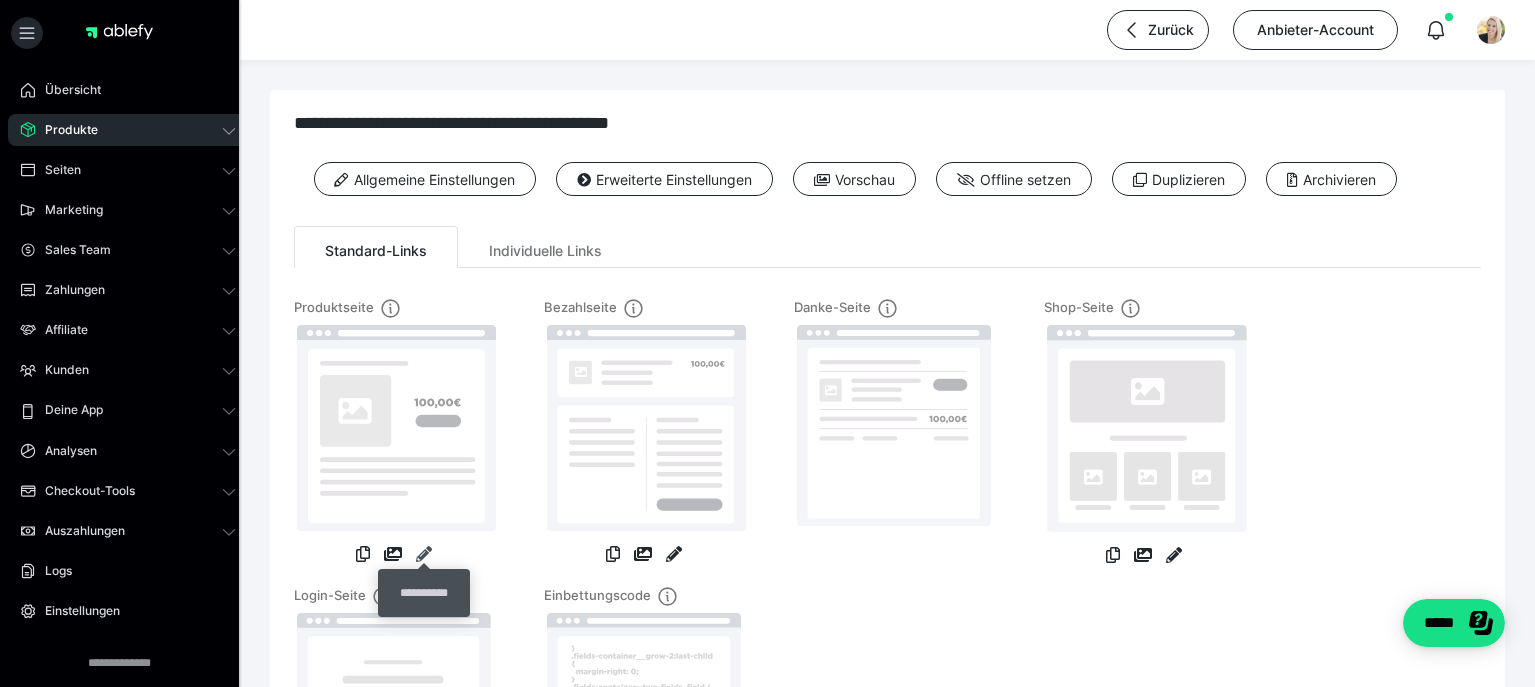click at bounding box center [424, 554] 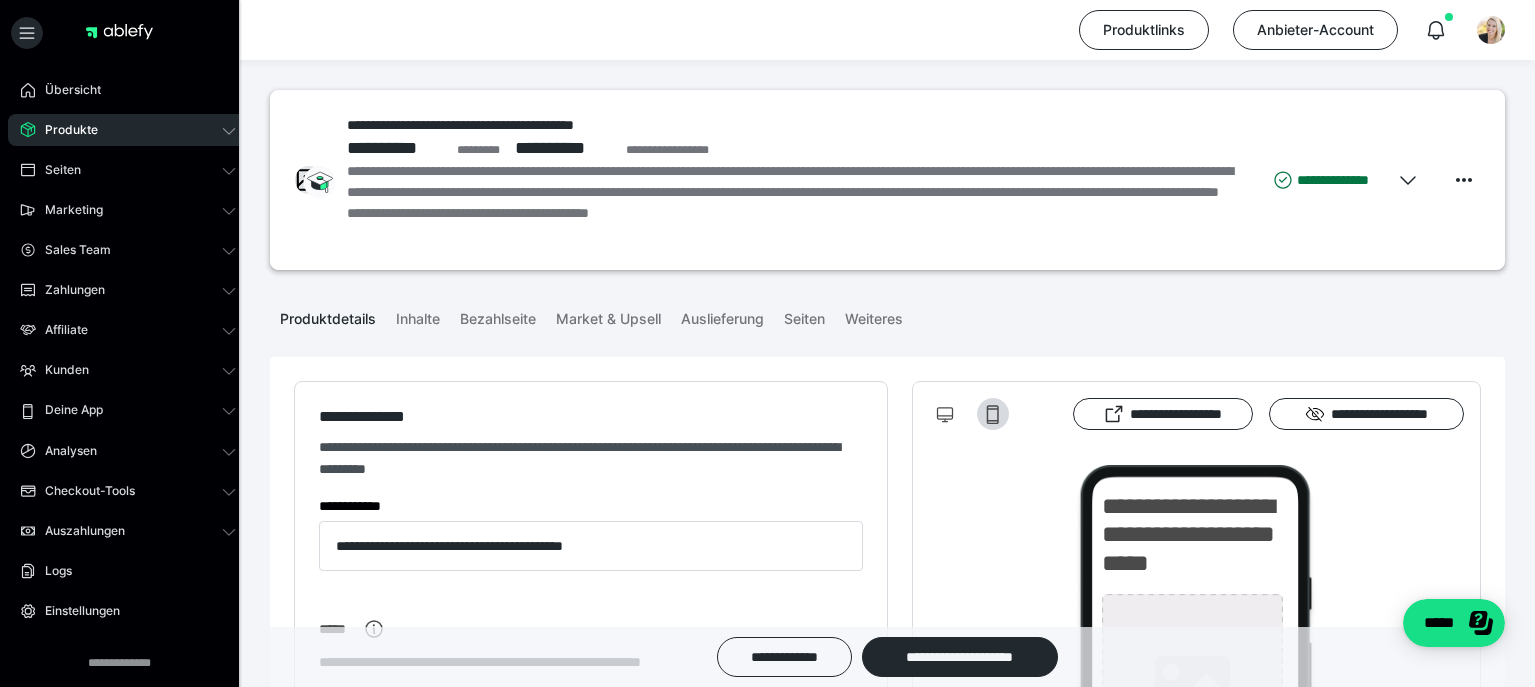 type on "**********" 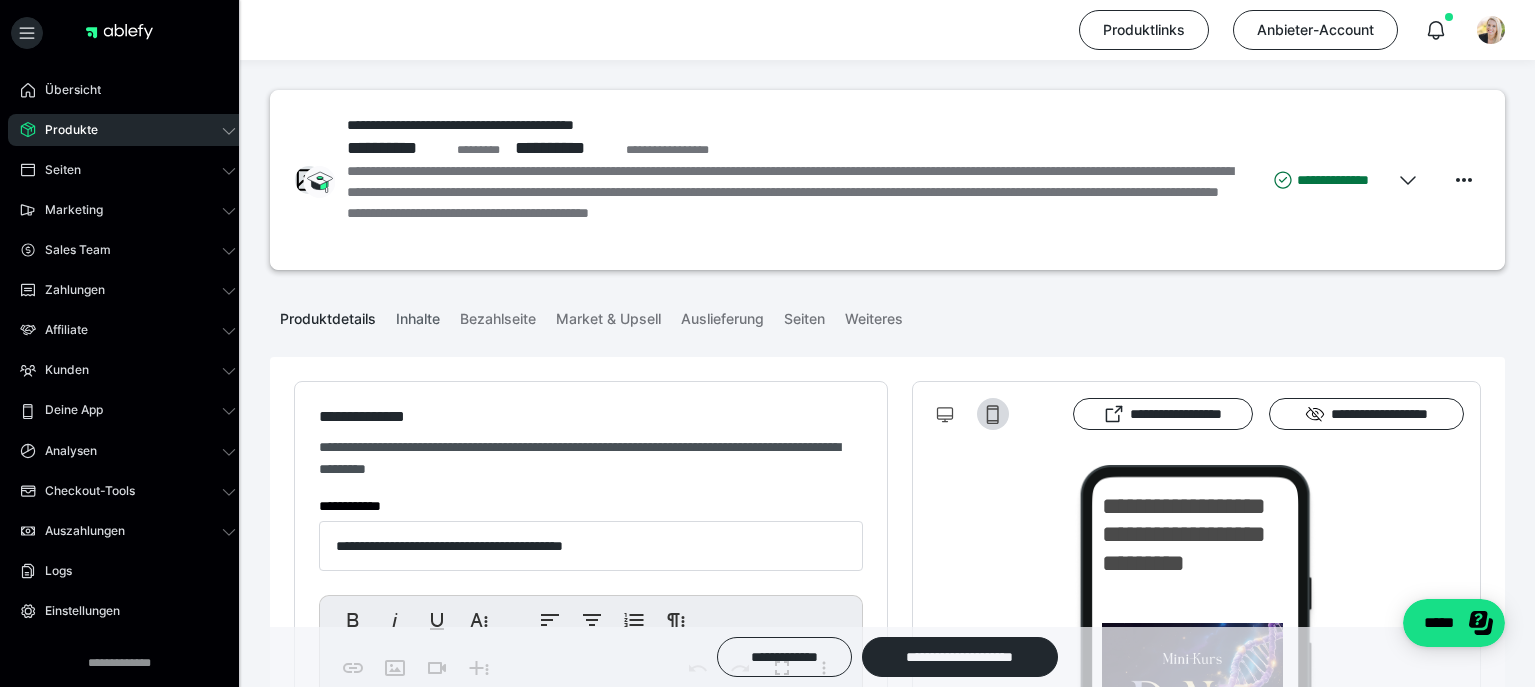 click on "Inhalte" at bounding box center [418, 315] 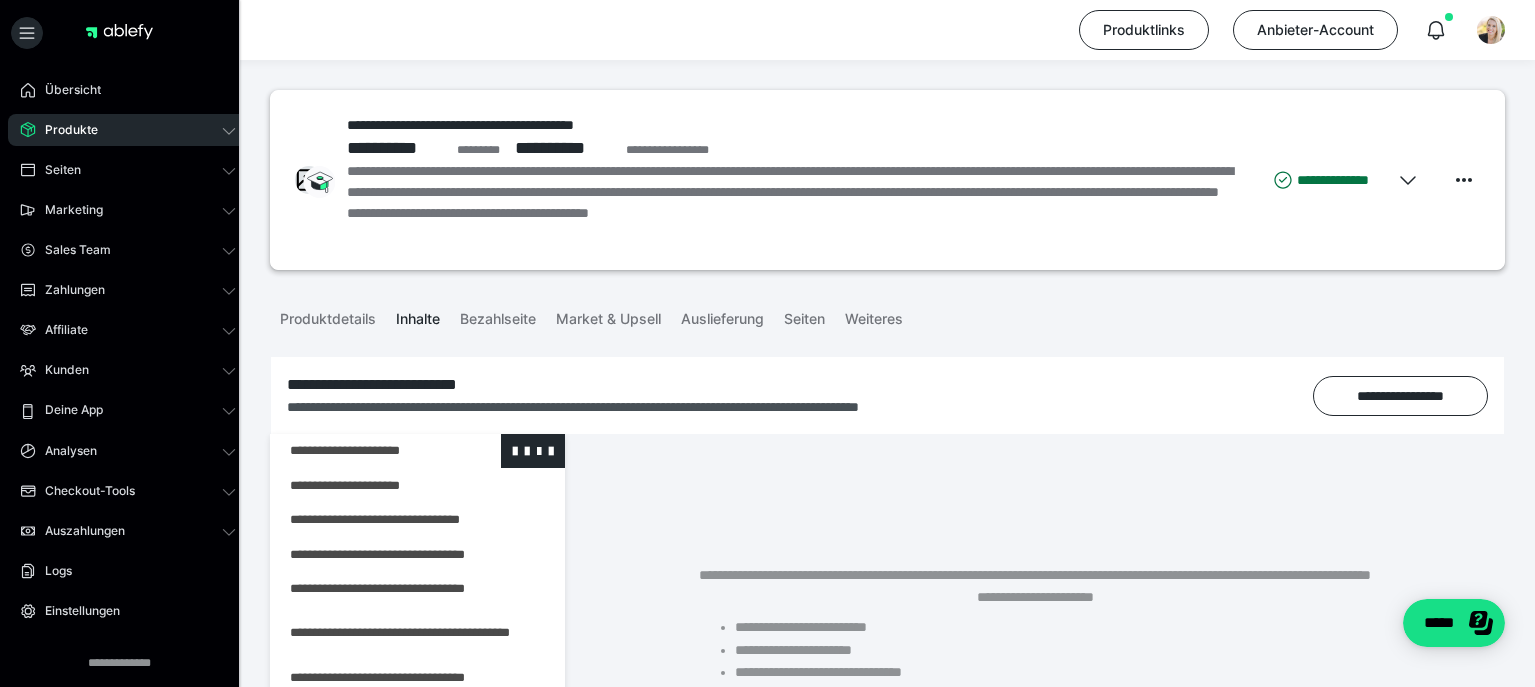 click at bounding box center [365, 451] 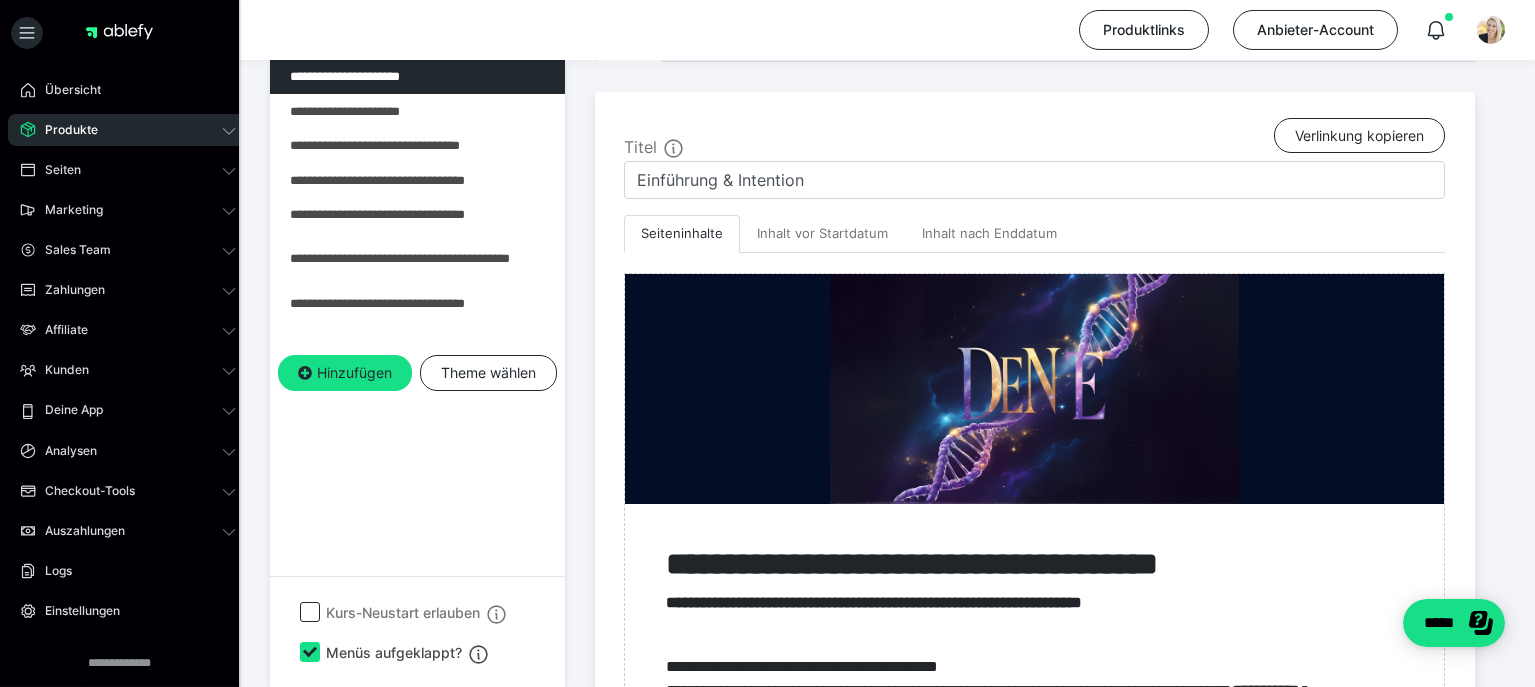 scroll, scrollTop: 474, scrollLeft: 0, axis: vertical 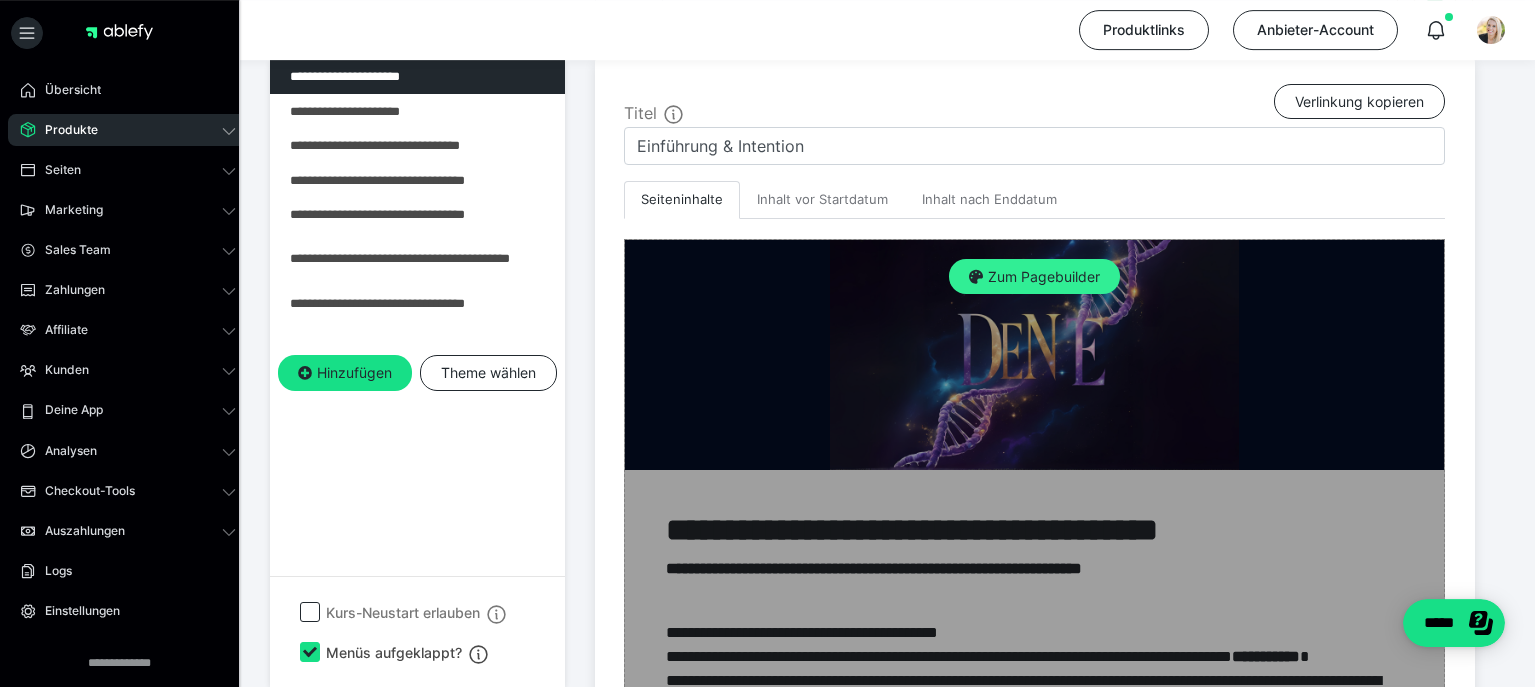 click on "Zum Pagebuilder" at bounding box center [1034, 277] 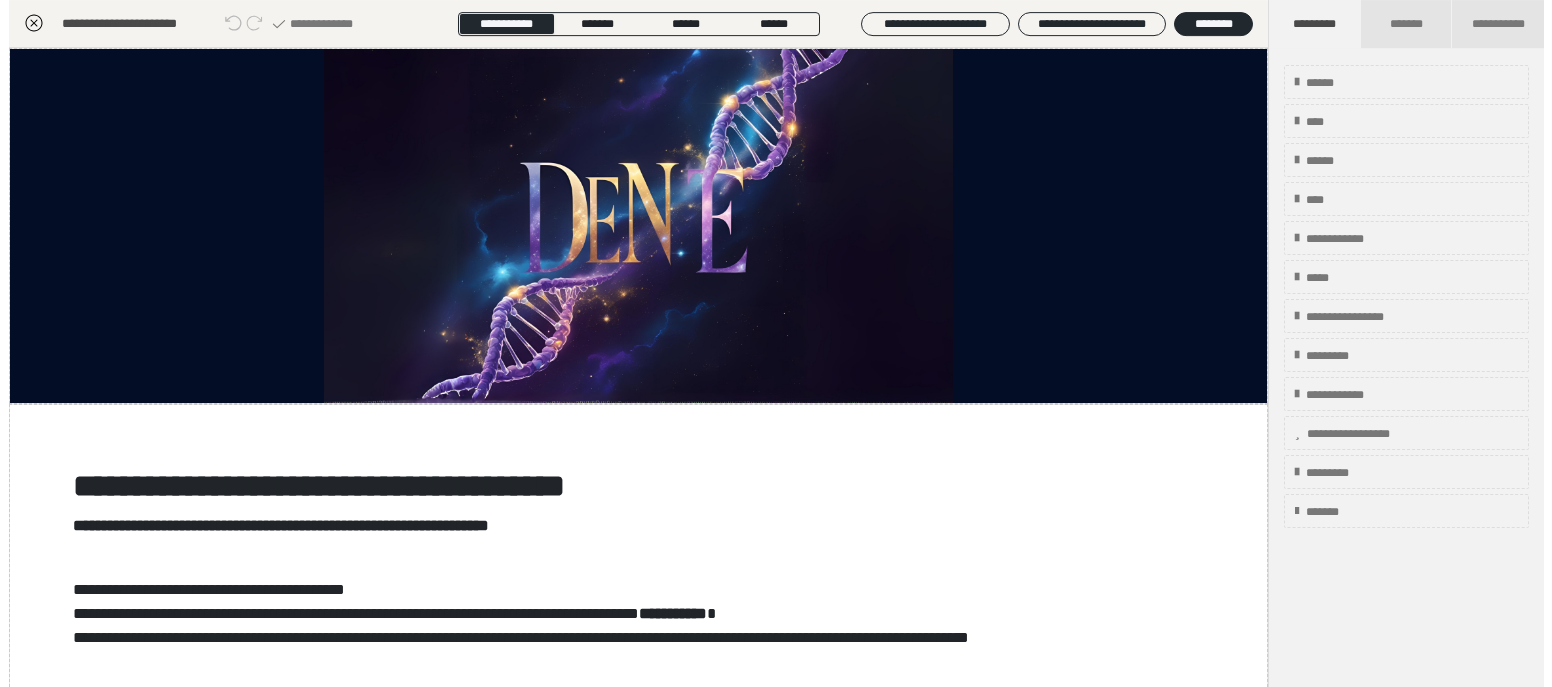 scroll, scrollTop: 353, scrollLeft: 0, axis: vertical 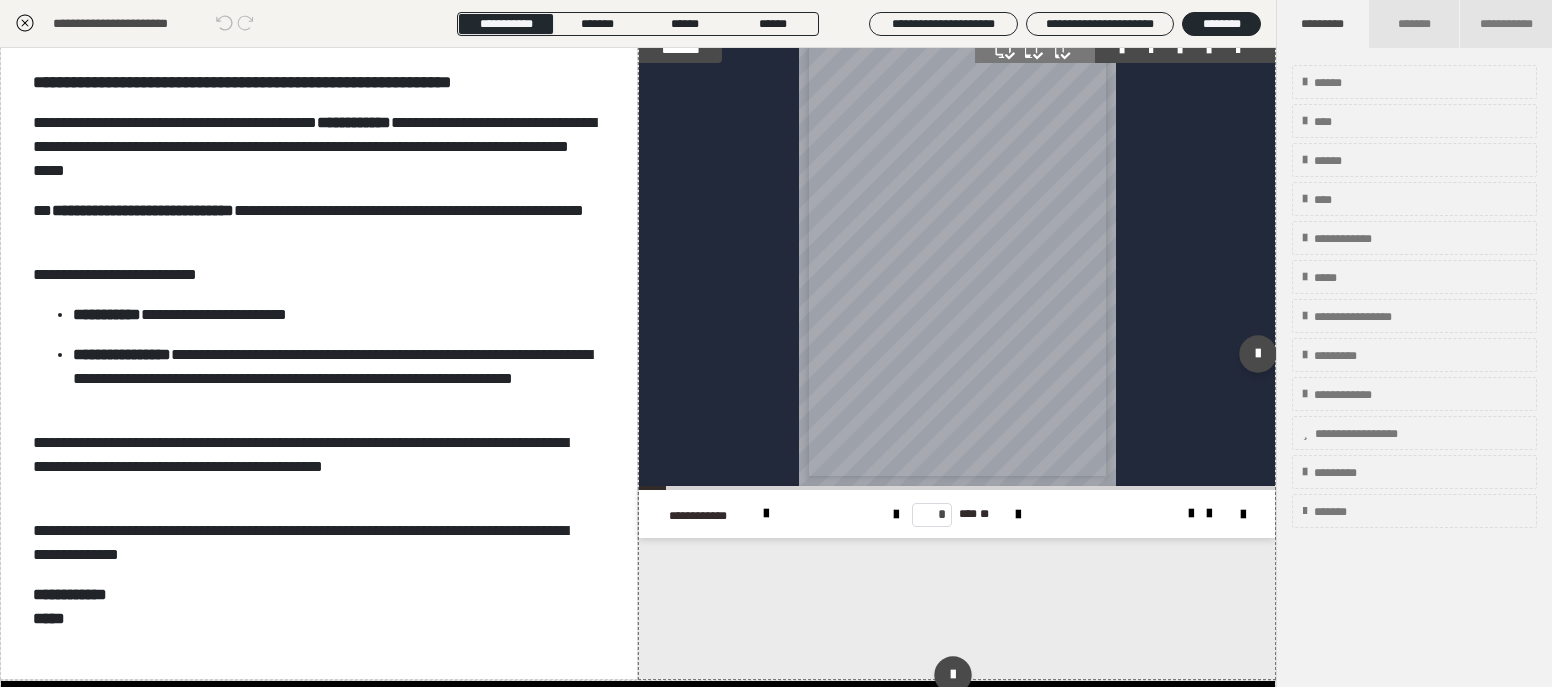click on "**********" at bounding box center (957, 262) 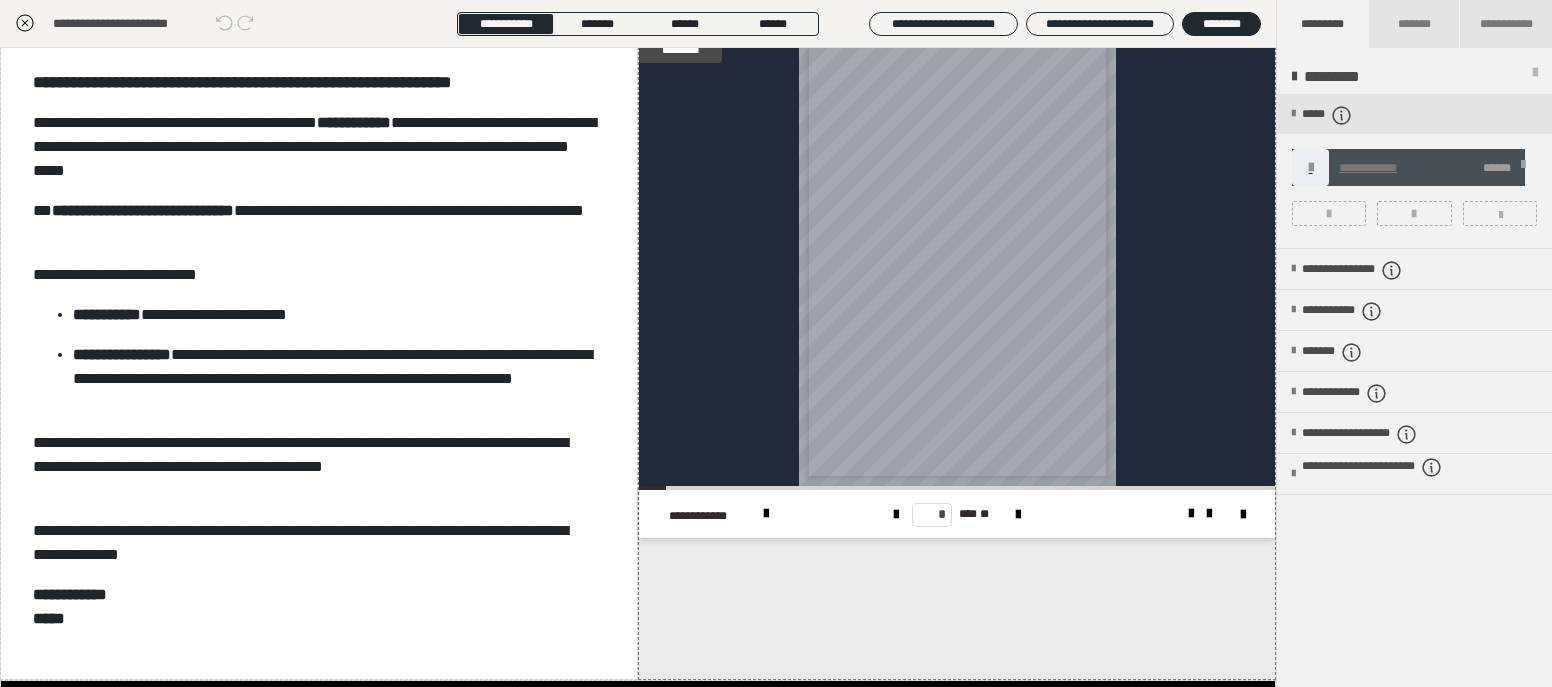 click at bounding box center [1523, 168] 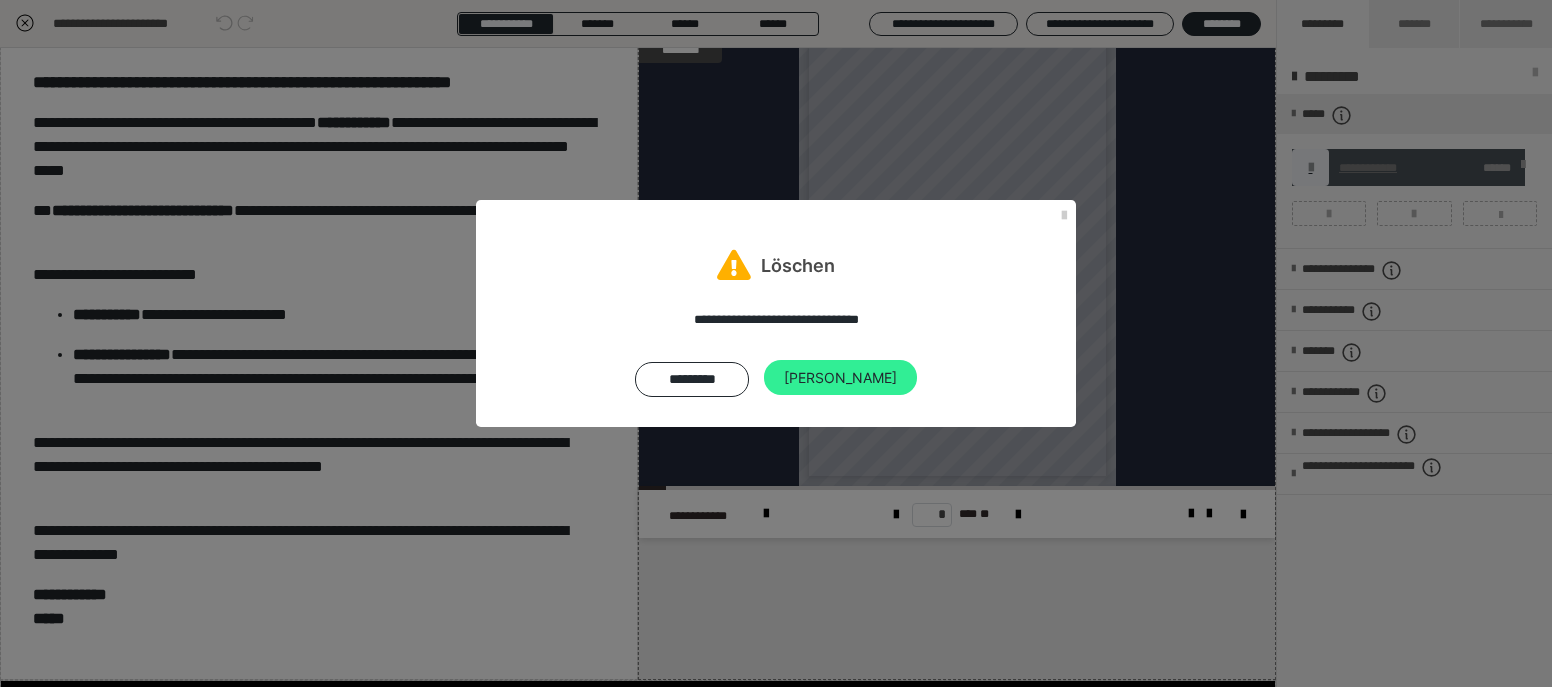 click on "Ja" at bounding box center [840, 378] 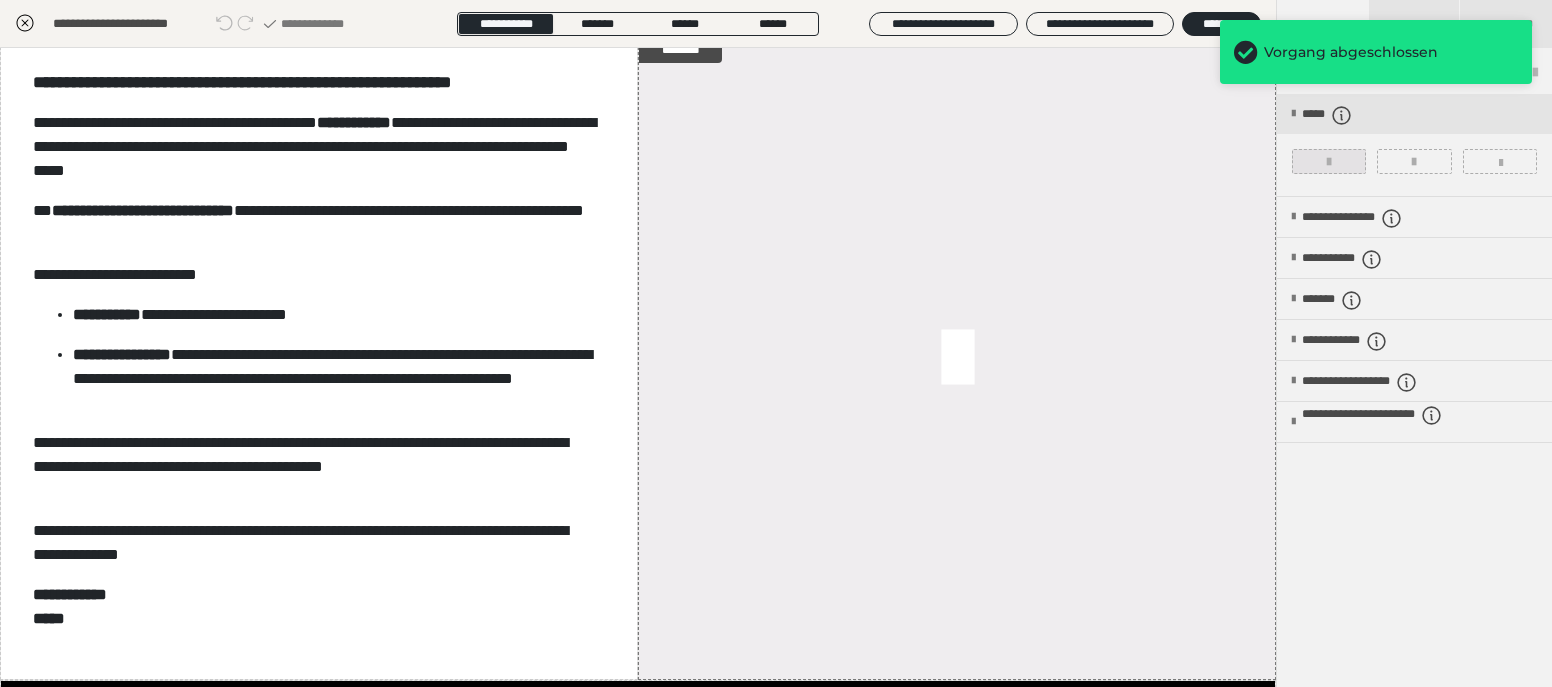 click at bounding box center [1329, 161] 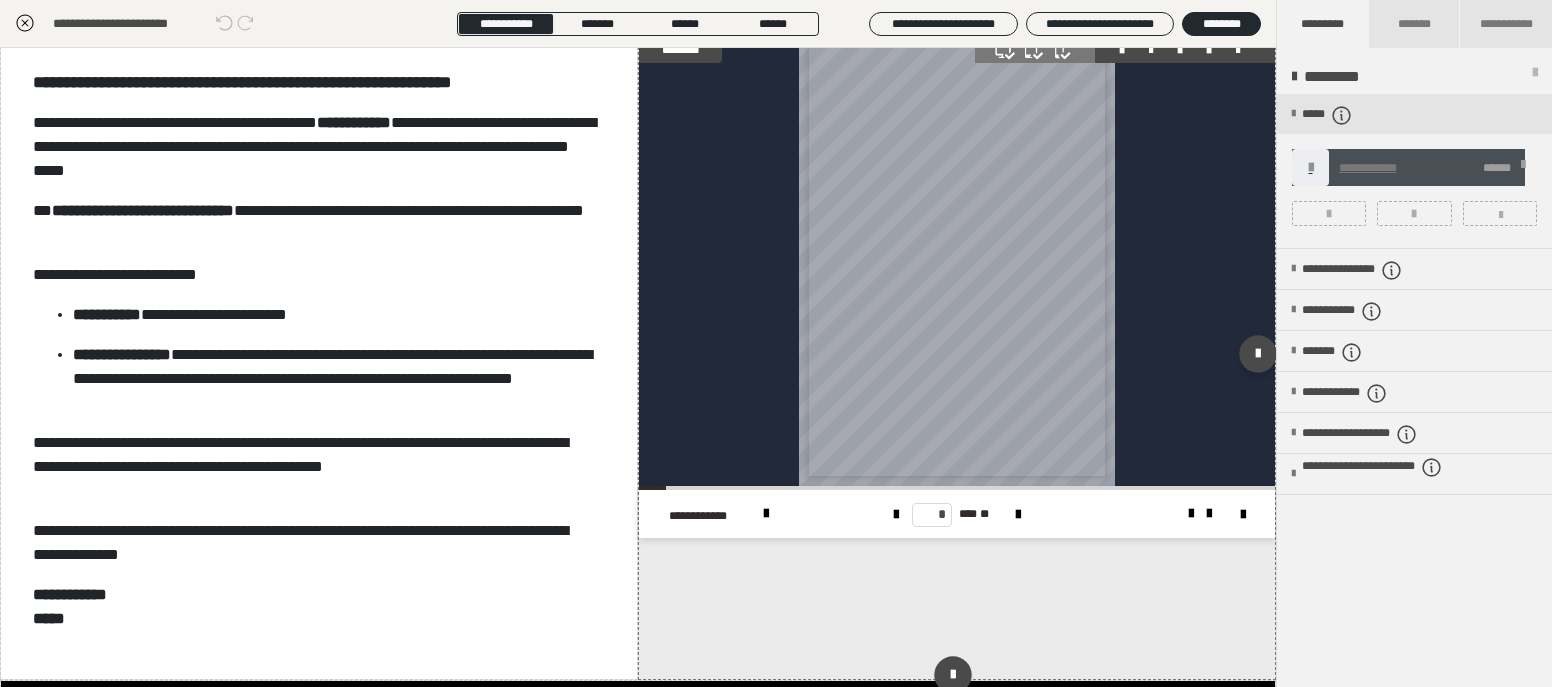 click on "**********" at bounding box center (957, 358) 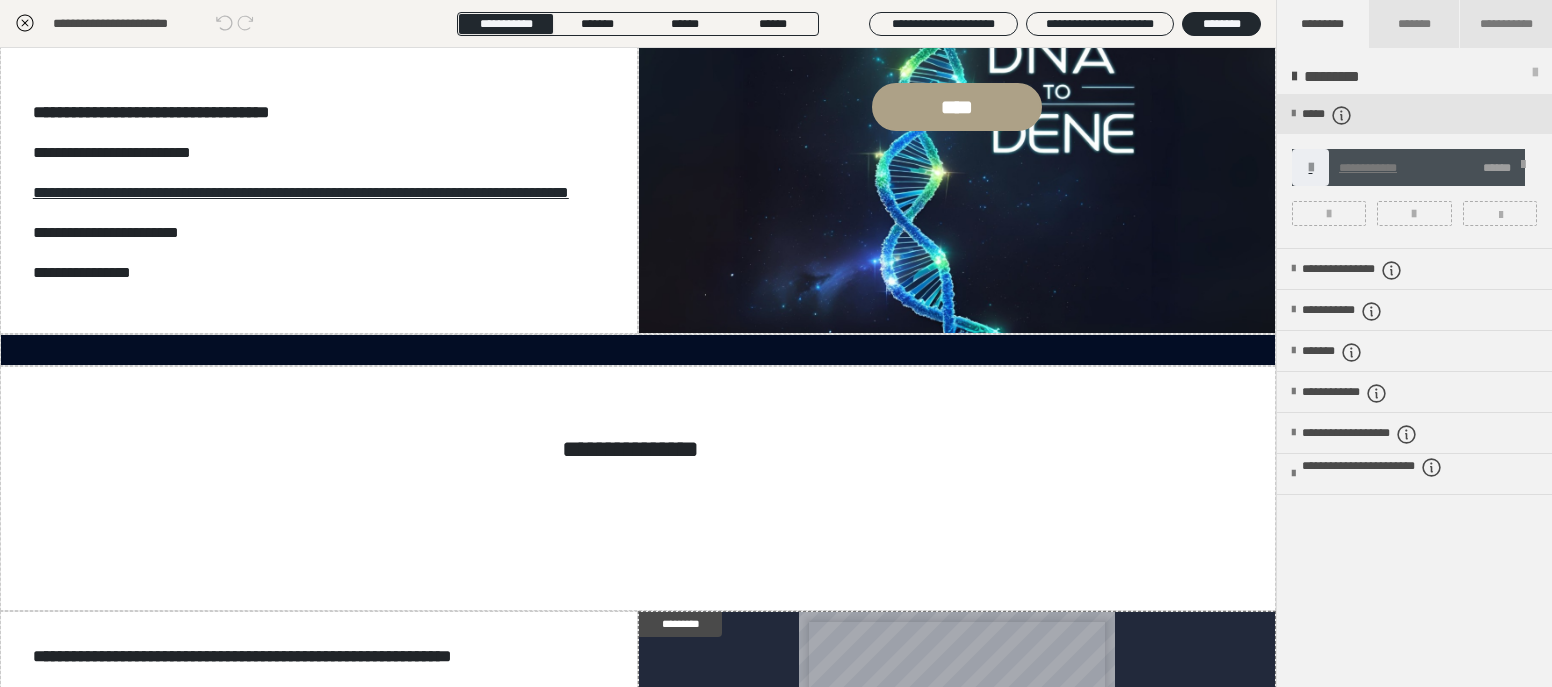 scroll, scrollTop: 5101, scrollLeft: 0, axis: vertical 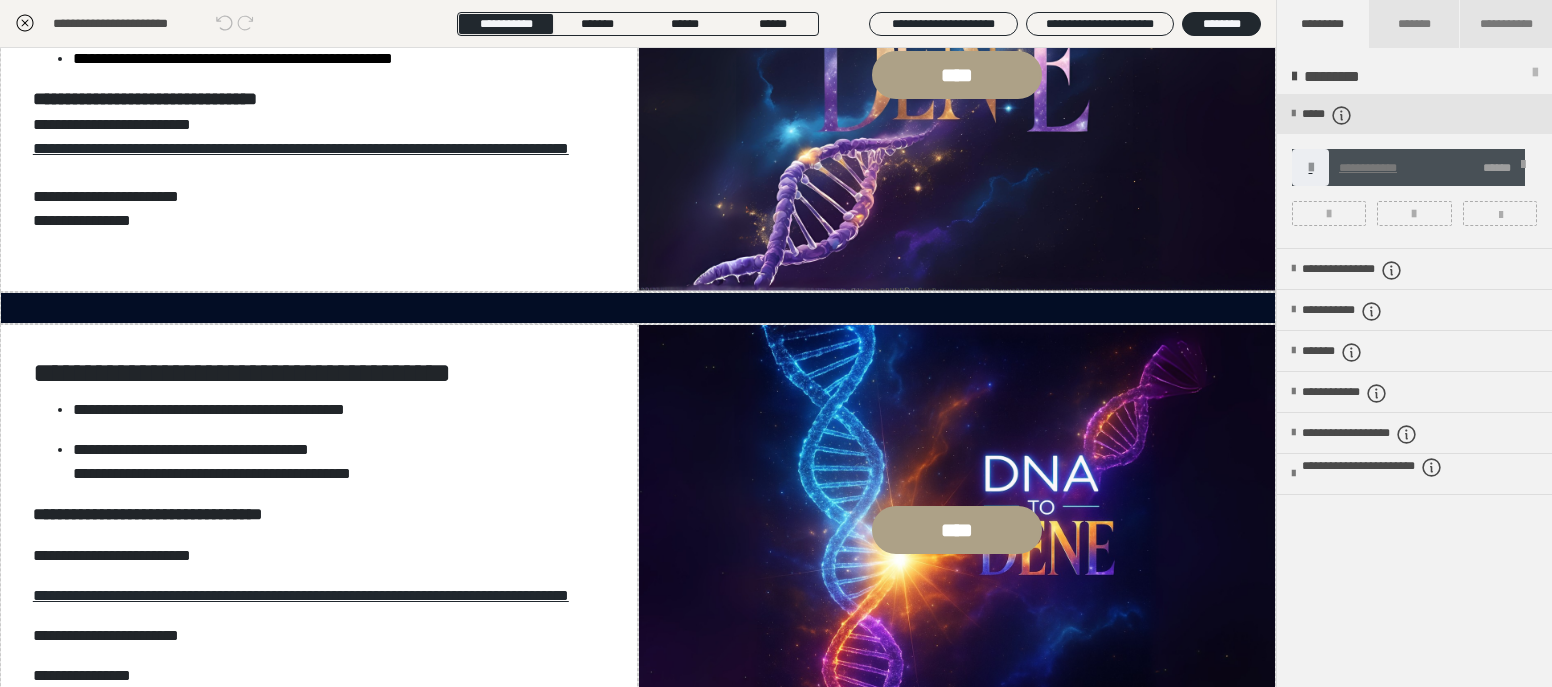 click 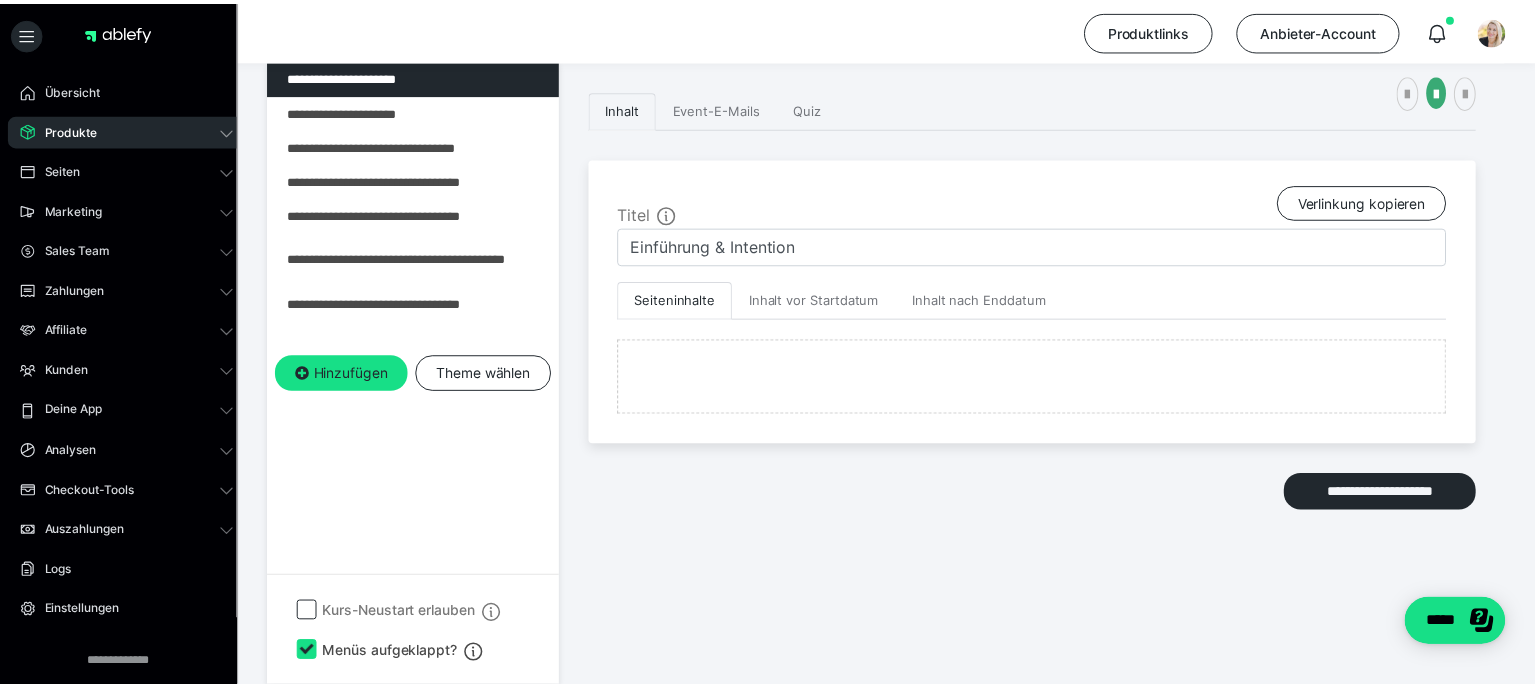 scroll, scrollTop: 374, scrollLeft: 0, axis: vertical 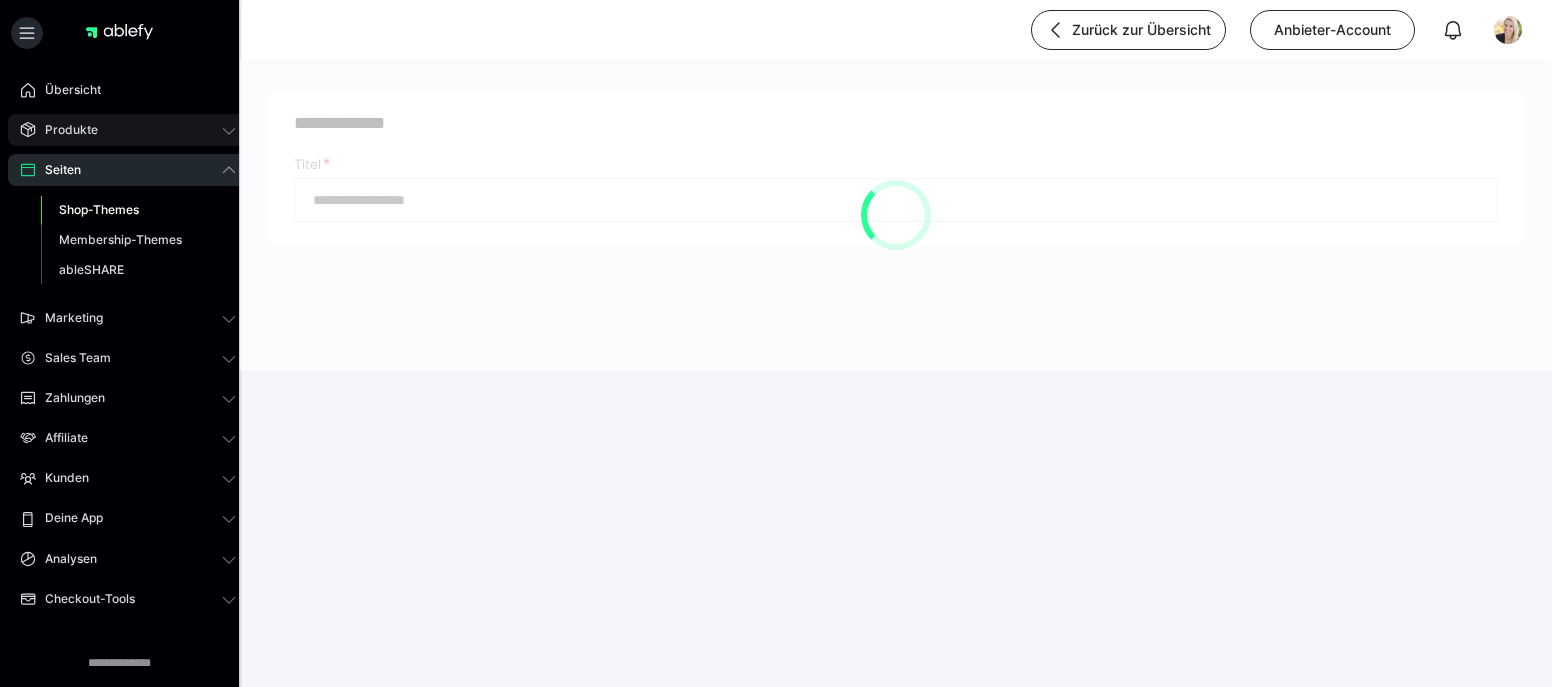 click on "Produkte" at bounding box center [128, 130] 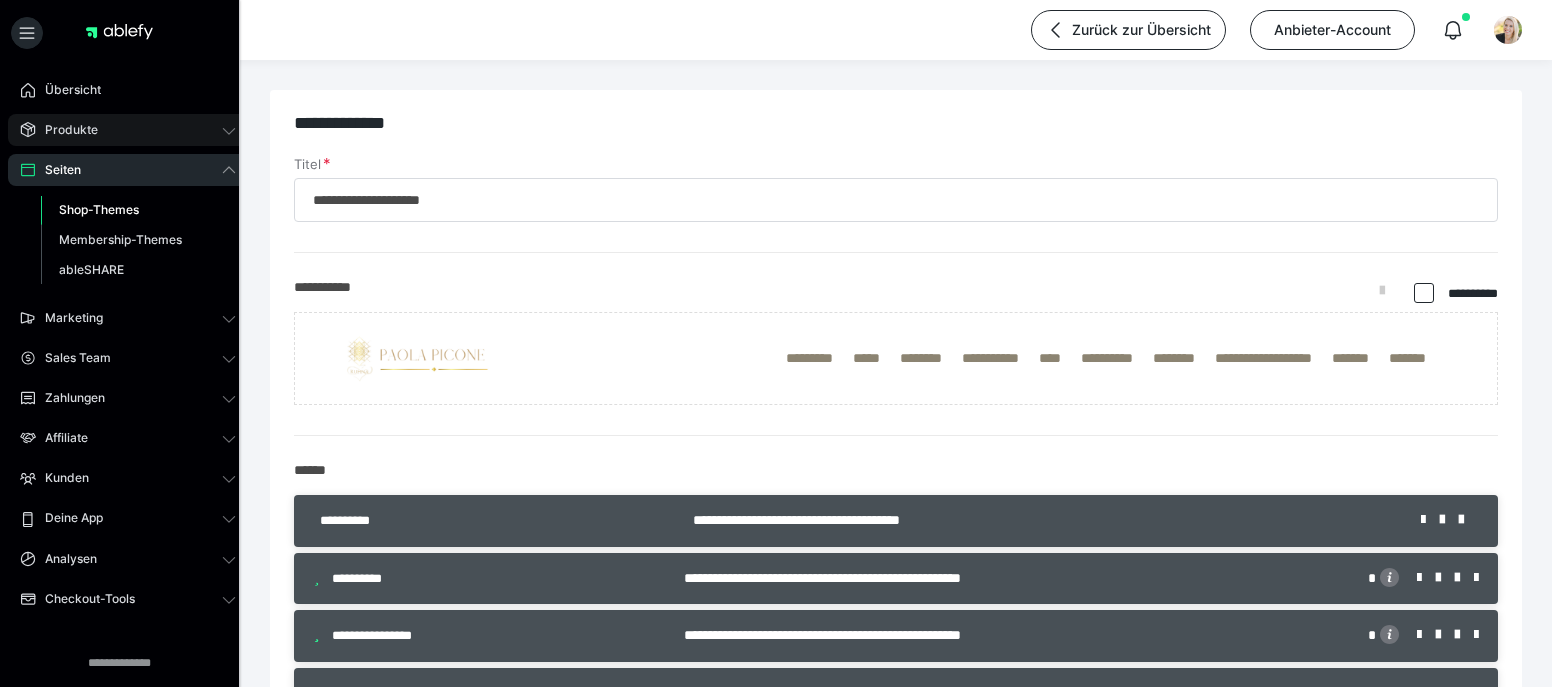type on "**********" 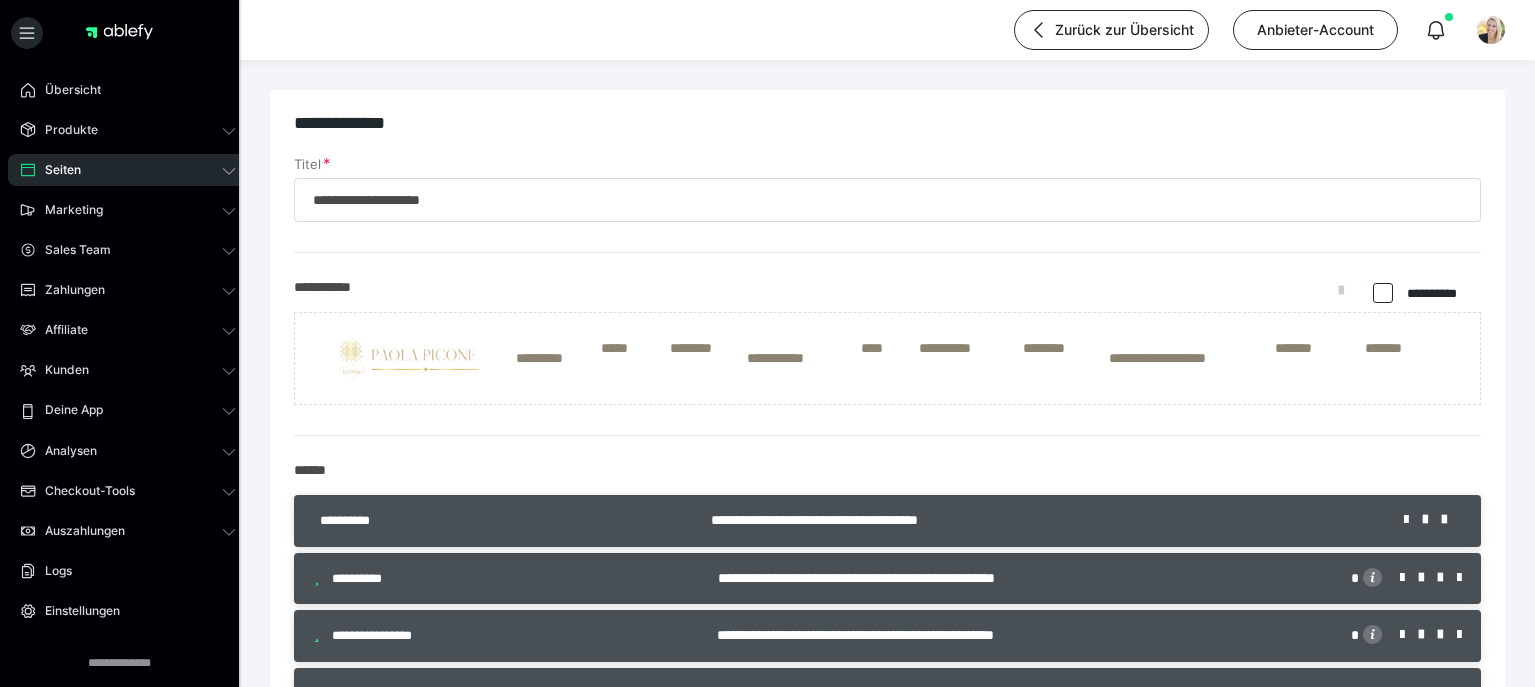 scroll, scrollTop: 0, scrollLeft: 0, axis: both 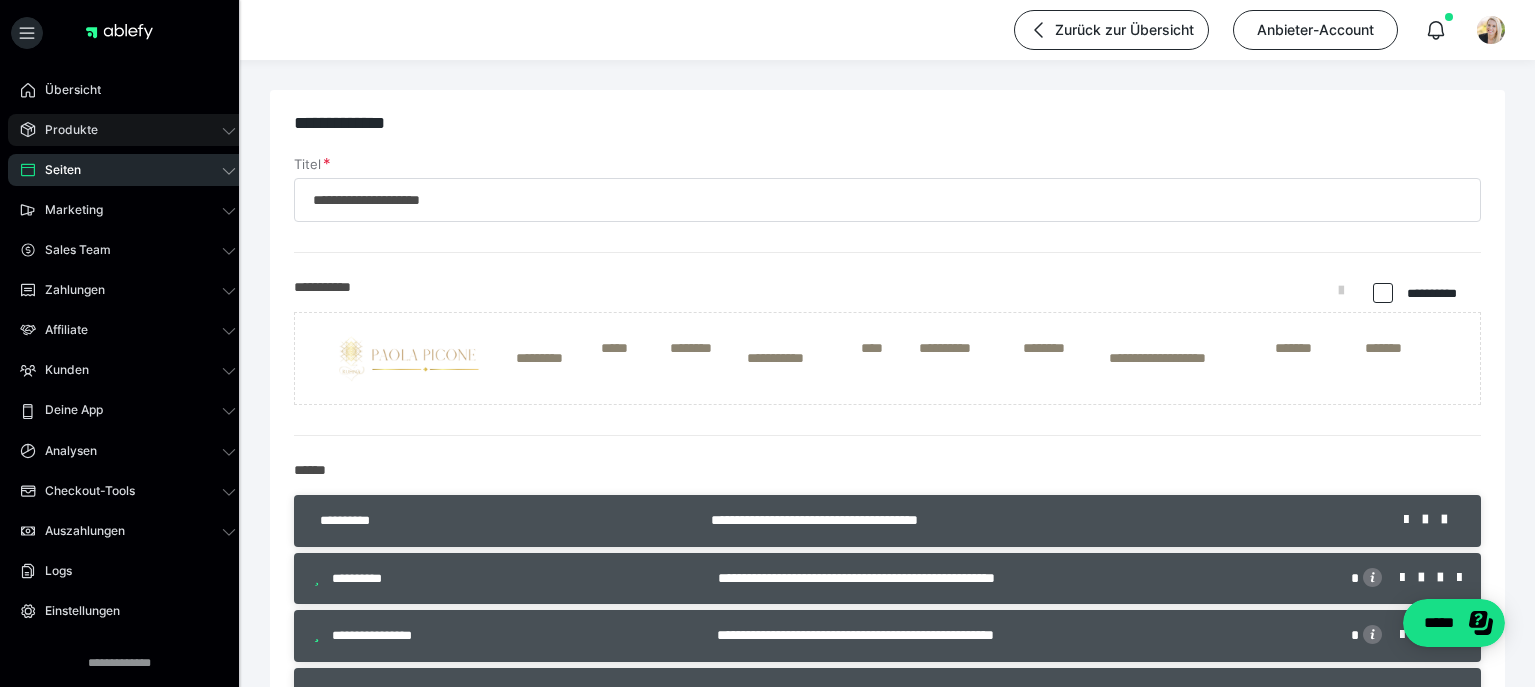 click on "Produkte" at bounding box center (64, 130) 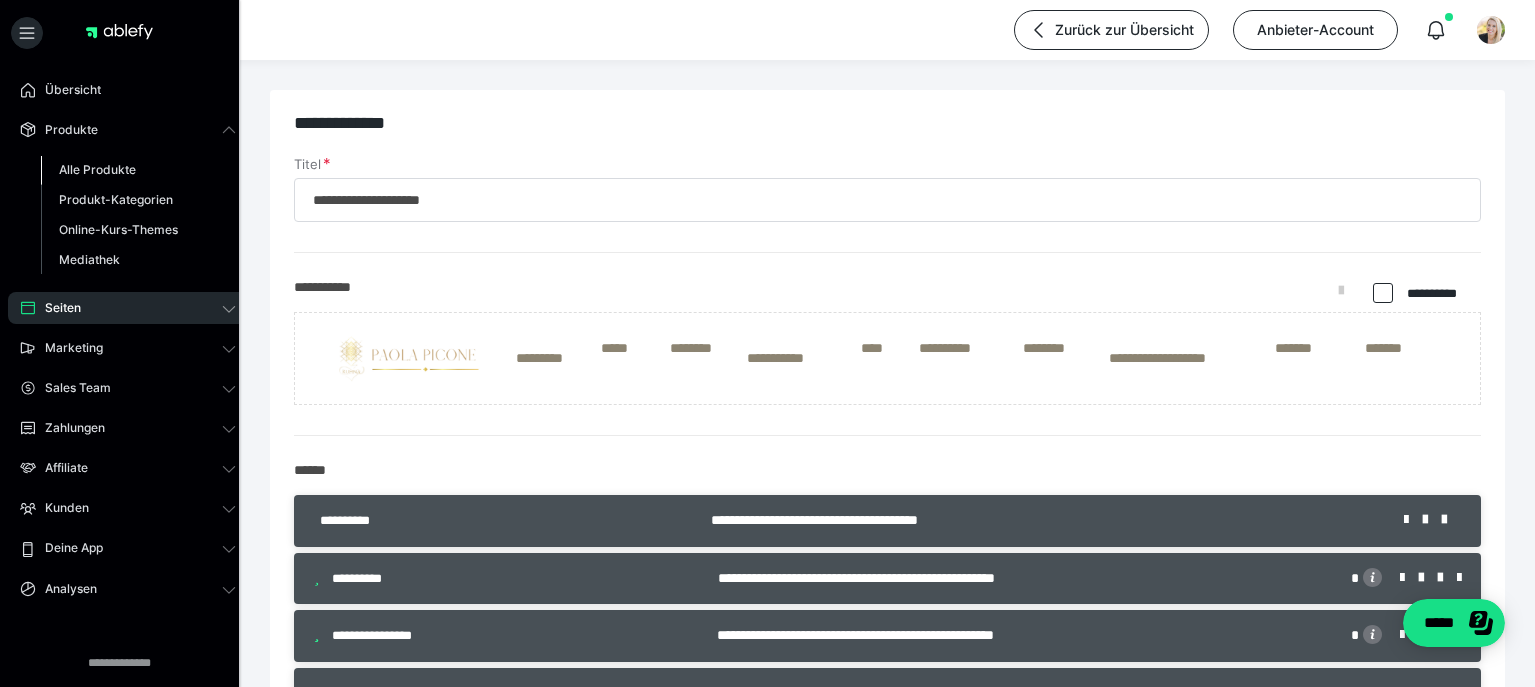 click on "Alle Produkte" at bounding box center [97, 169] 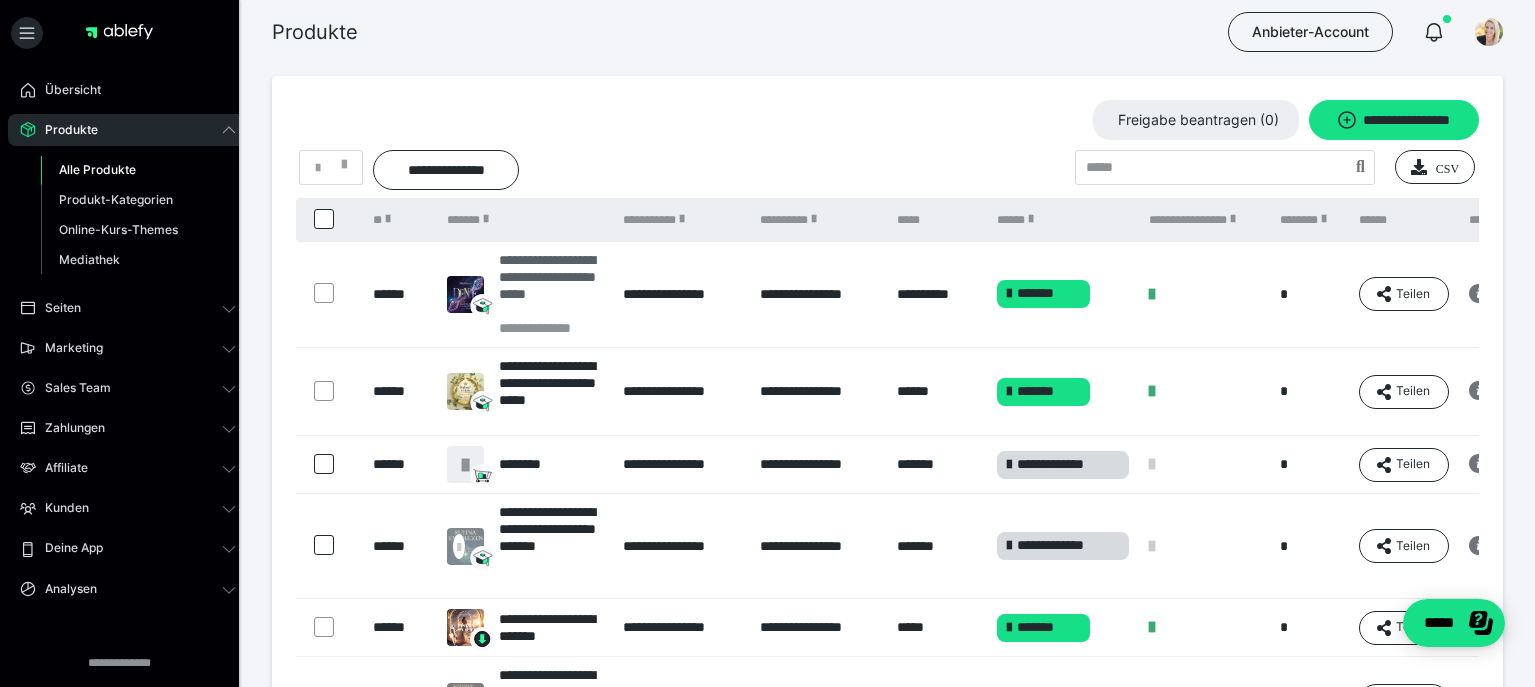 click on "**********" at bounding box center [551, 285] 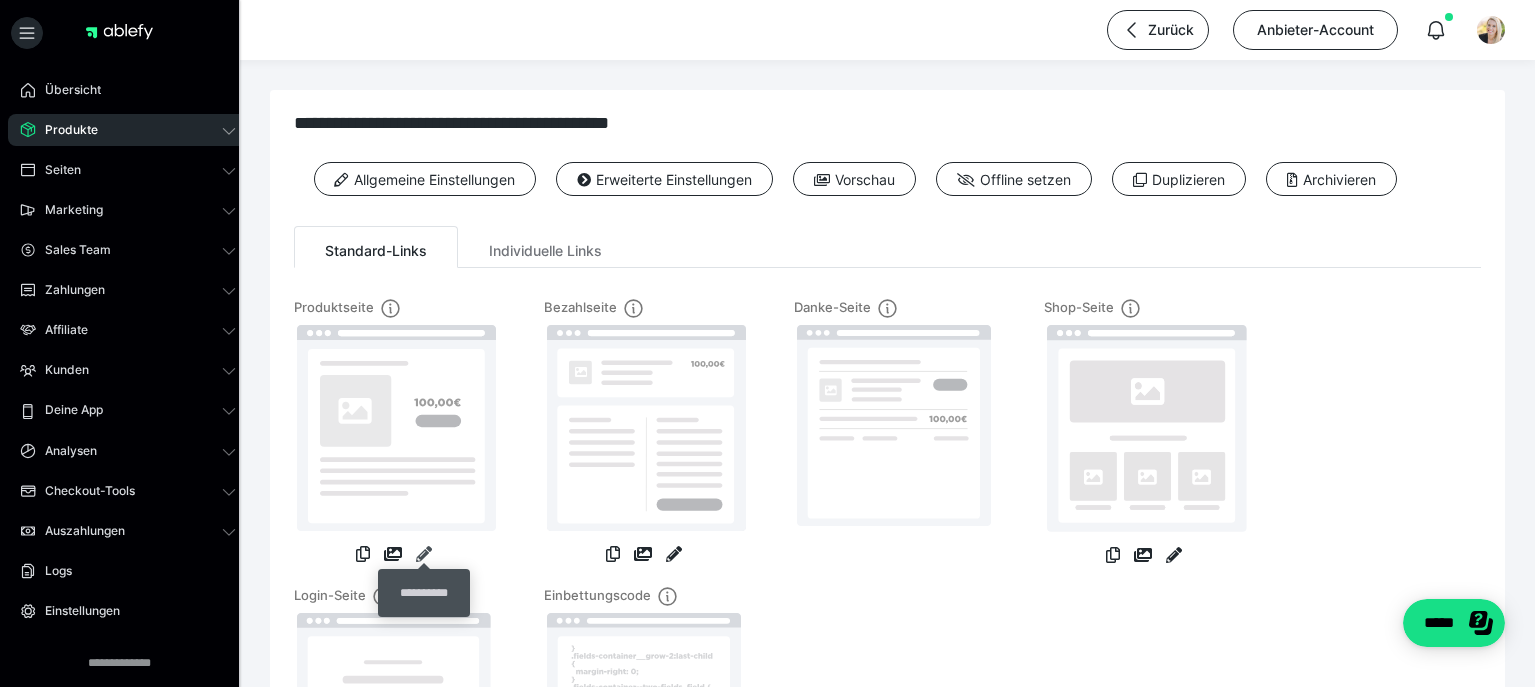 click at bounding box center [424, 554] 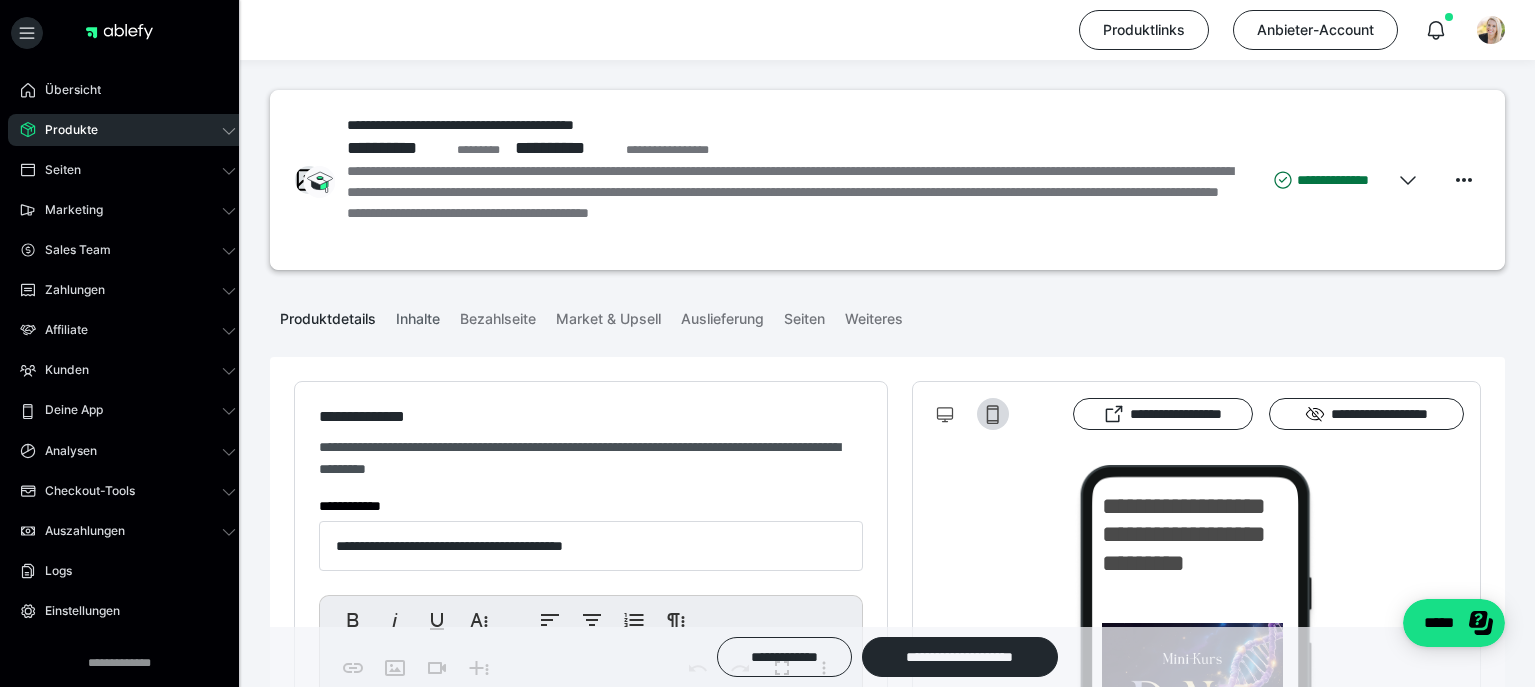 click on "Inhalte" at bounding box center (418, 315) 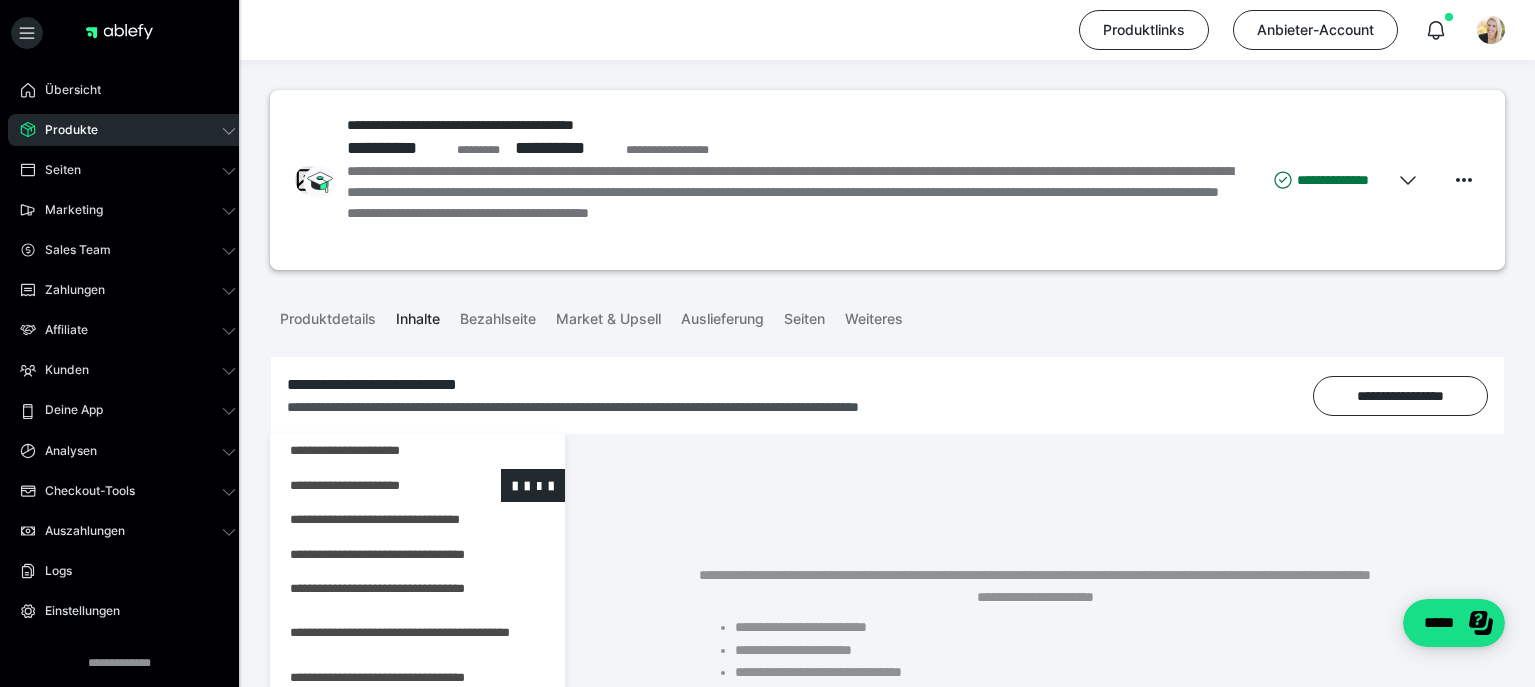 click at bounding box center [365, 486] 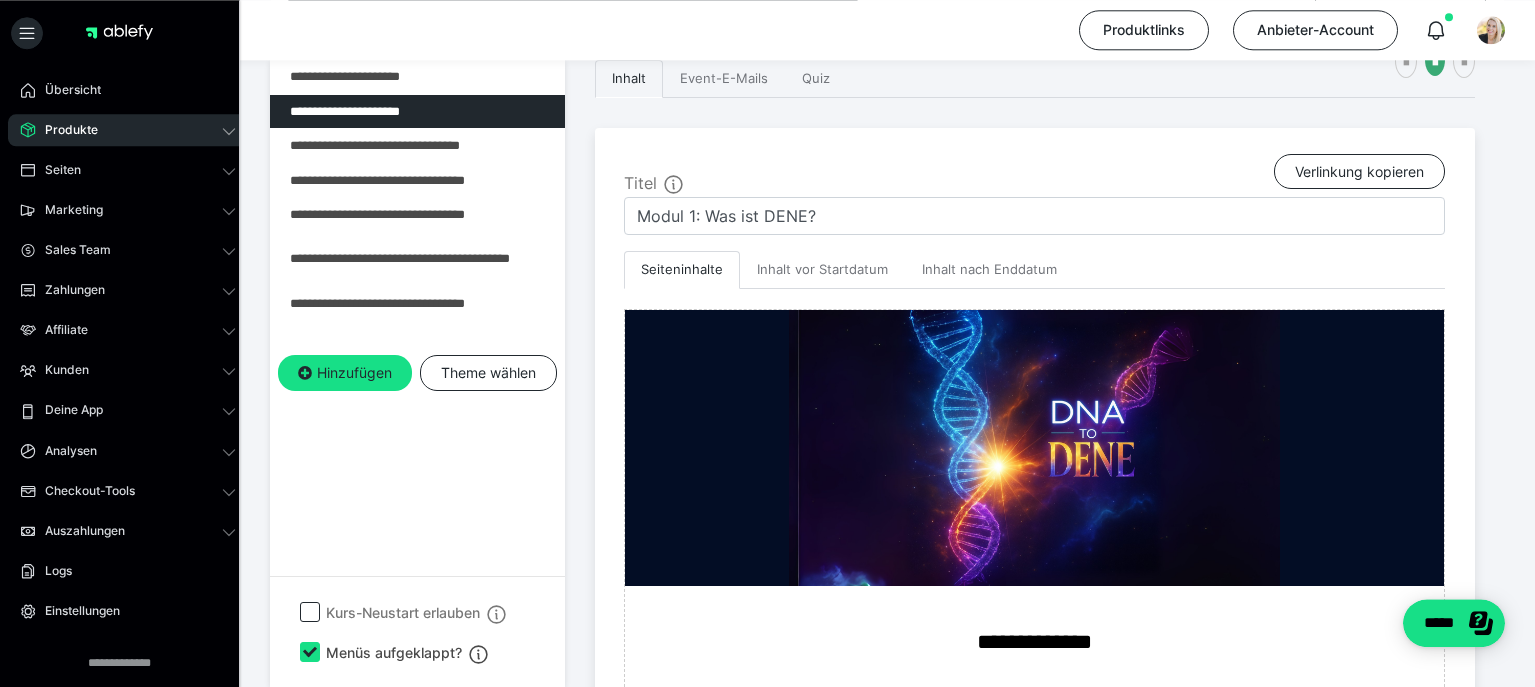 scroll, scrollTop: 427, scrollLeft: 0, axis: vertical 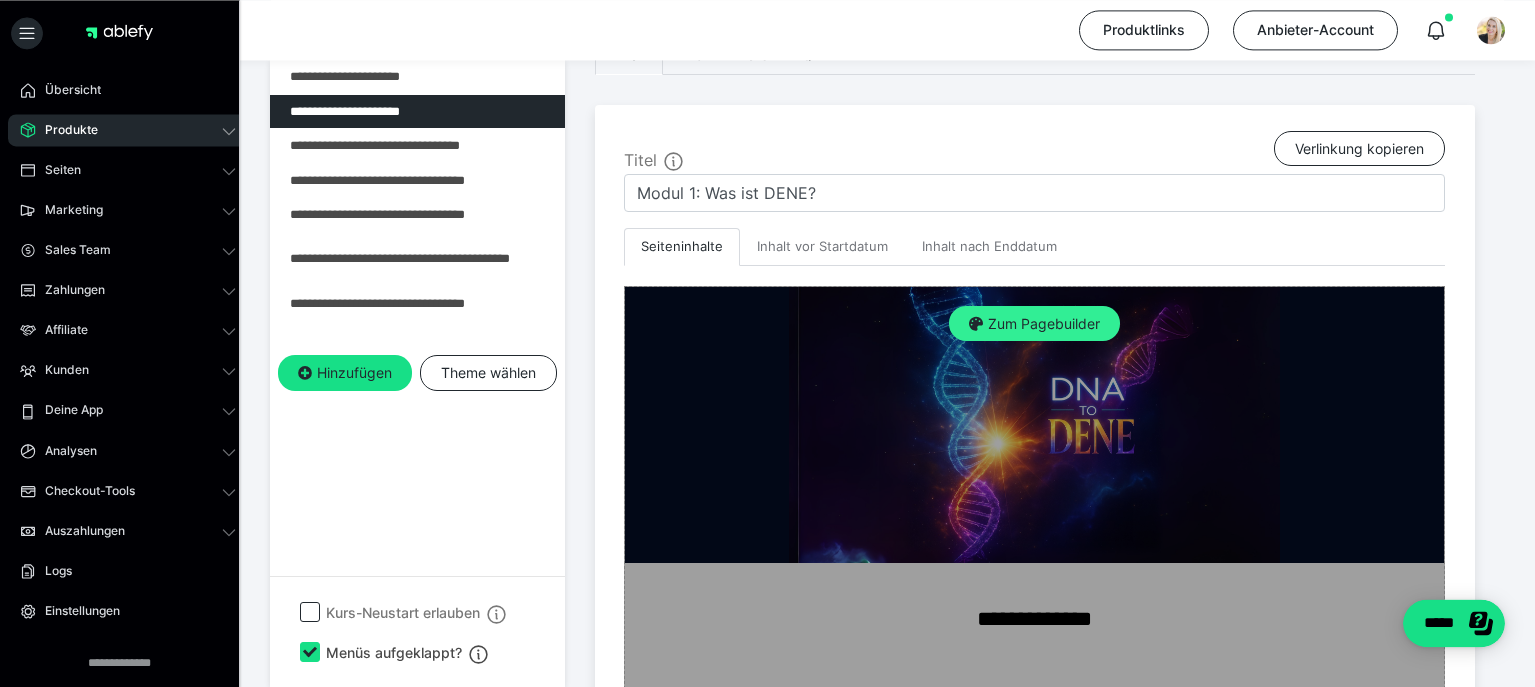 click on "Zum Pagebuilder" at bounding box center (1034, 324) 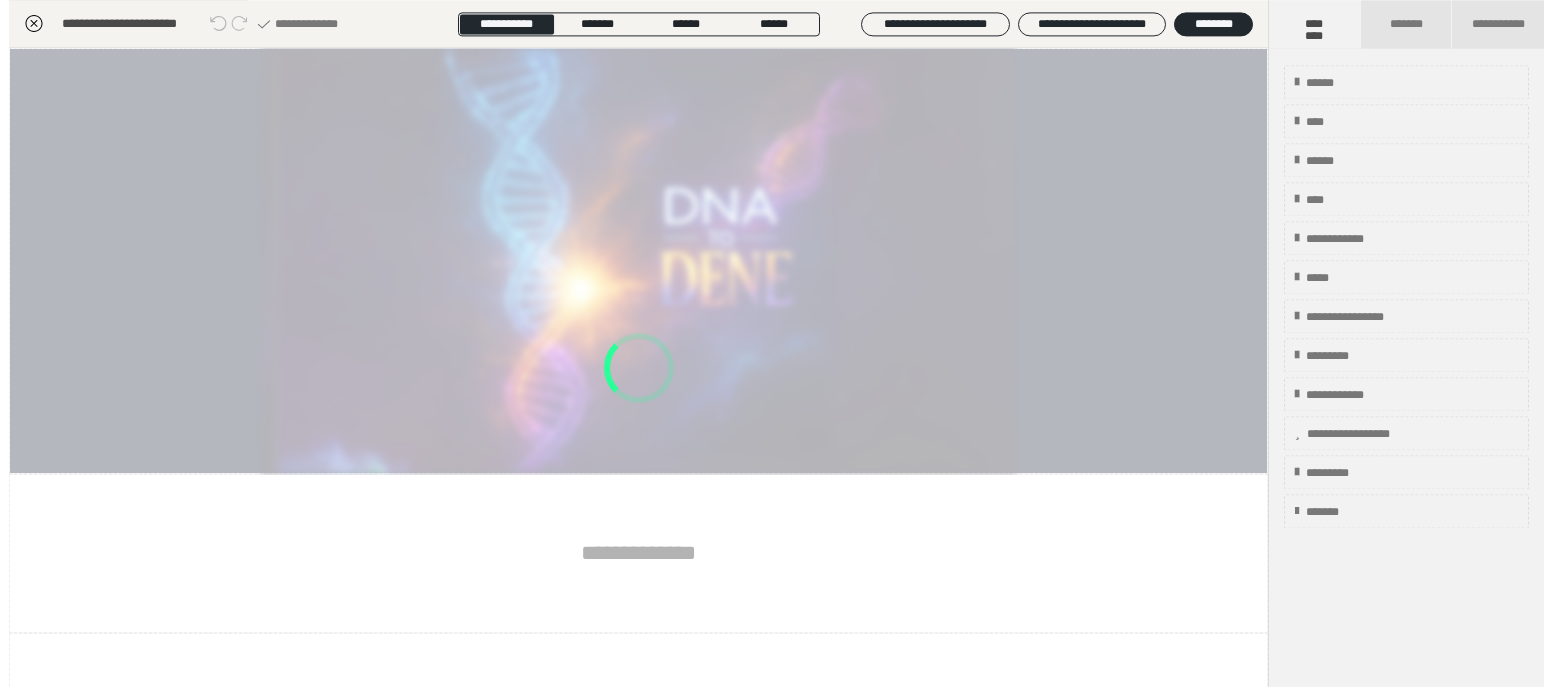 scroll, scrollTop: 353, scrollLeft: 0, axis: vertical 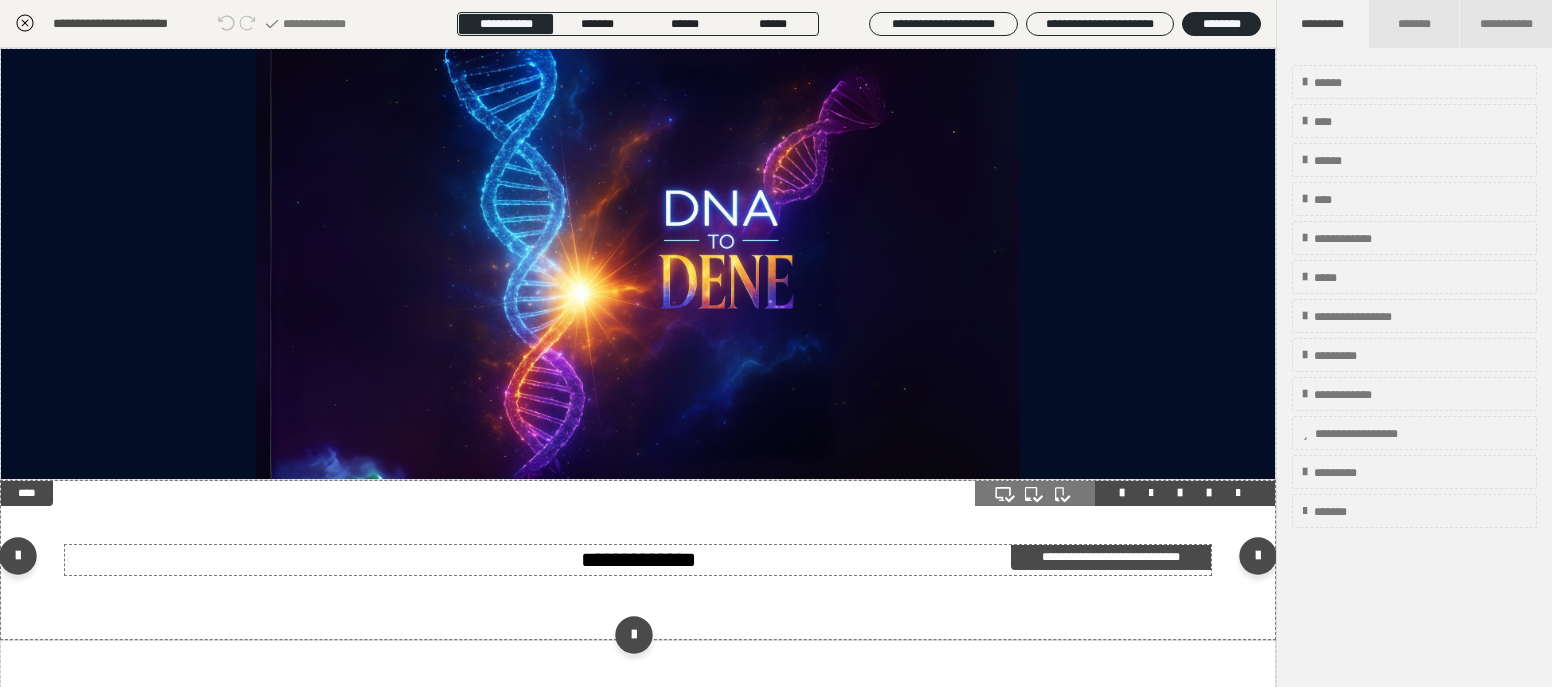 click on "**********" at bounding box center (638, 560) 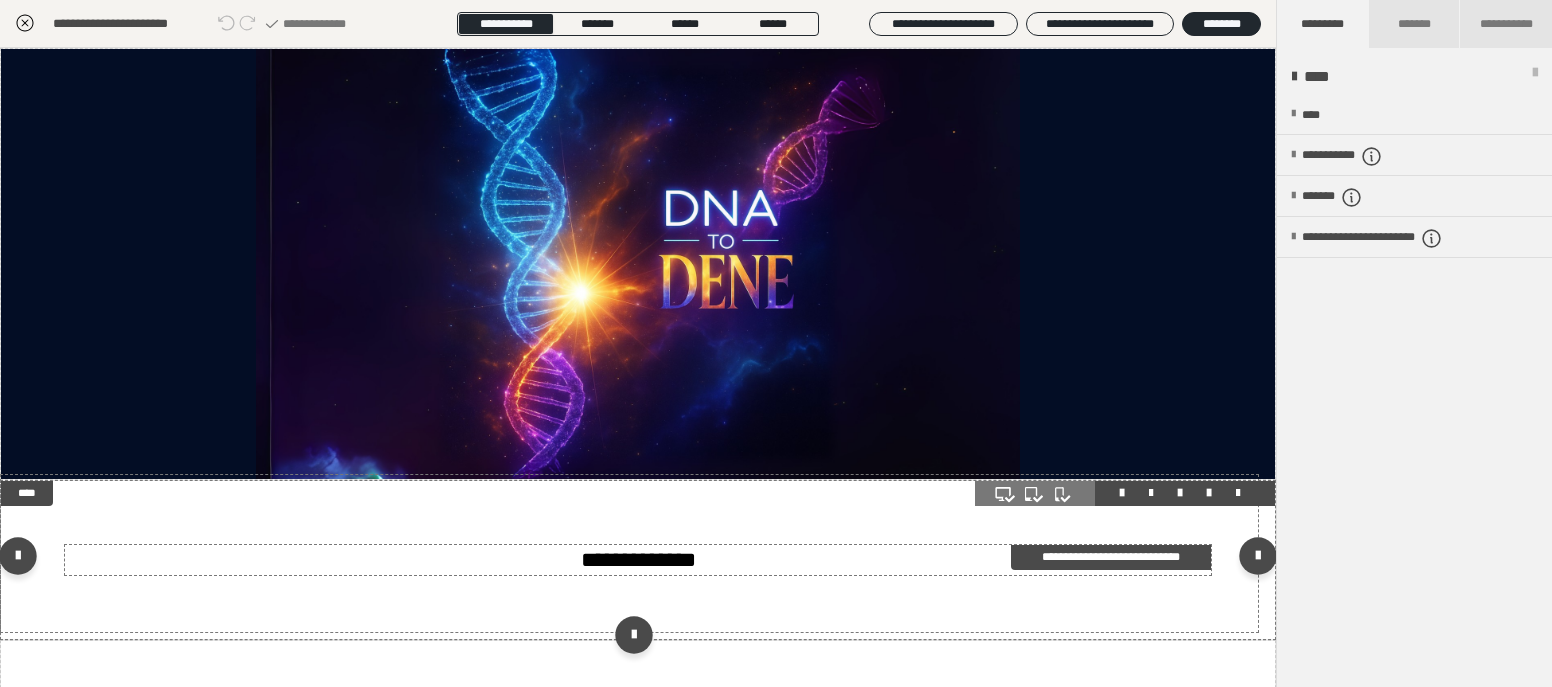 click on "**********" at bounding box center [638, 560] 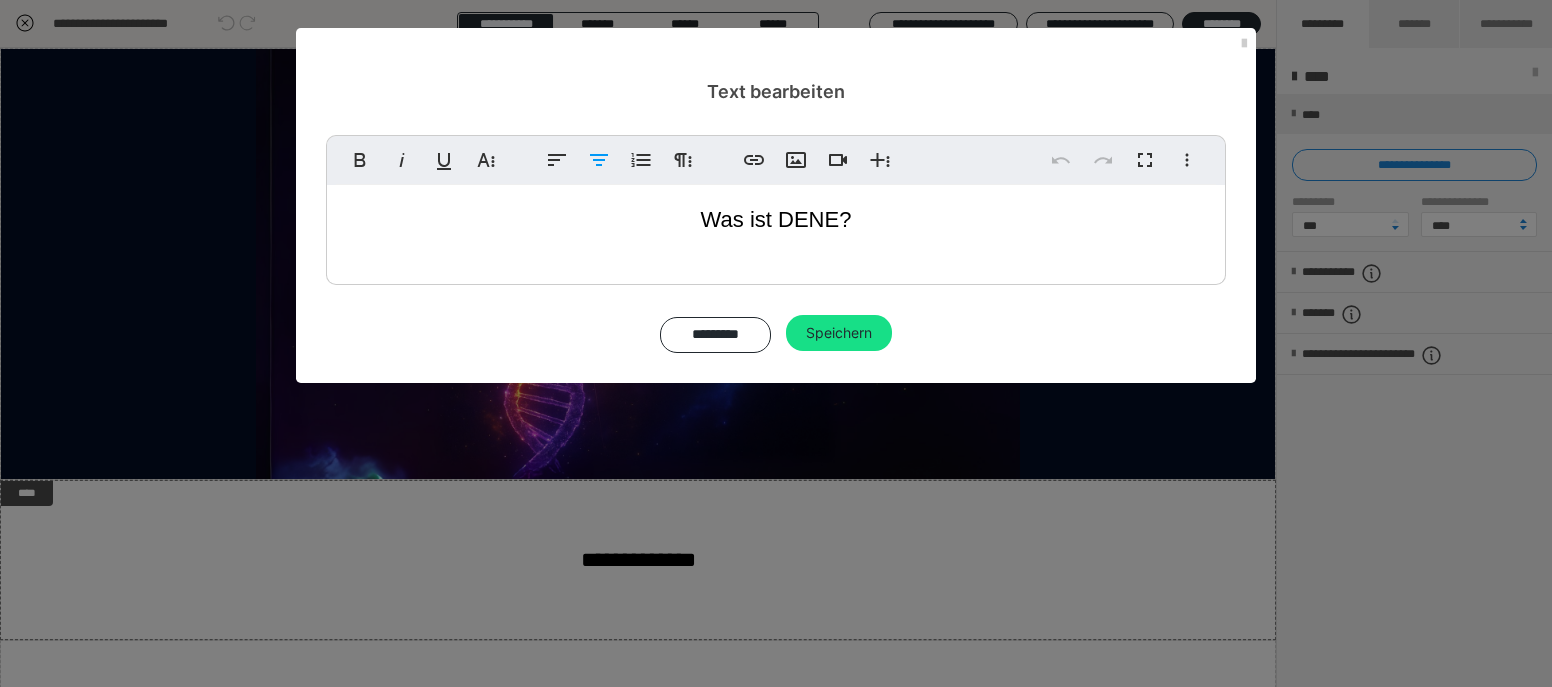 click on "Was ist DENE?" at bounding box center (776, 220) 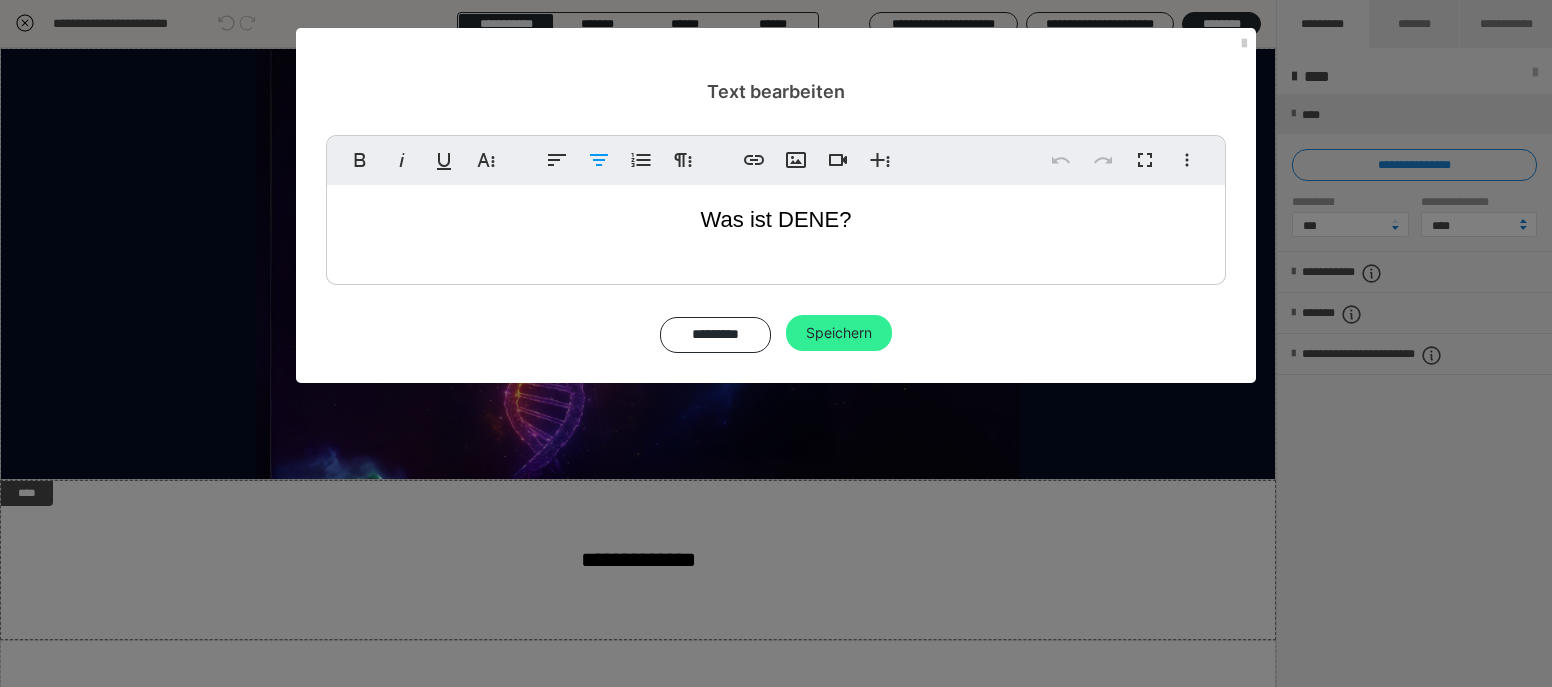 click on "Speichern" at bounding box center [839, 333] 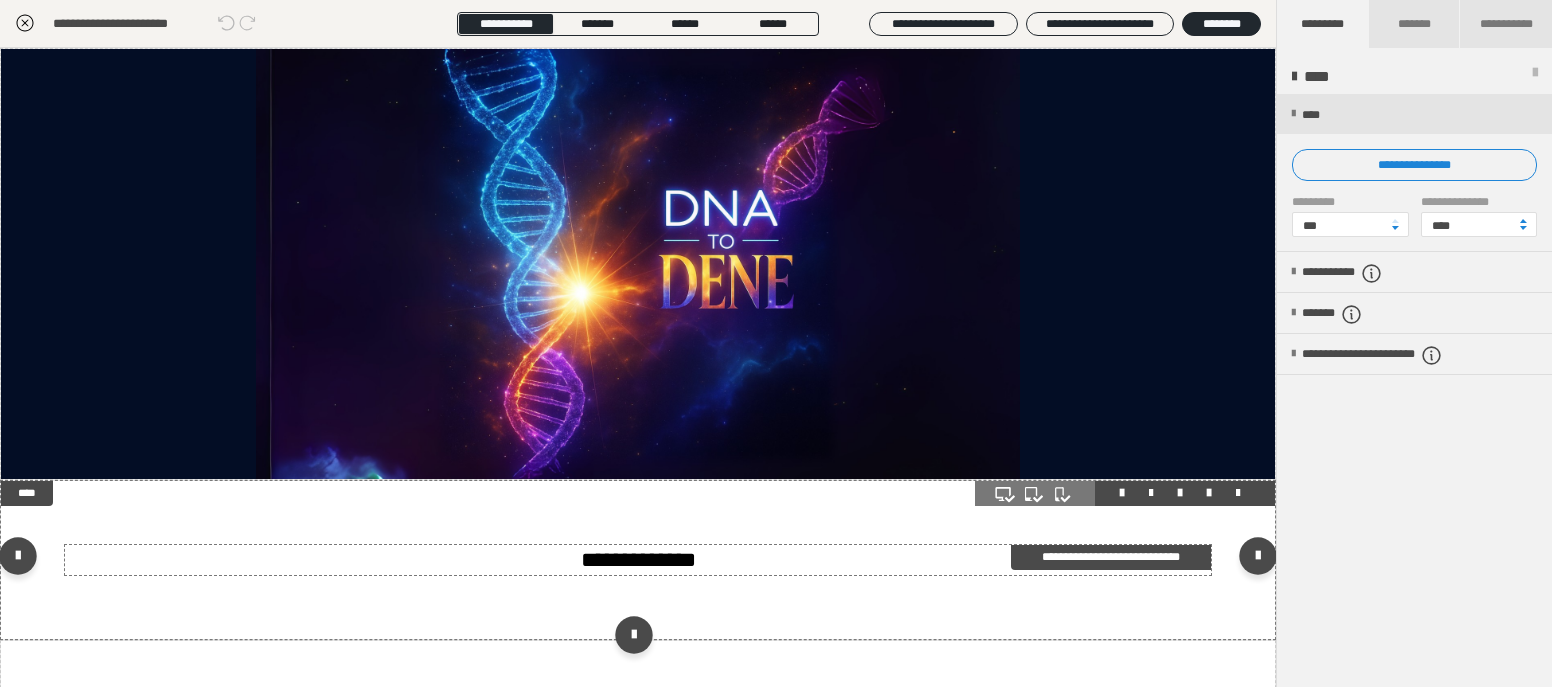 click on "**********" at bounding box center [638, 560] 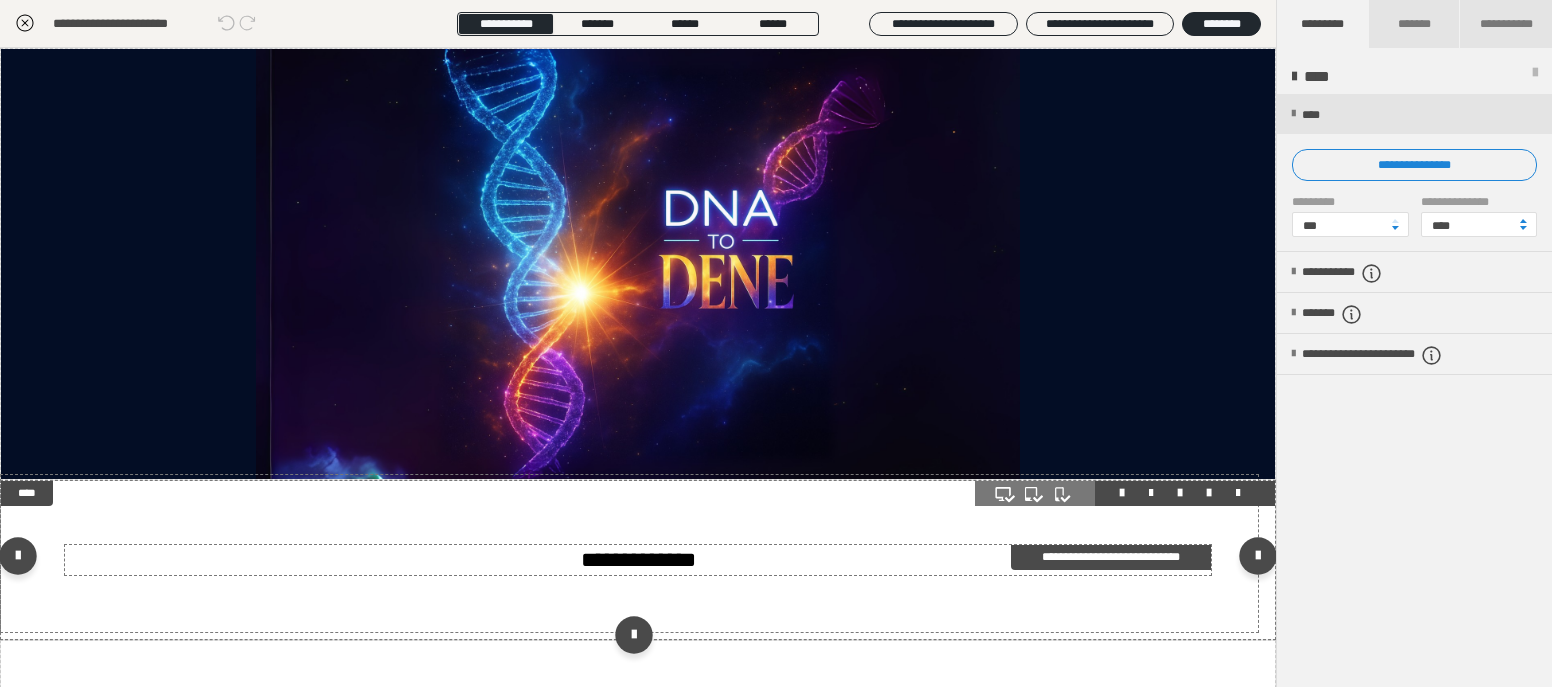 click on "**********" at bounding box center [638, 560] 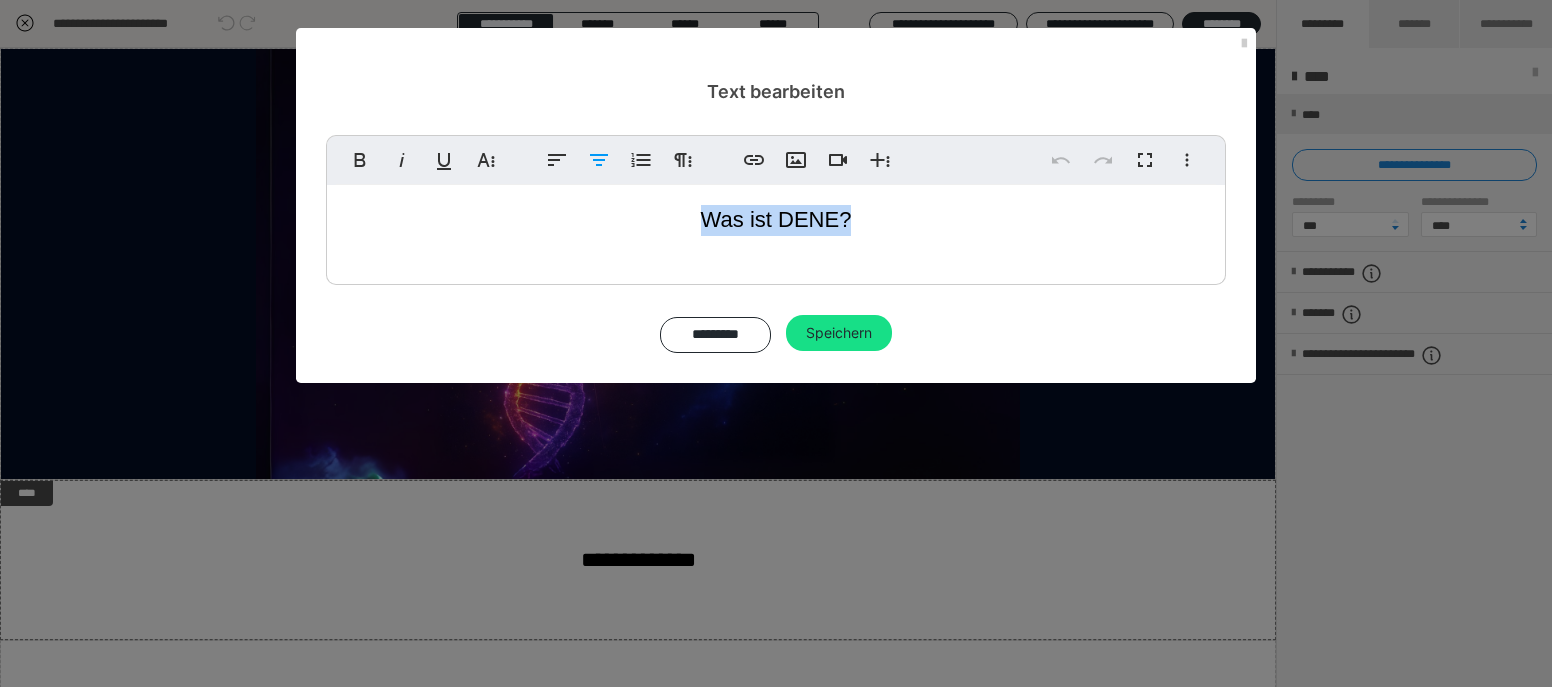 drag, startPoint x: 699, startPoint y: 220, endPoint x: 859, endPoint y: 226, distance: 160.11246 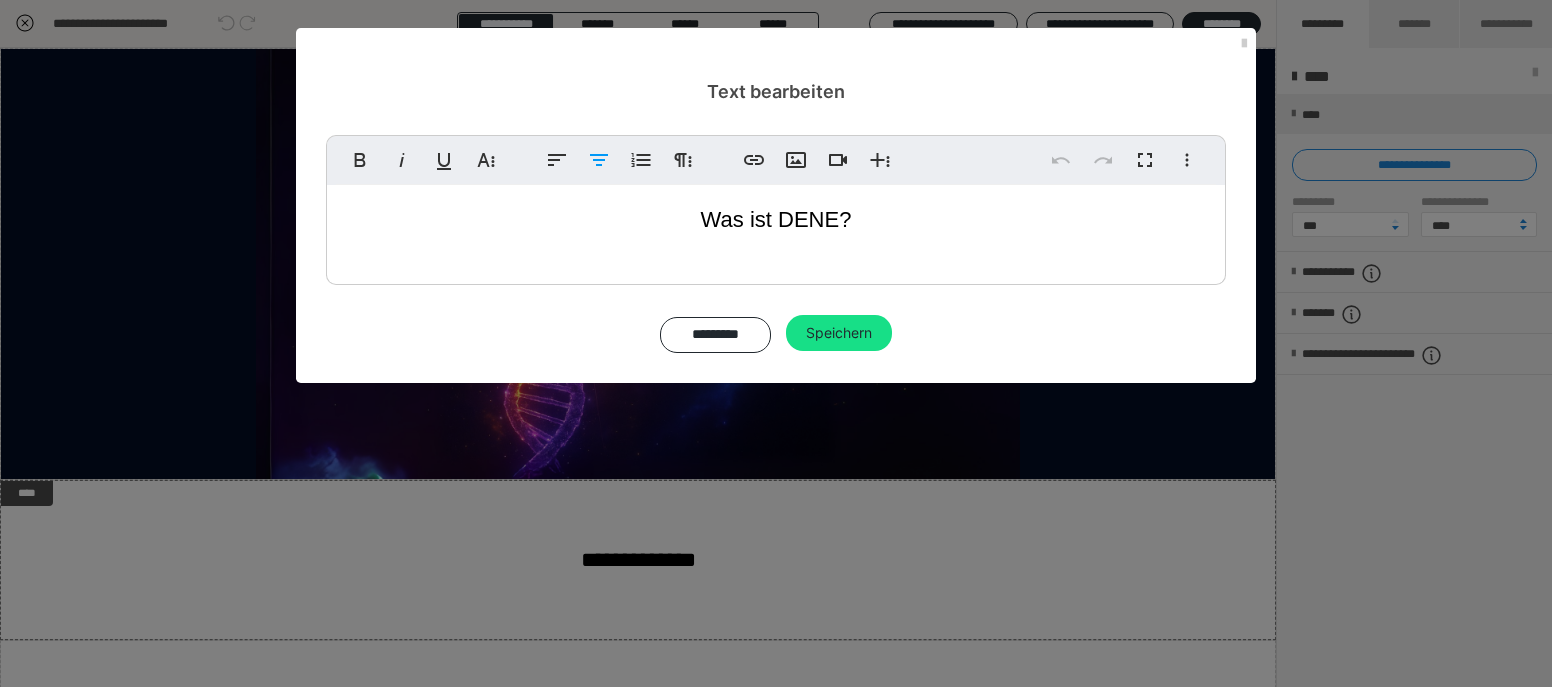 copy on "Was ist DENE?" 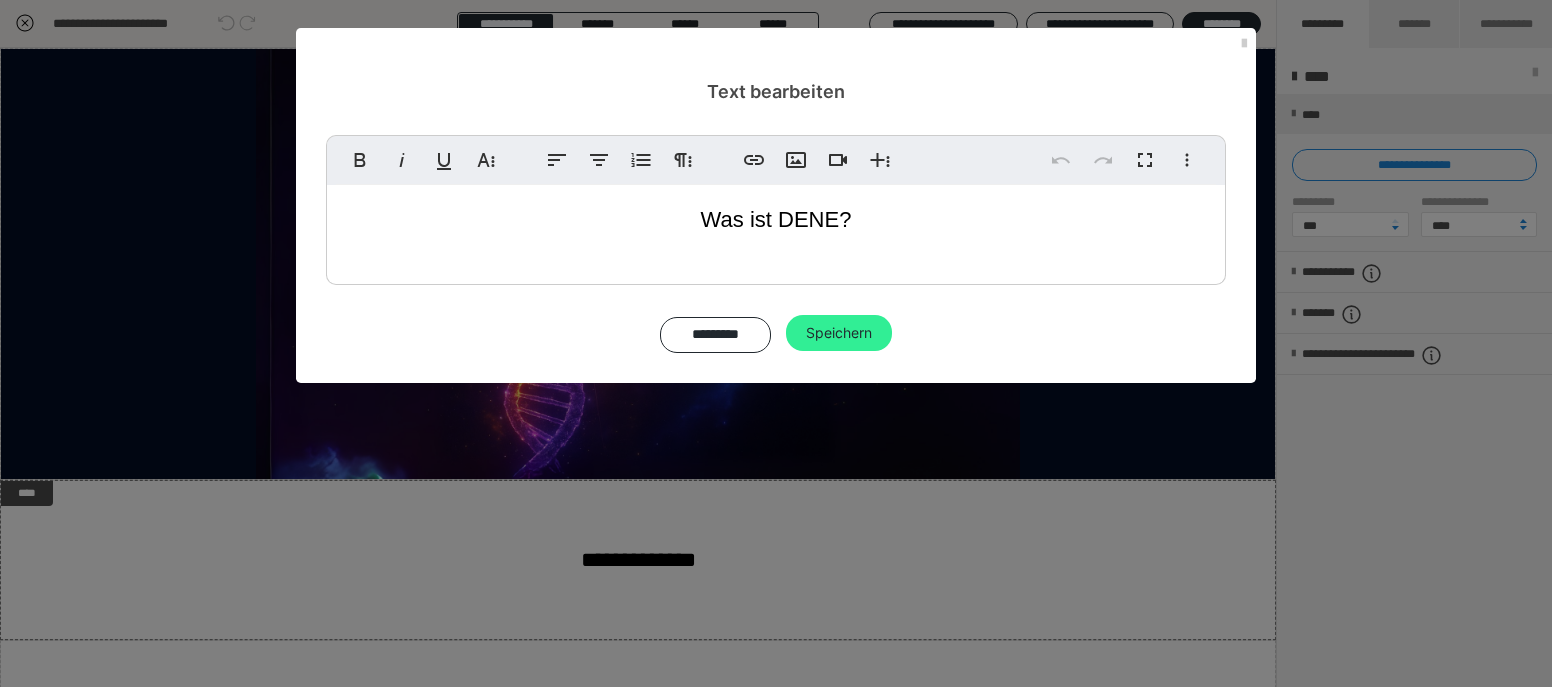 click on "Speichern" at bounding box center (839, 333) 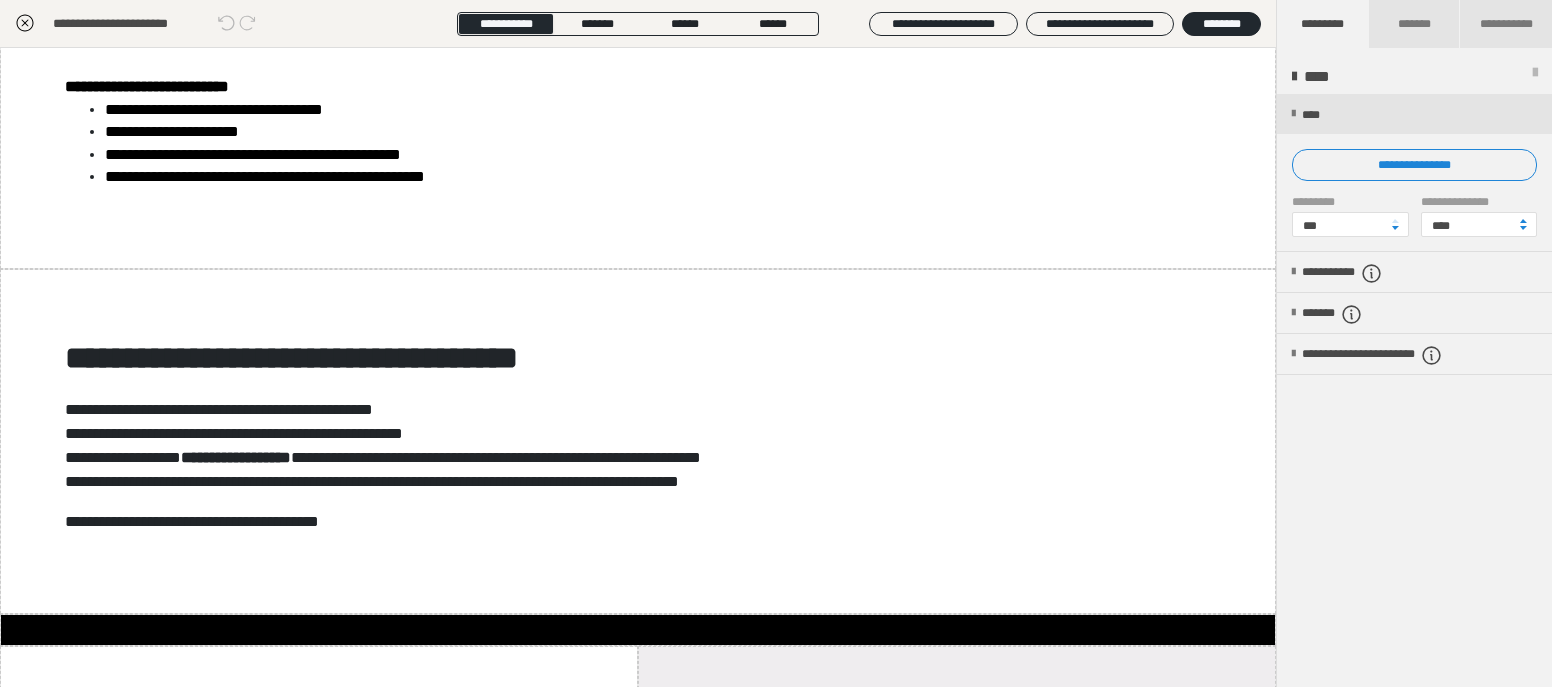 scroll, scrollTop: 481, scrollLeft: 0, axis: vertical 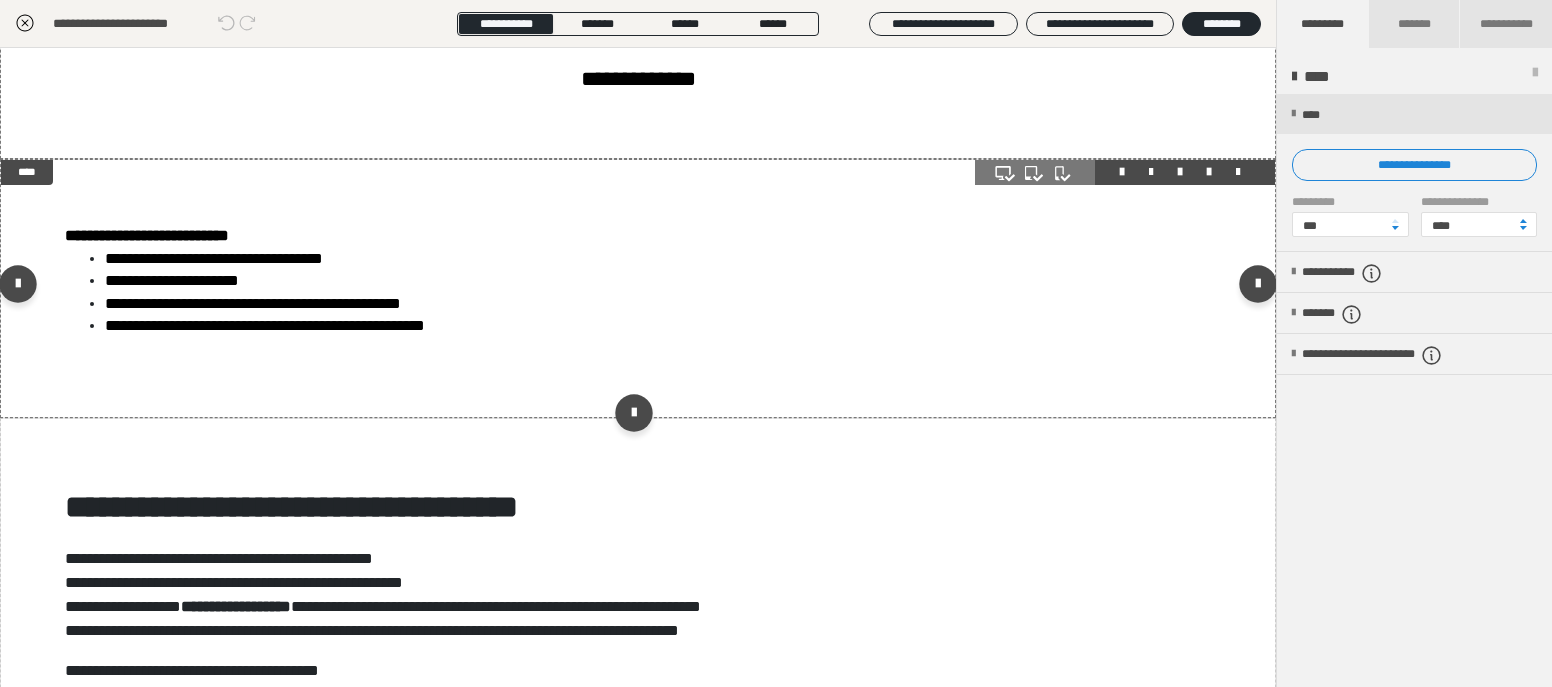 click on "**********" at bounding box center [638, 288] 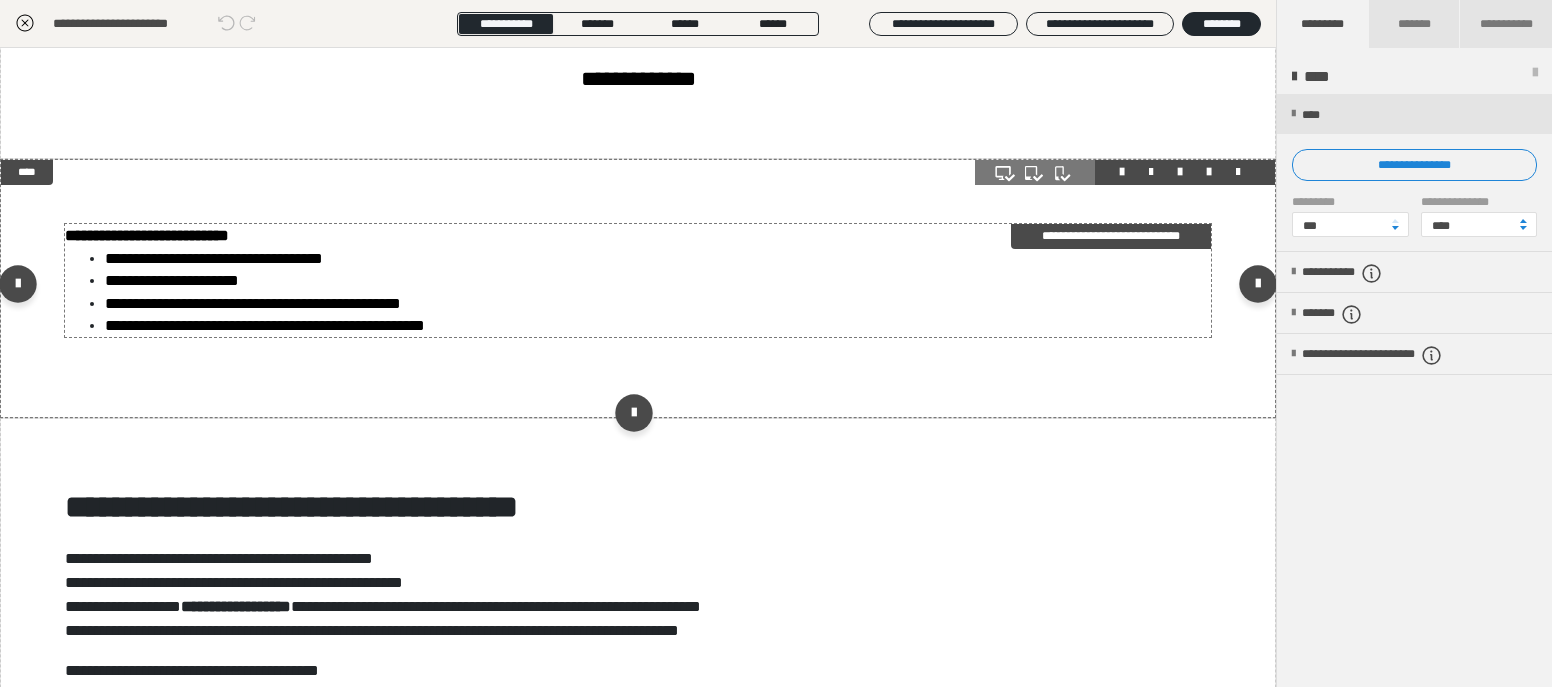 click on "**********" at bounding box center (658, 304) 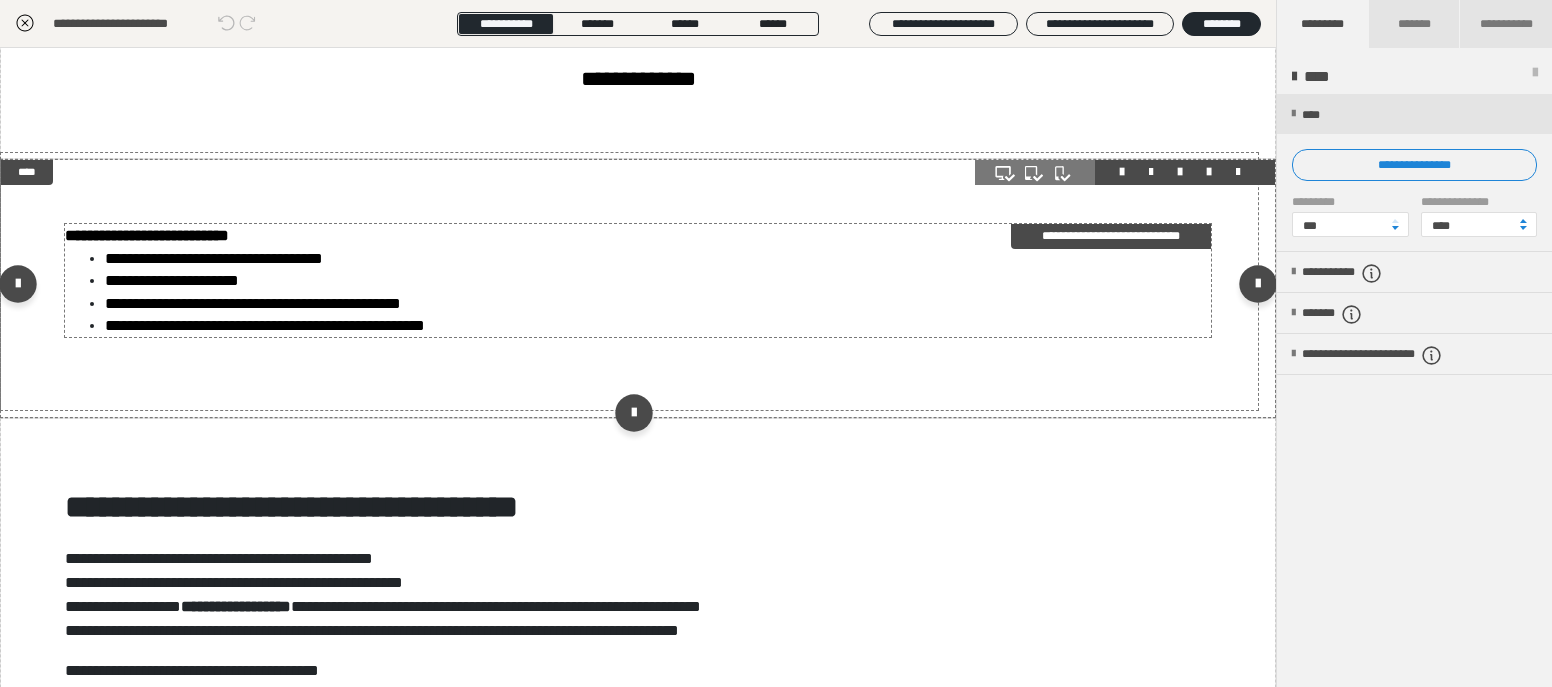 click on "**********" at bounding box center (658, 304) 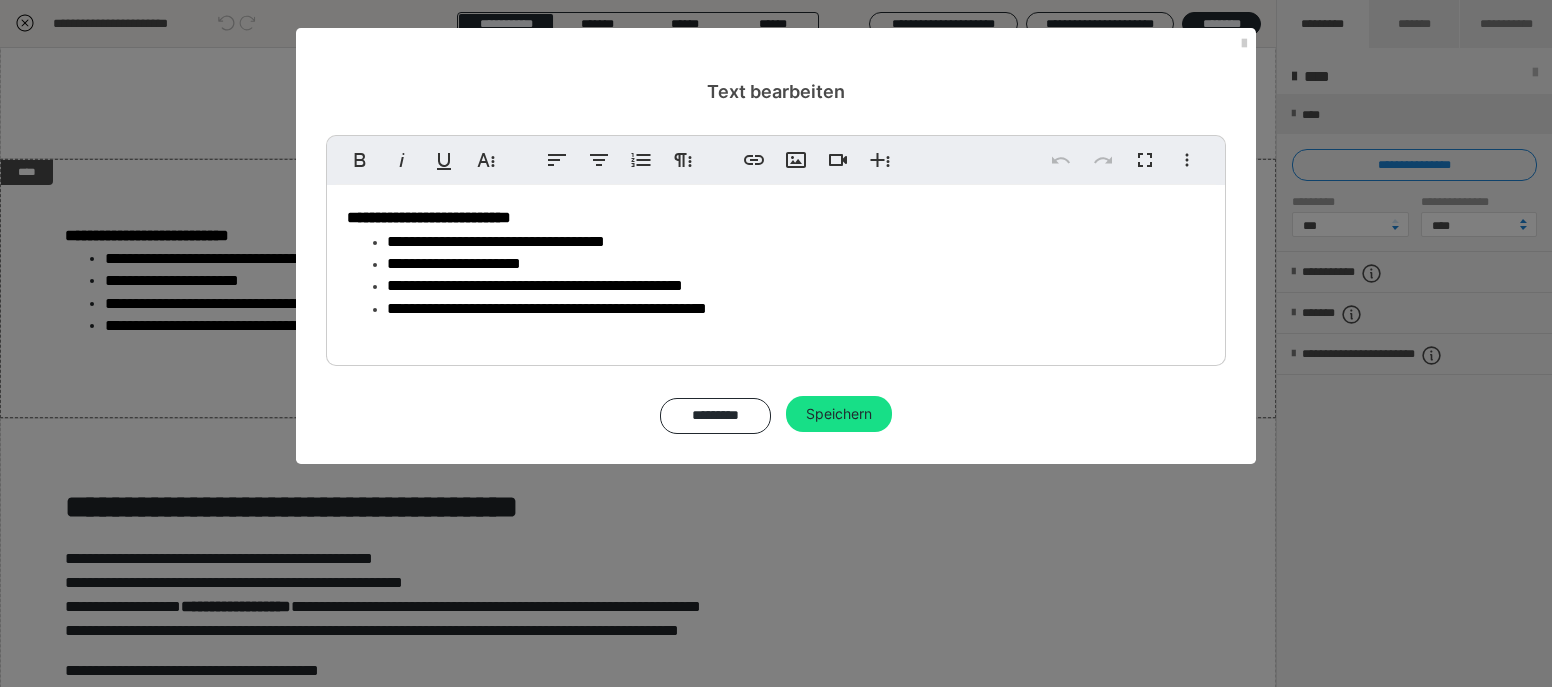 click on "**********" at bounding box center (776, 270) 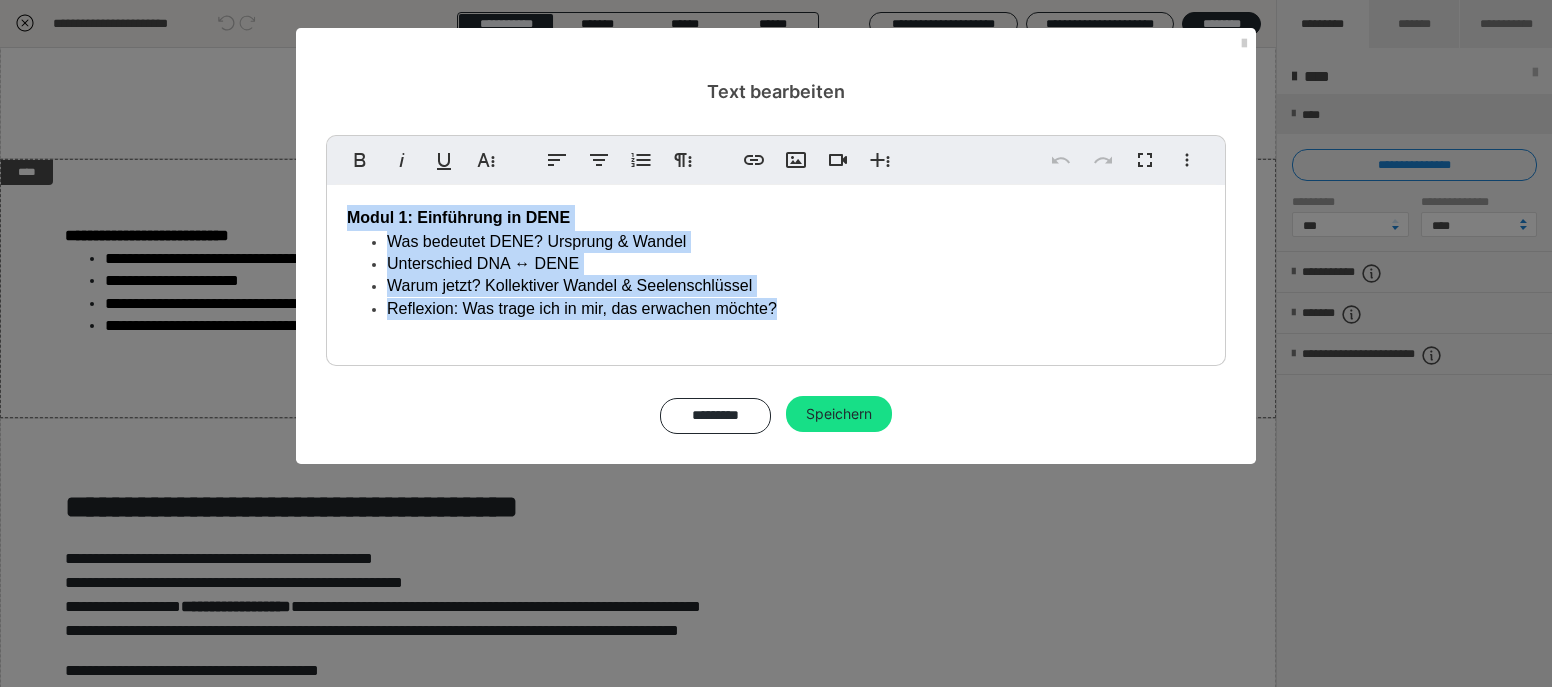 drag, startPoint x: 346, startPoint y: 205, endPoint x: 779, endPoint y: 313, distance: 446.26562 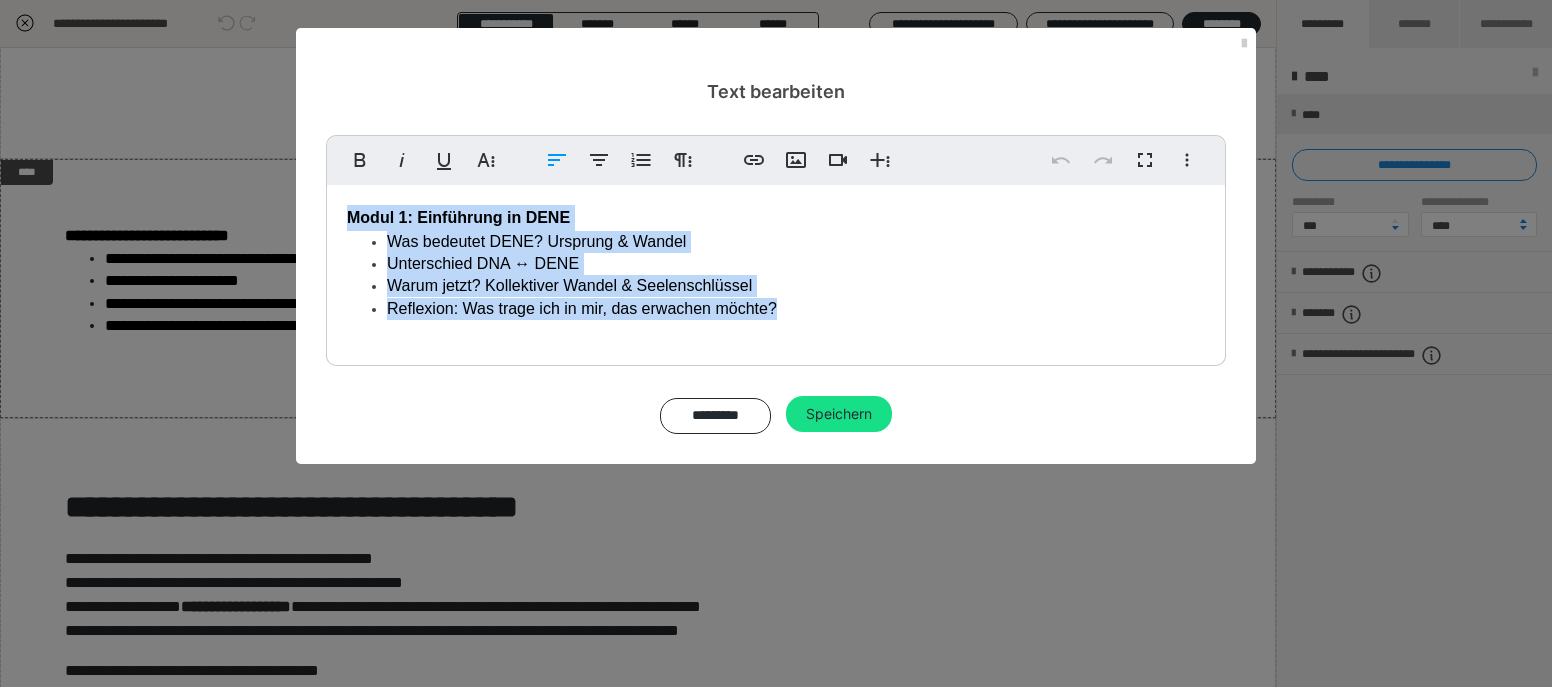 copy on "Modul 1: Einführung in DENE Was bedeutet DENE? Ursprung & Wandel Unterschied DNA ↔ DENE Warum jetzt? Kollektiver Wandel & Seelenschlüssel Reflexion: Was trage ich in mir, das erwachen möchte?" 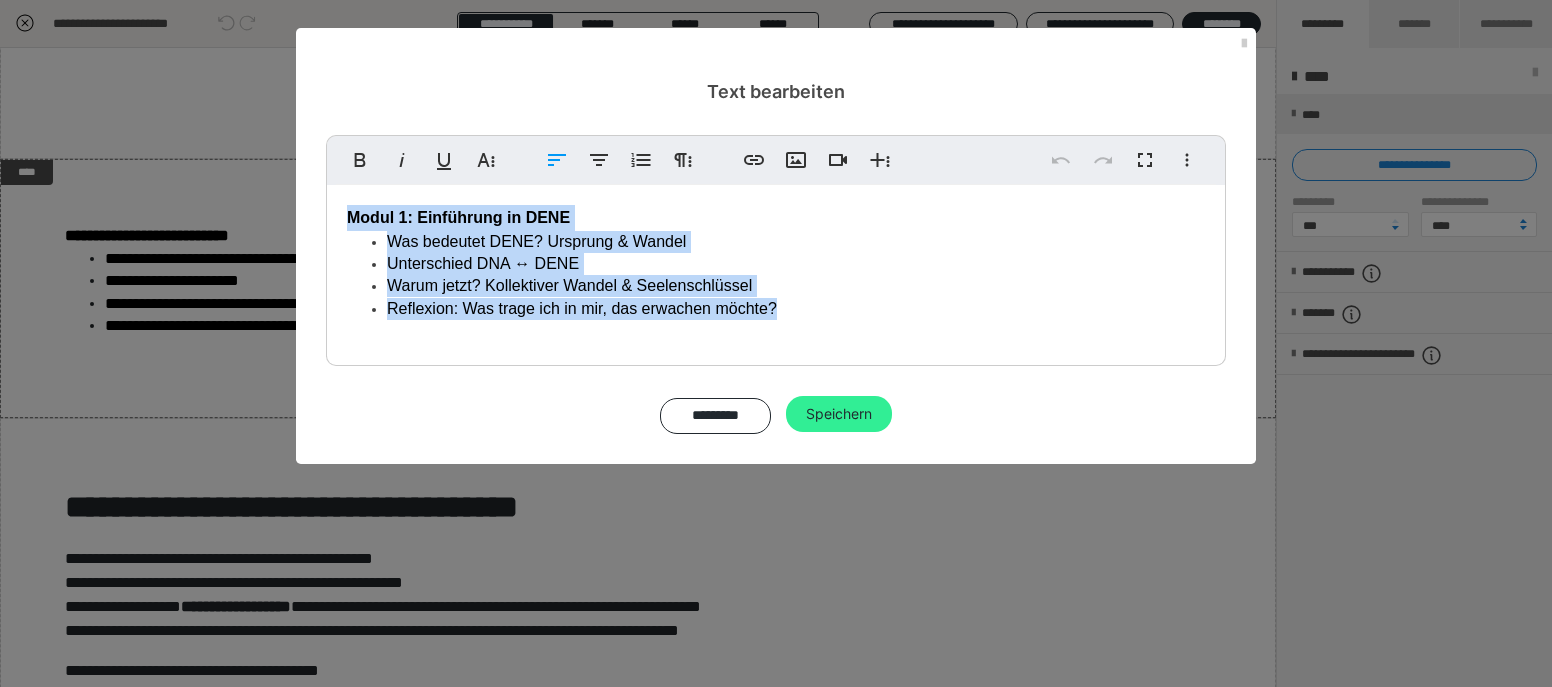 click on "Speichern" at bounding box center [839, 414] 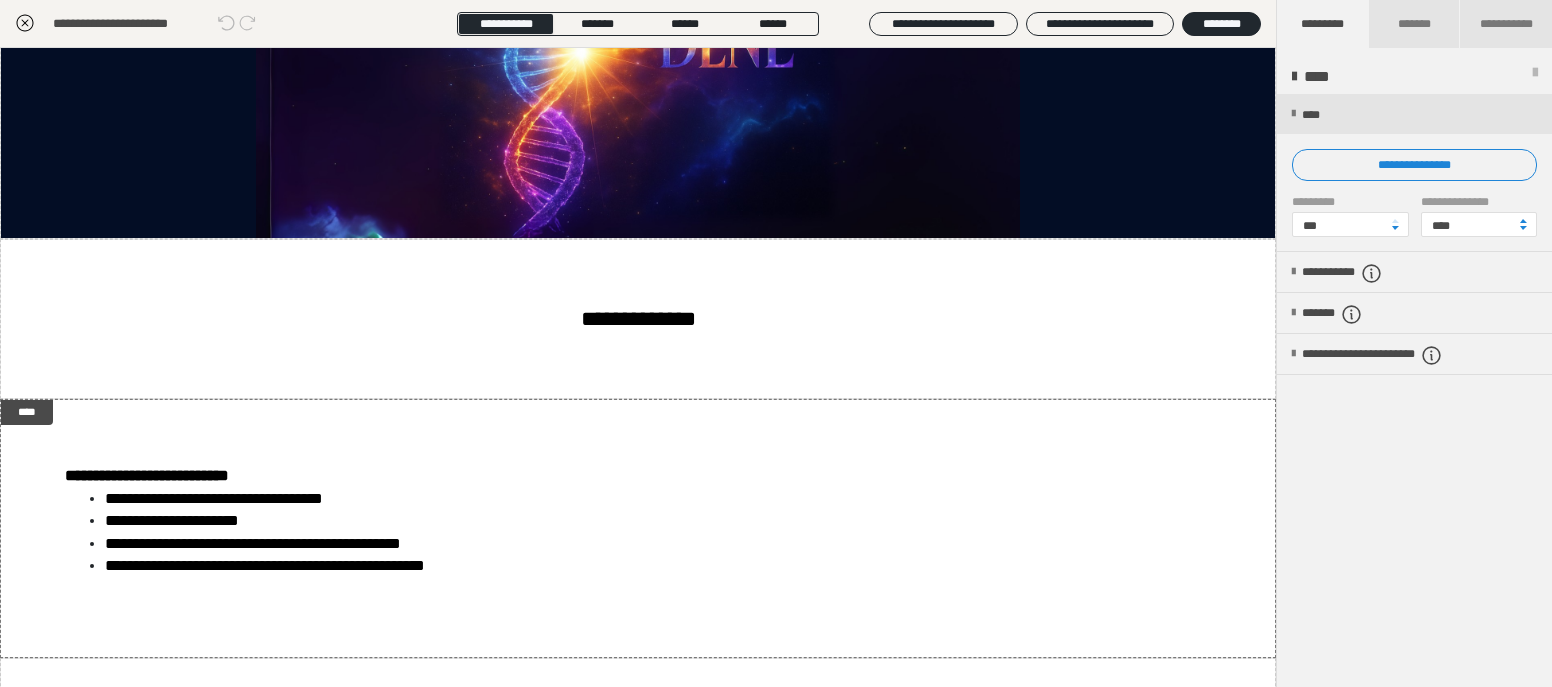 scroll, scrollTop: 231, scrollLeft: 0, axis: vertical 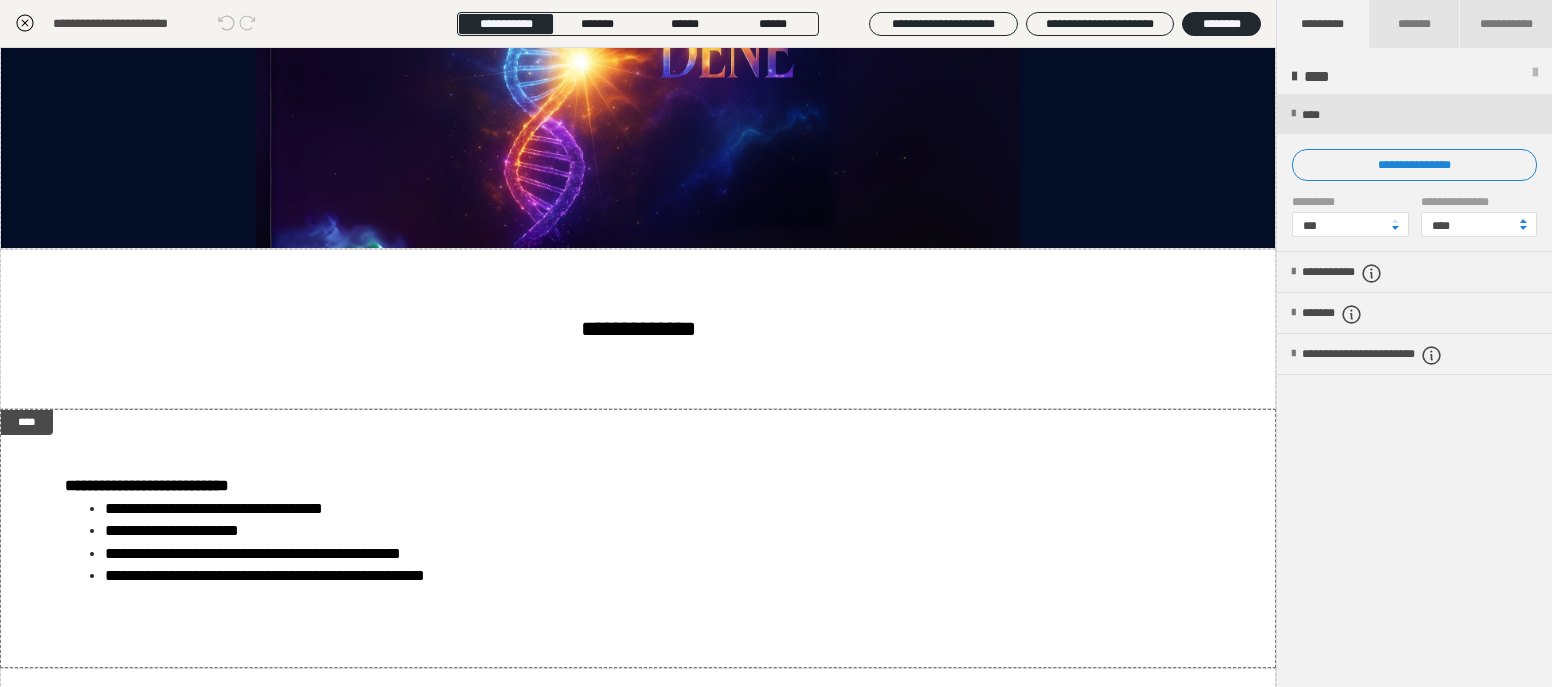 click 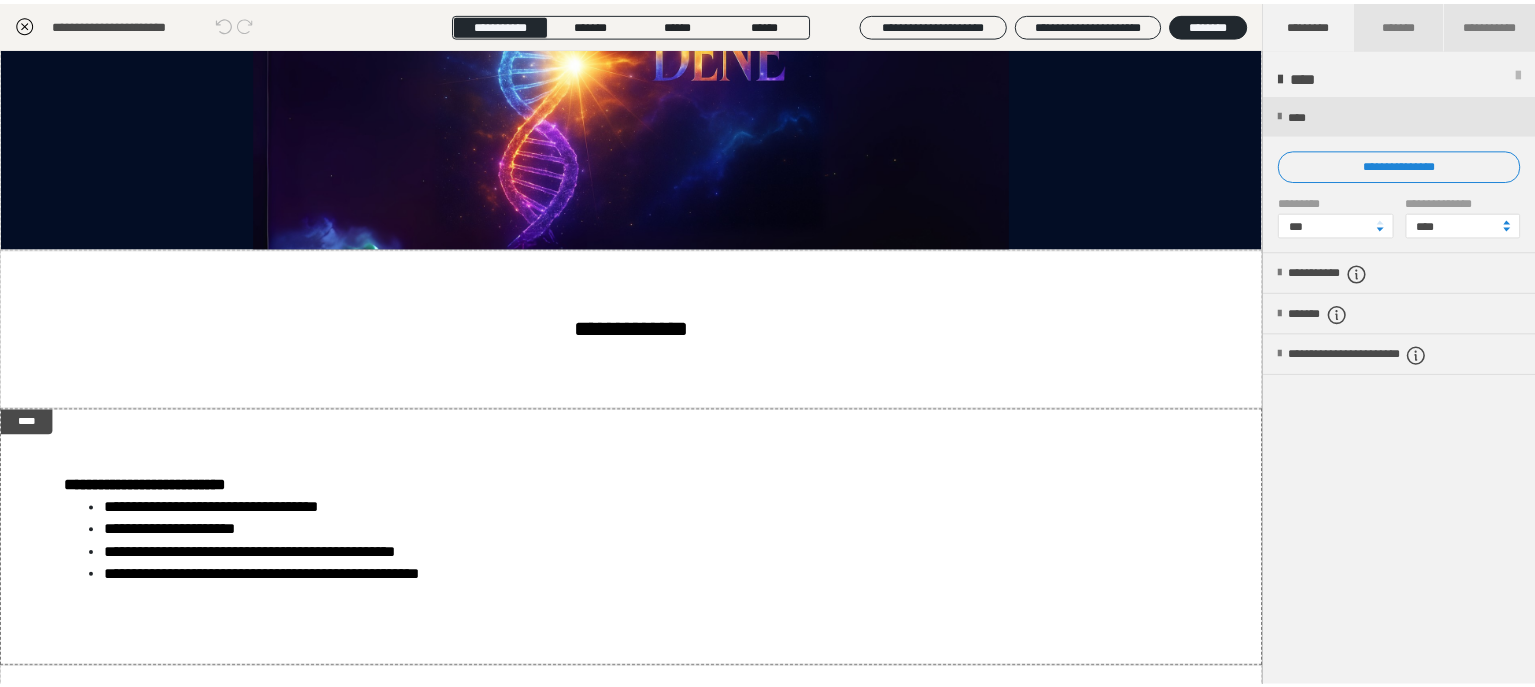 scroll, scrollTop: 374, scrollLeft: 0, axis: vertical 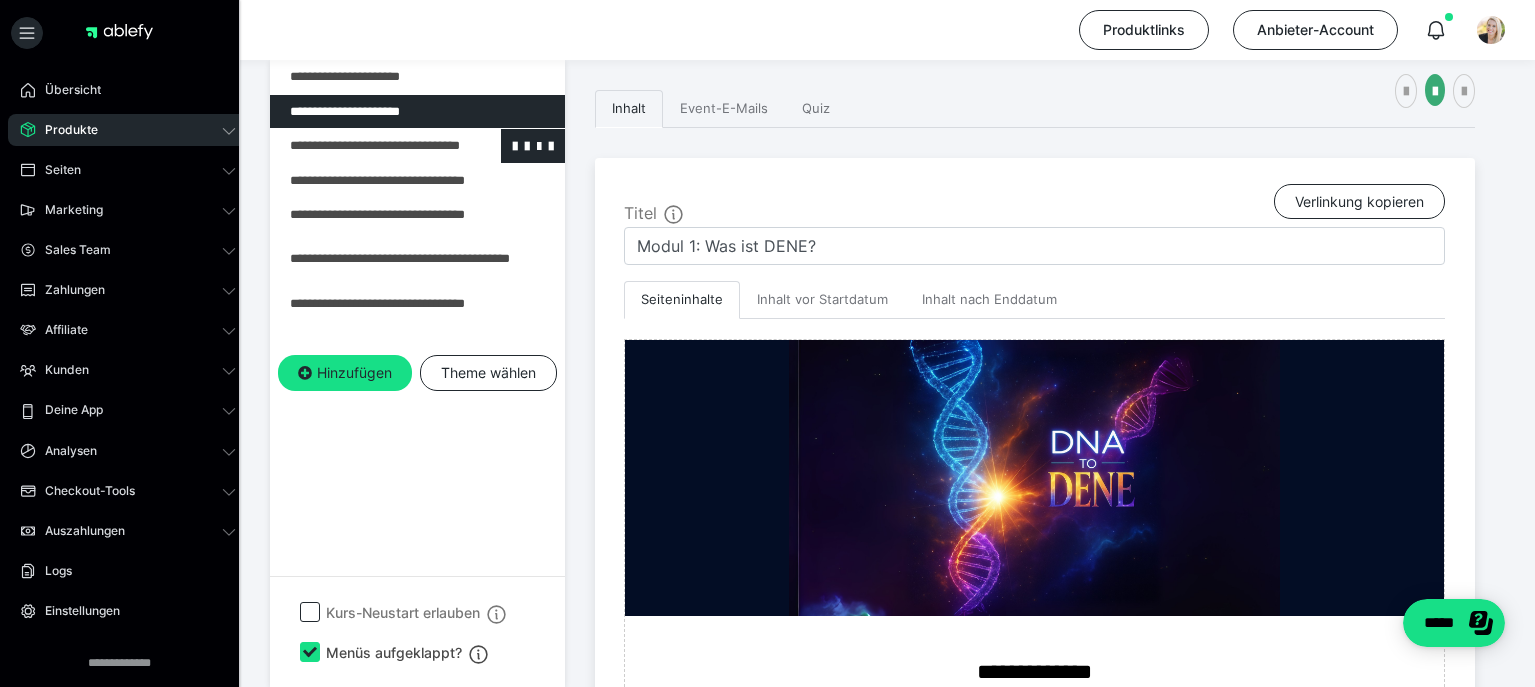 click at bounding box center (365, 146) 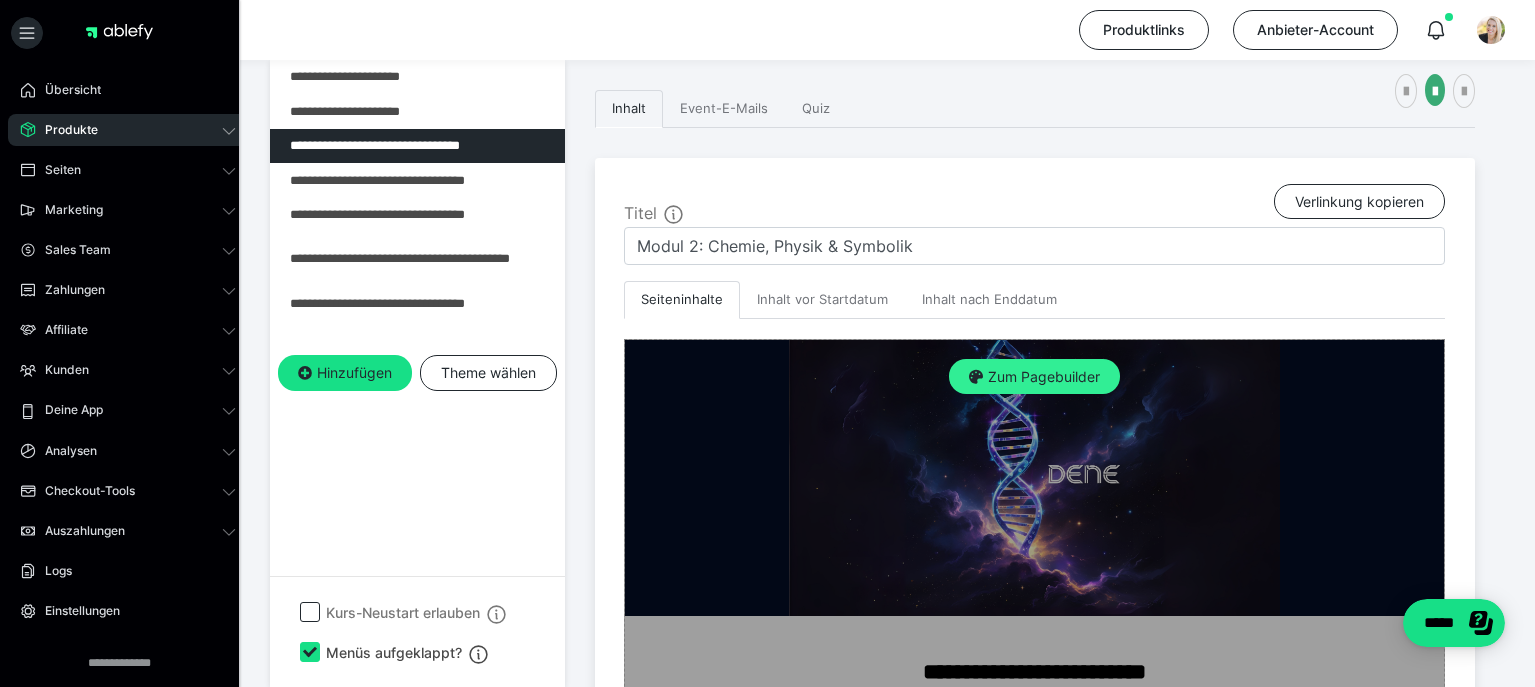 click on "Zum Pagebuilder" at bounding box center (1034, 377) 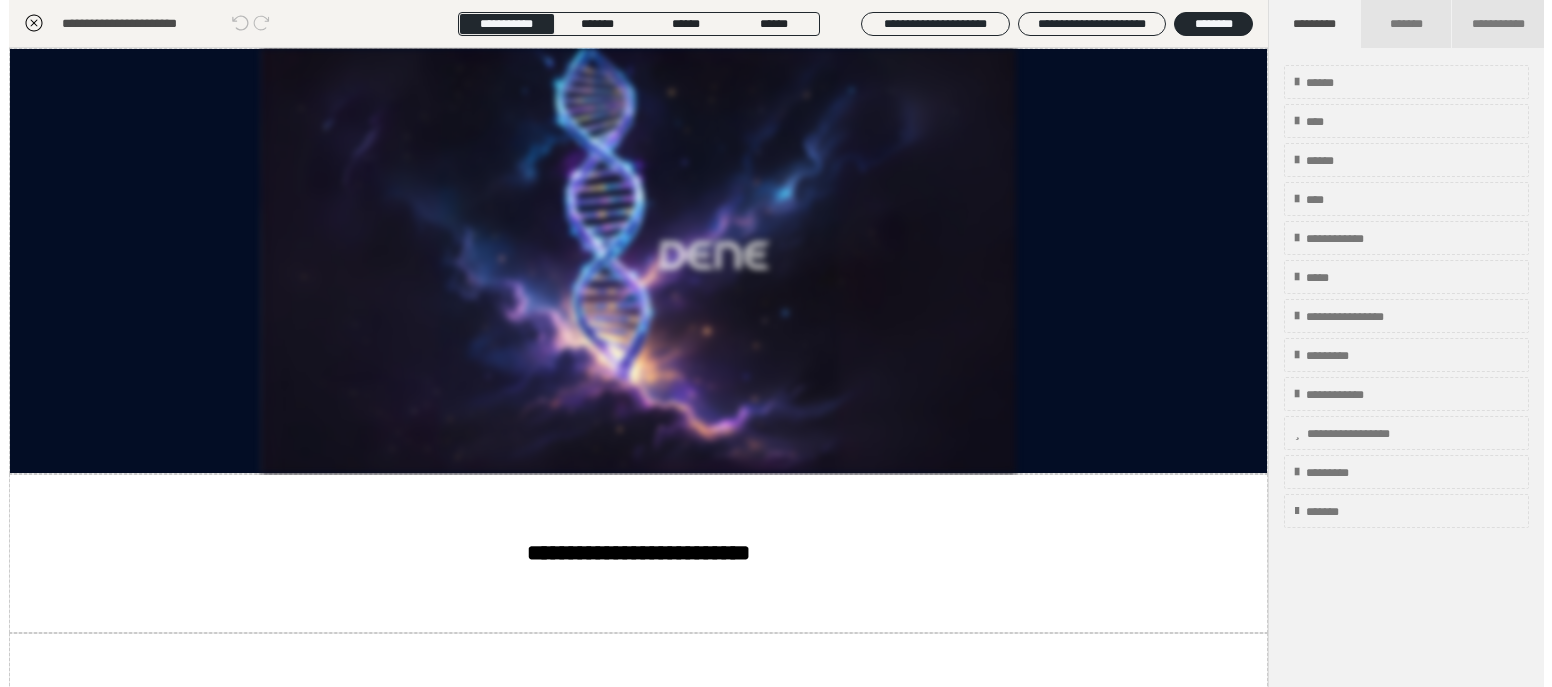 scroll, scrollTop: 353, scrollLeft: 0, axis: vertical 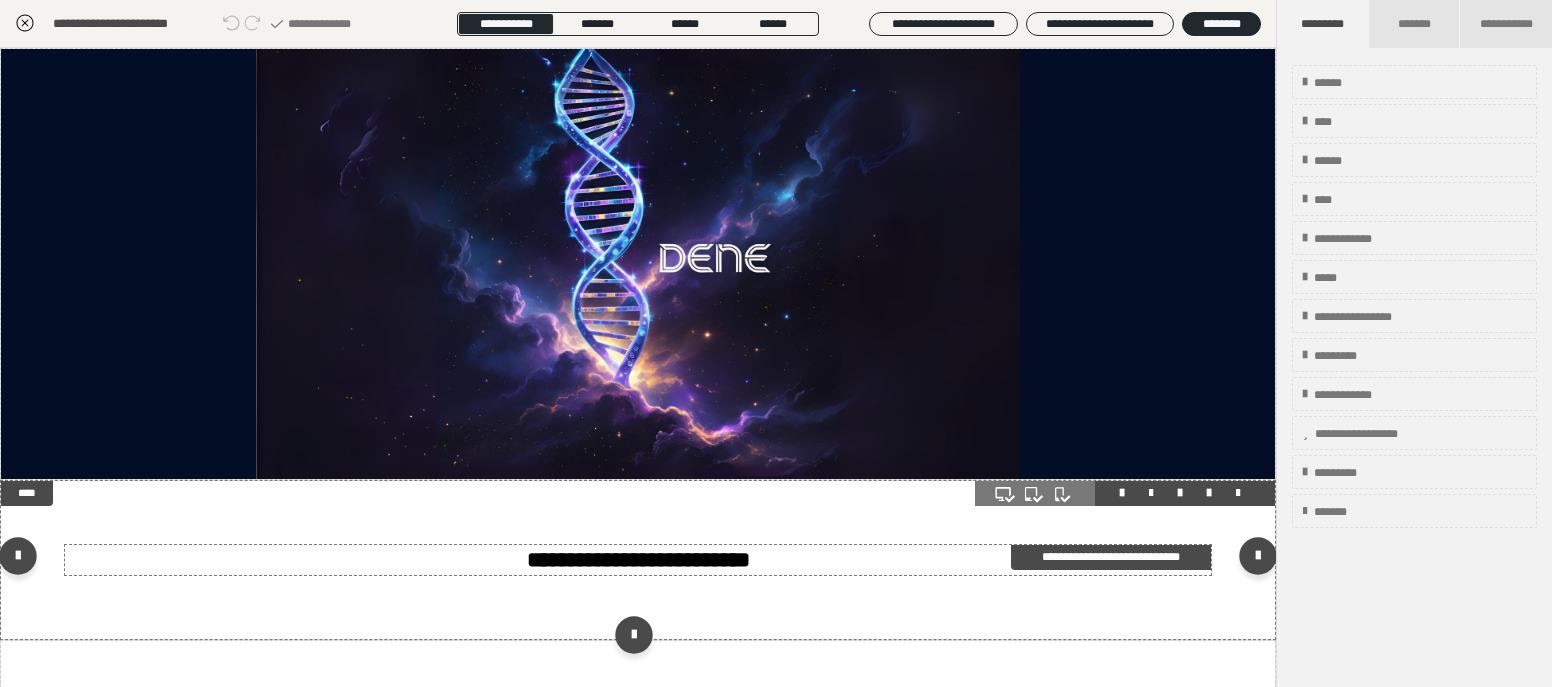click on "**********" at bounding box center [638, 560] 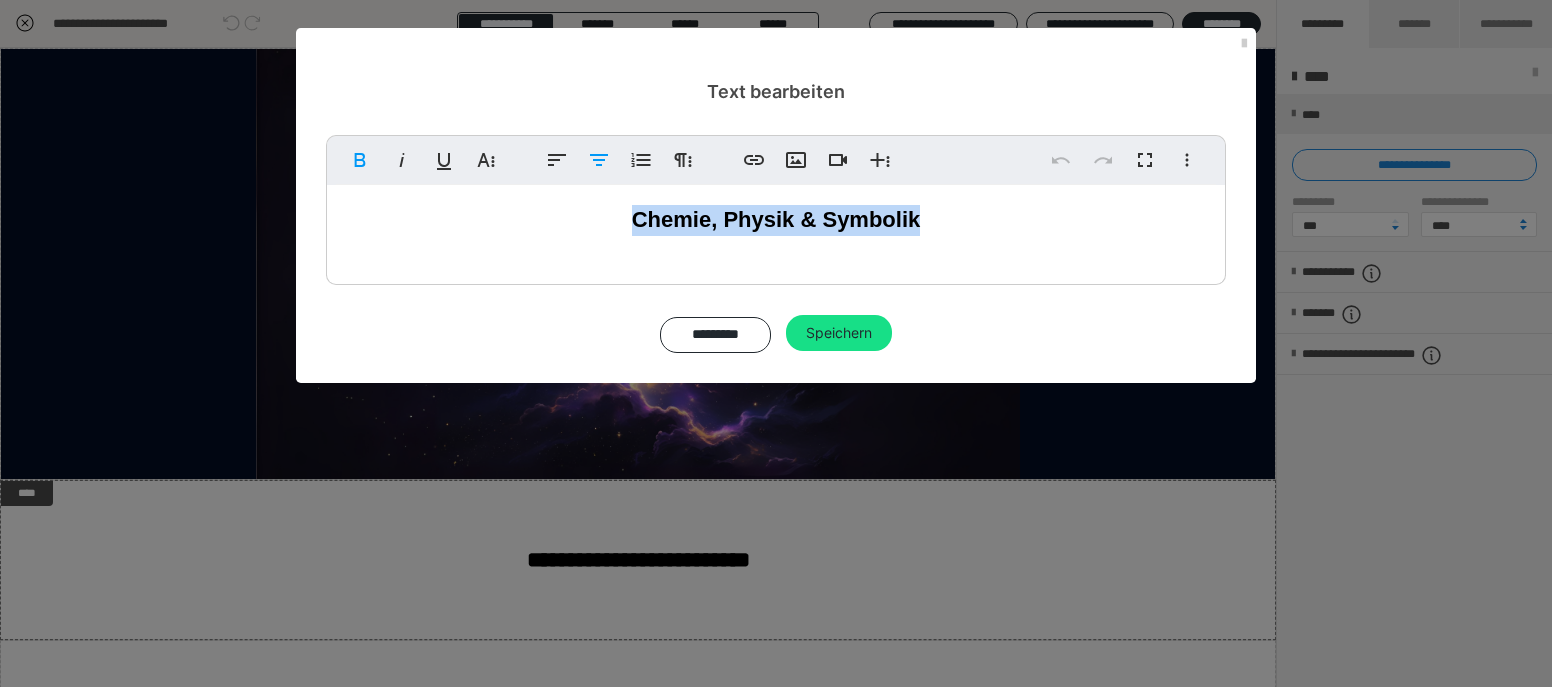 drag, startPoint x: 629, startPoint y: 223, endPoint x: 943, endPoint y: 232, distance: 314.12897 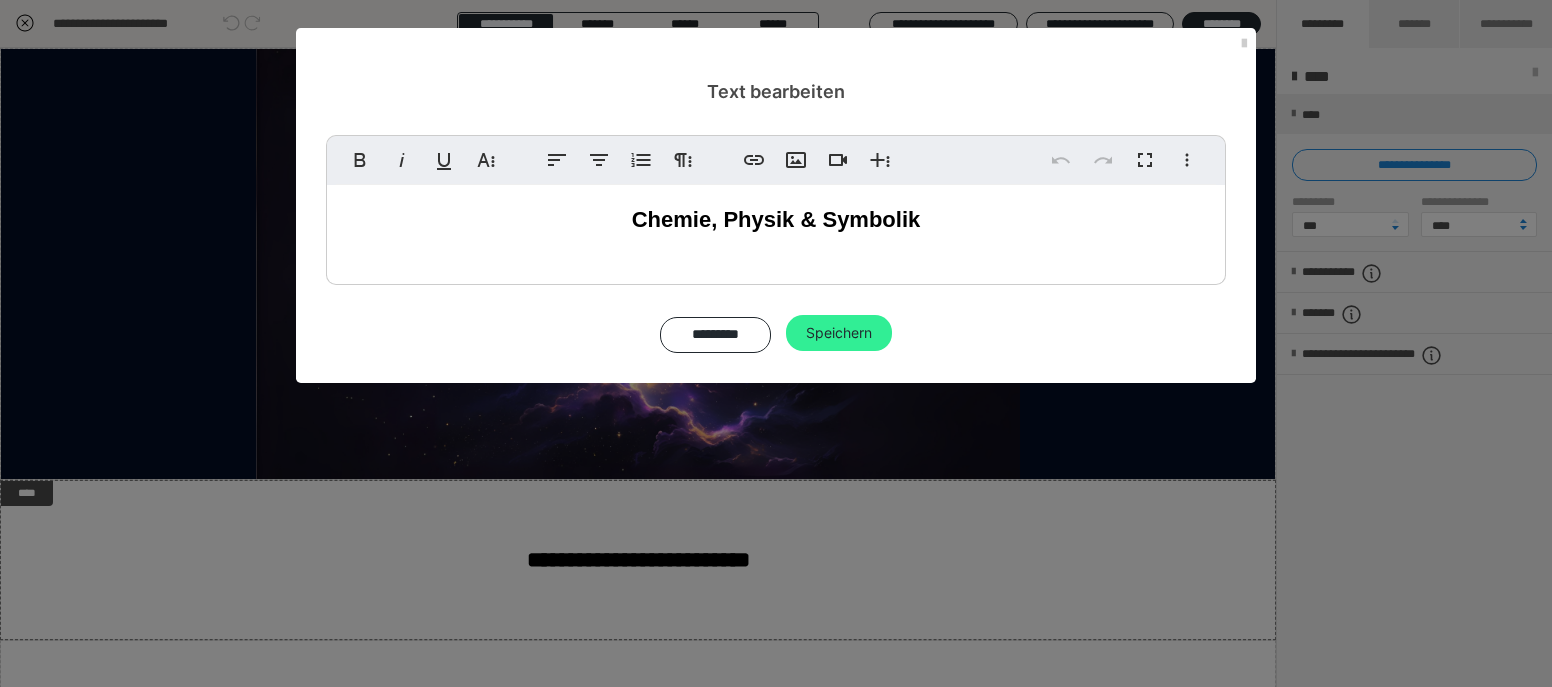 click on "Speichern" at bounding box center (839, 333) 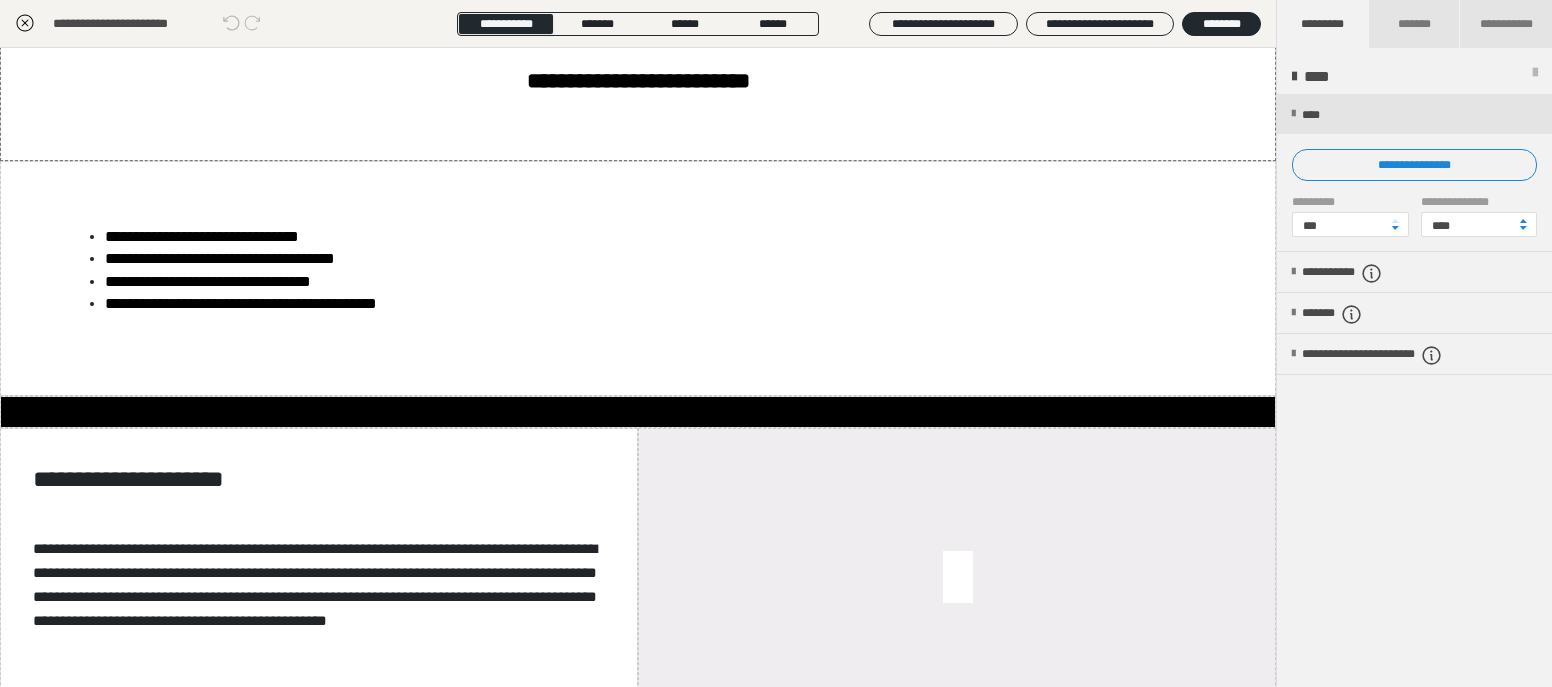 scroll, scrollTop: 490, scrollLeft: 0, axis: vertical 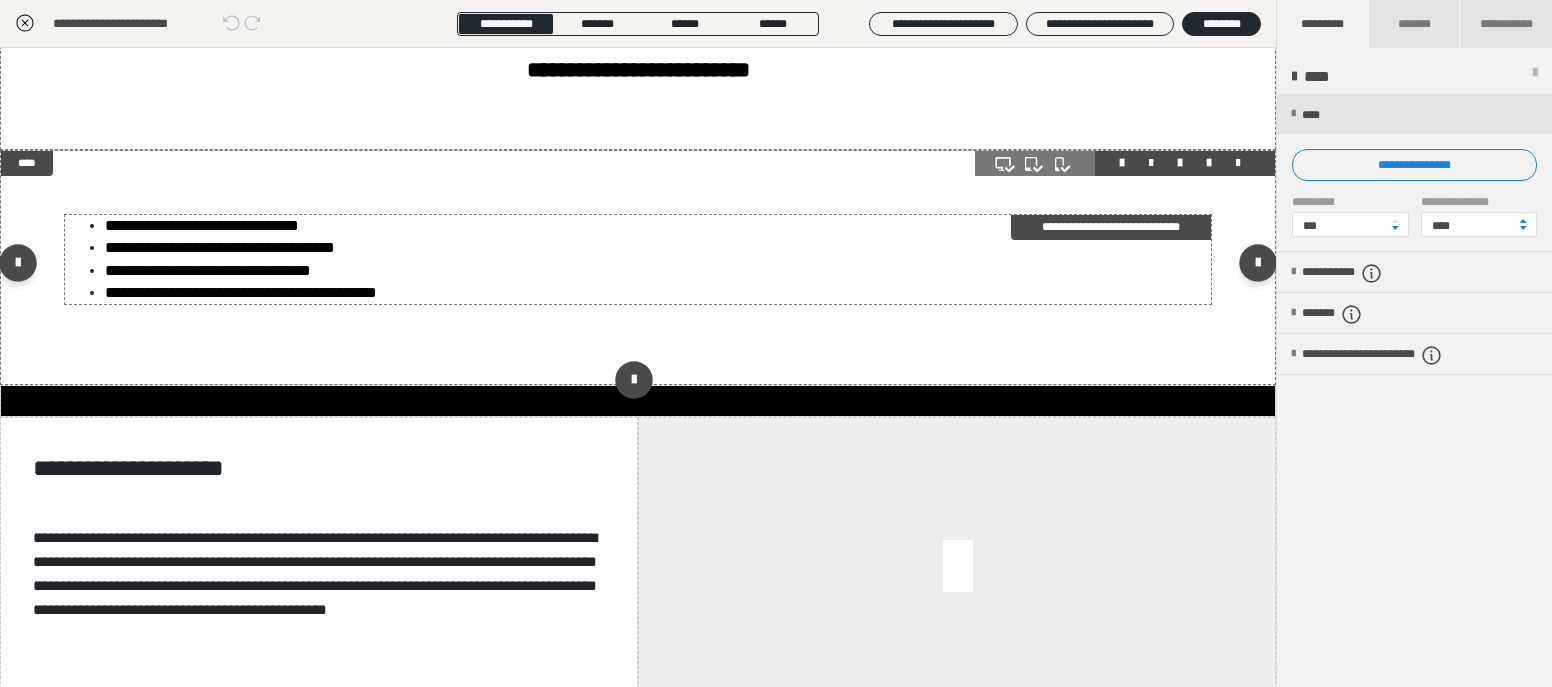 click on "**********" at bounding box center (658, 226) 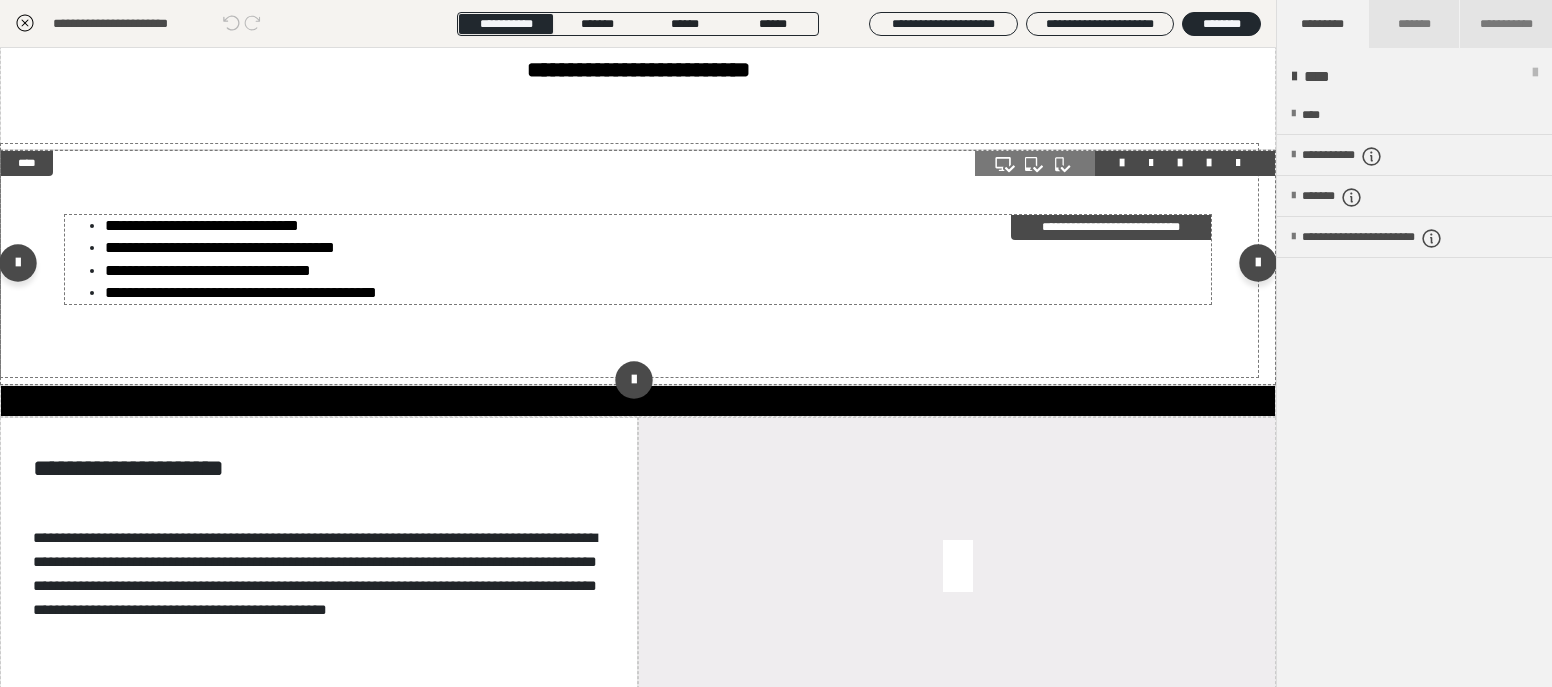 click on "**********" at bounding box center [658, 226] 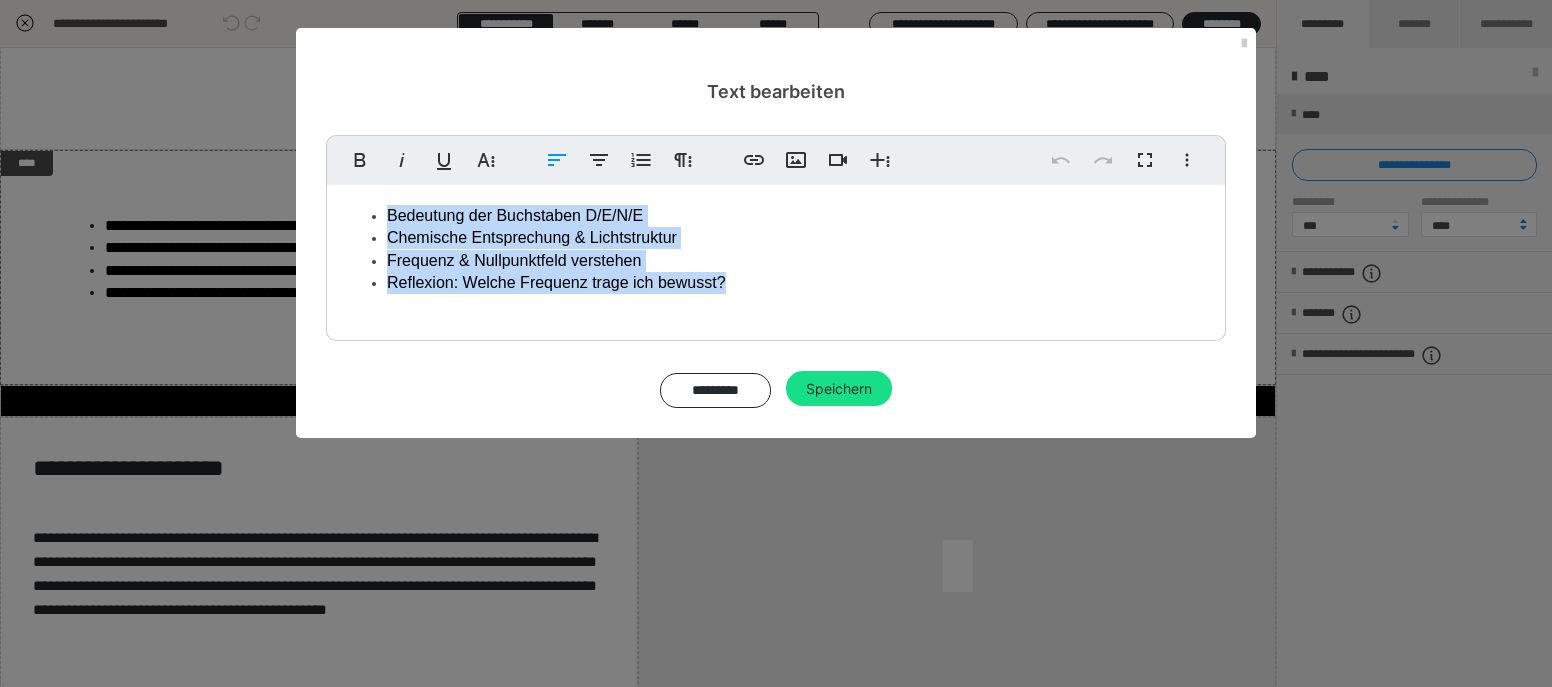 drag, startPoint x: 390, startPoint y: 211, endPoint x: 769, endPoint y: 297, distance: 388.6348 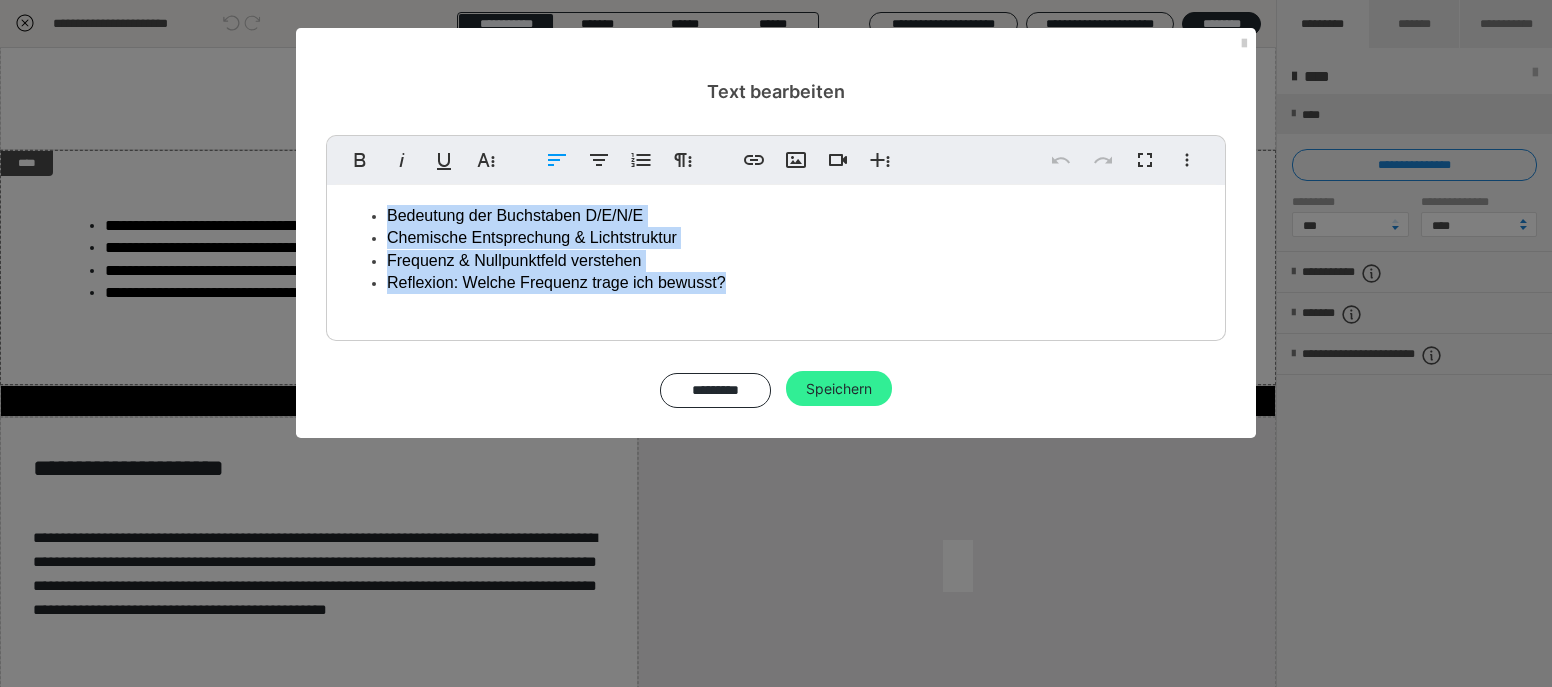 click on "Speichern" at bounding box center [839, 389] 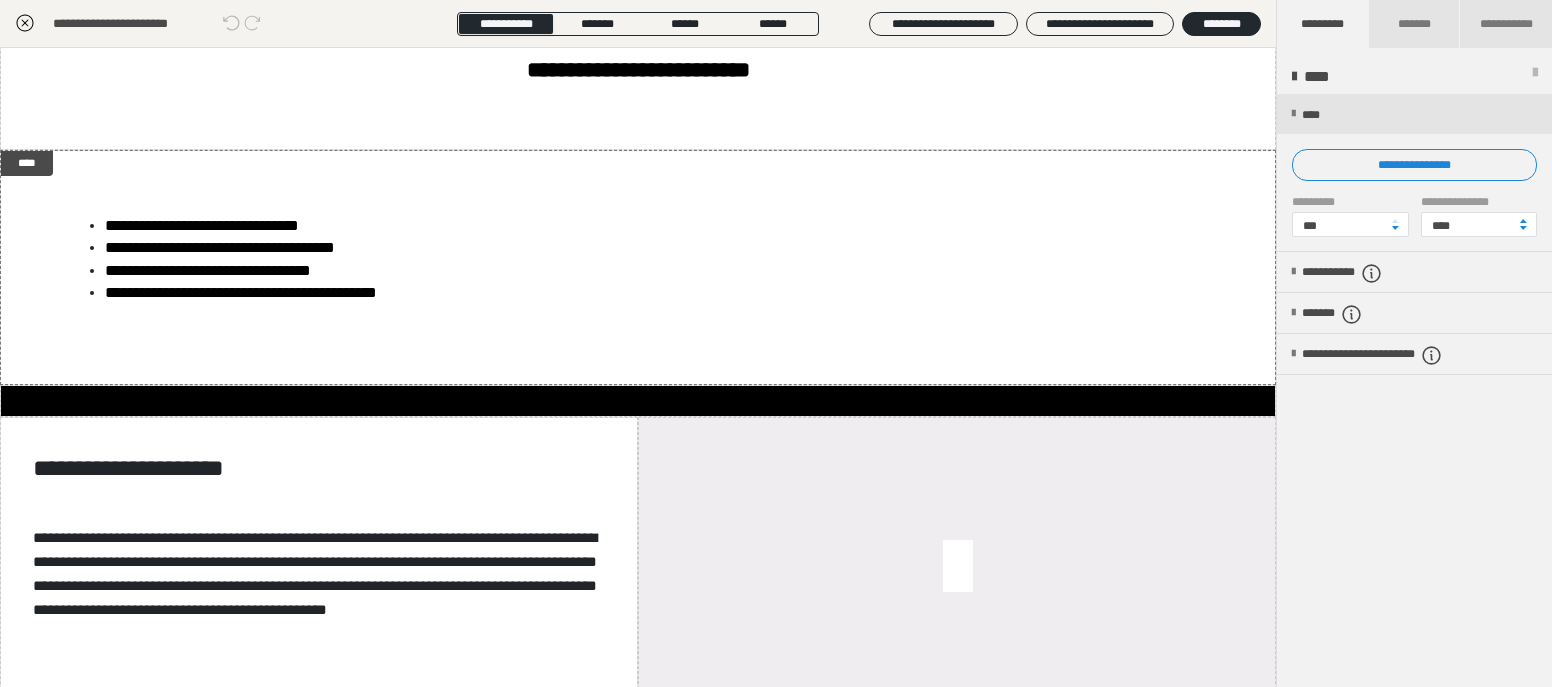 click 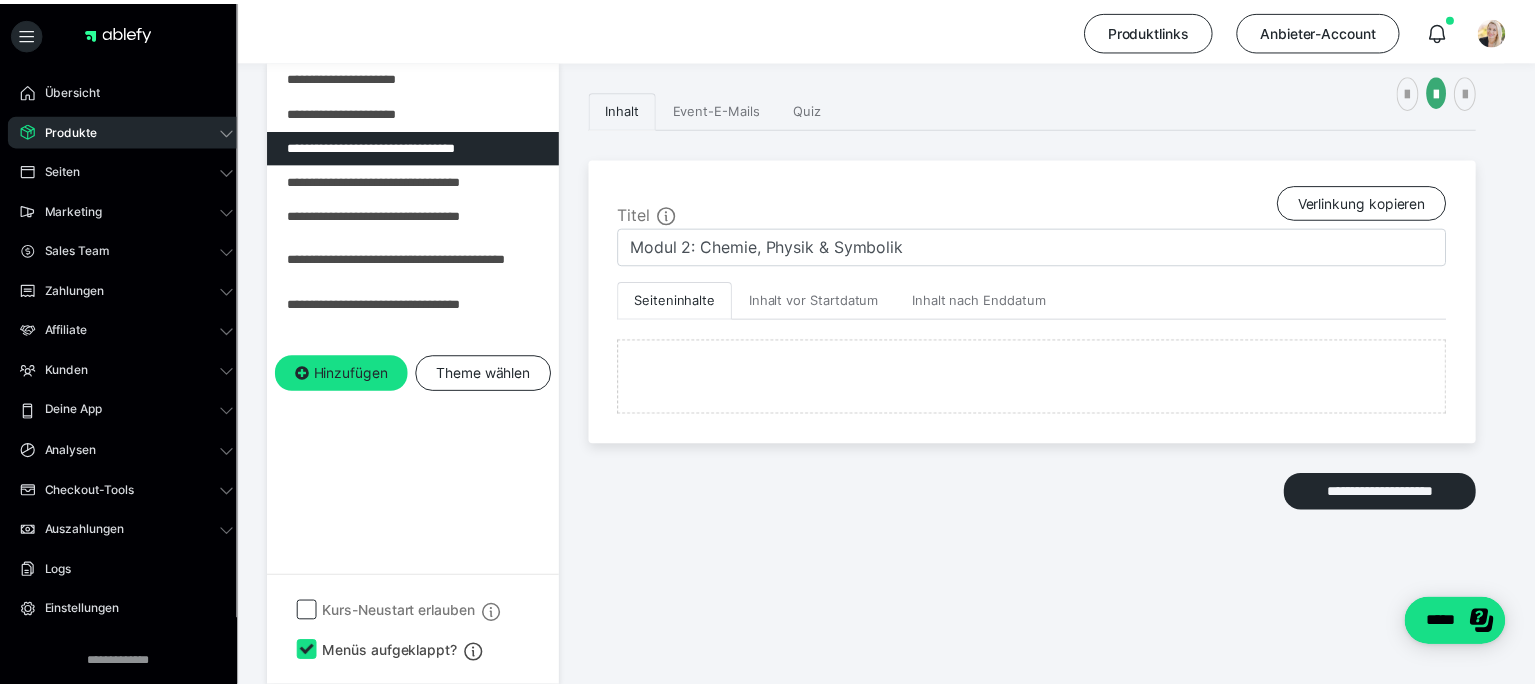 scroll, scrollTop: 374, scrollLeft: 0, axis: vertical 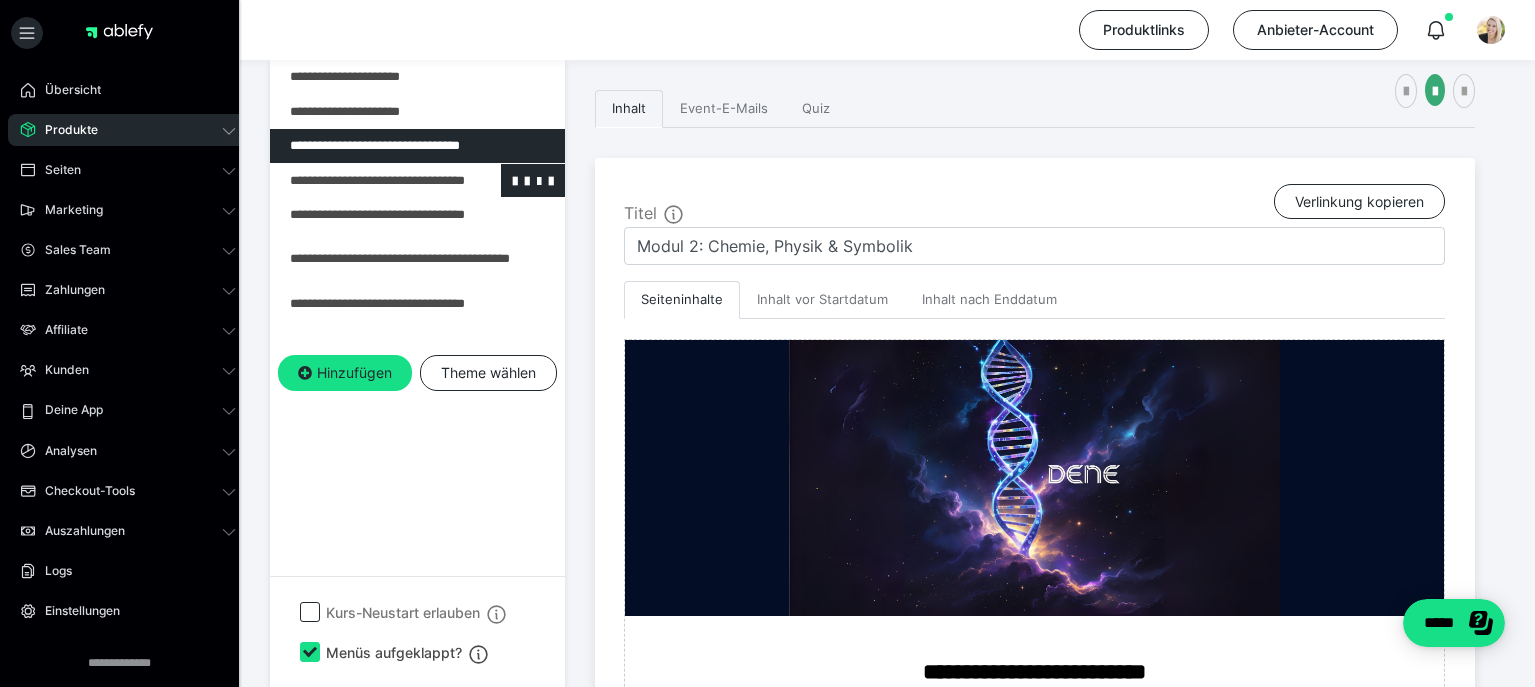 click at bounding box center [365, 181] 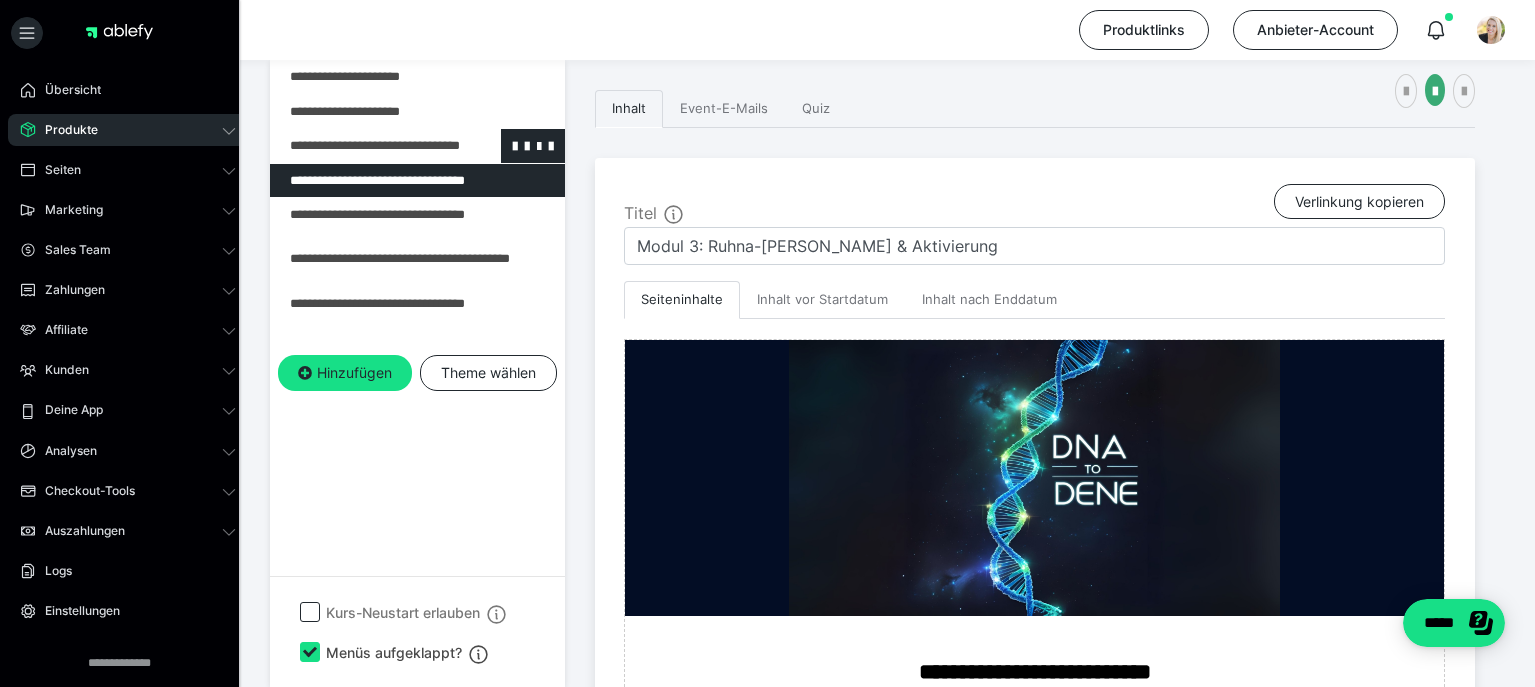 click at bounding box center (365, 146) 